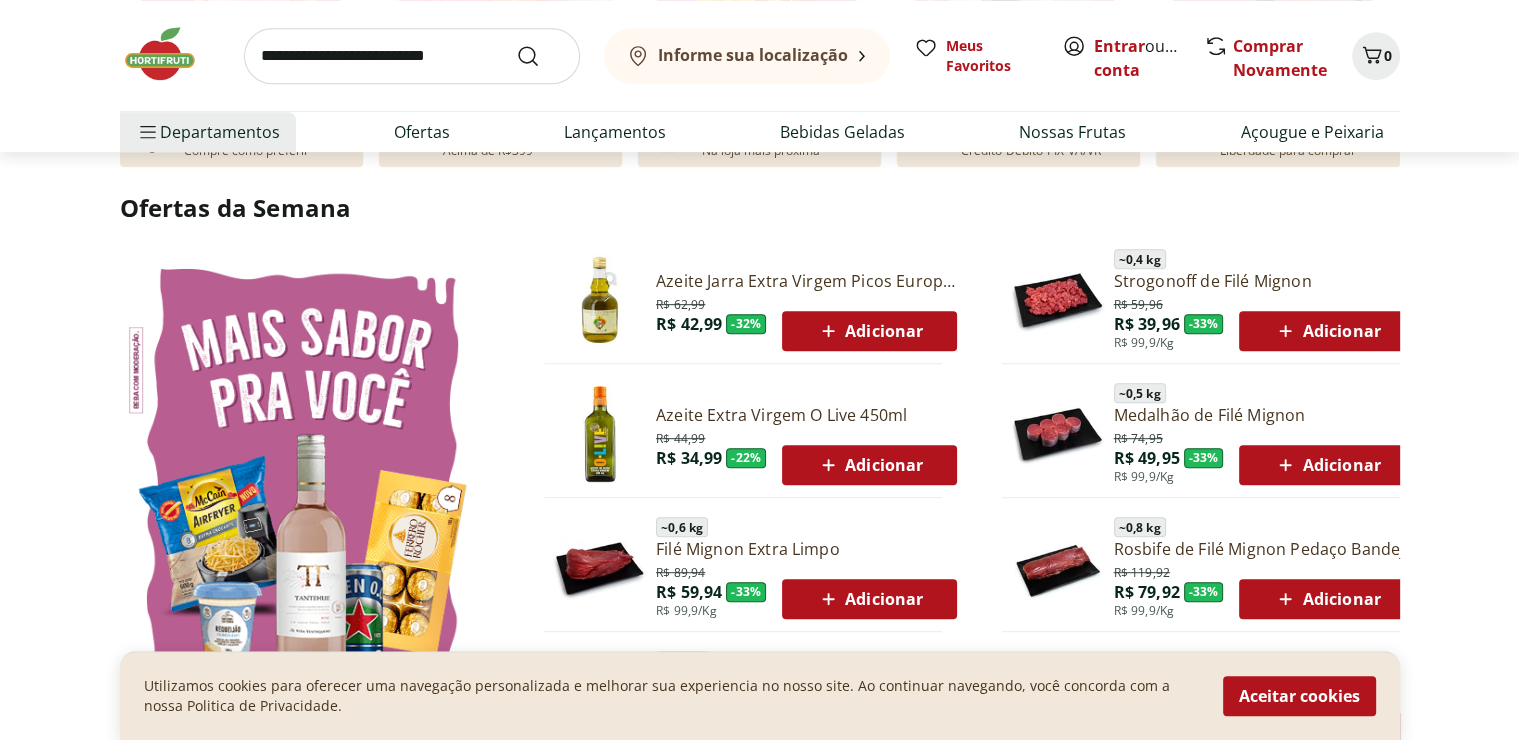 scroll, scrollTop: 1512, scrollLeft: 0, axis: vertical 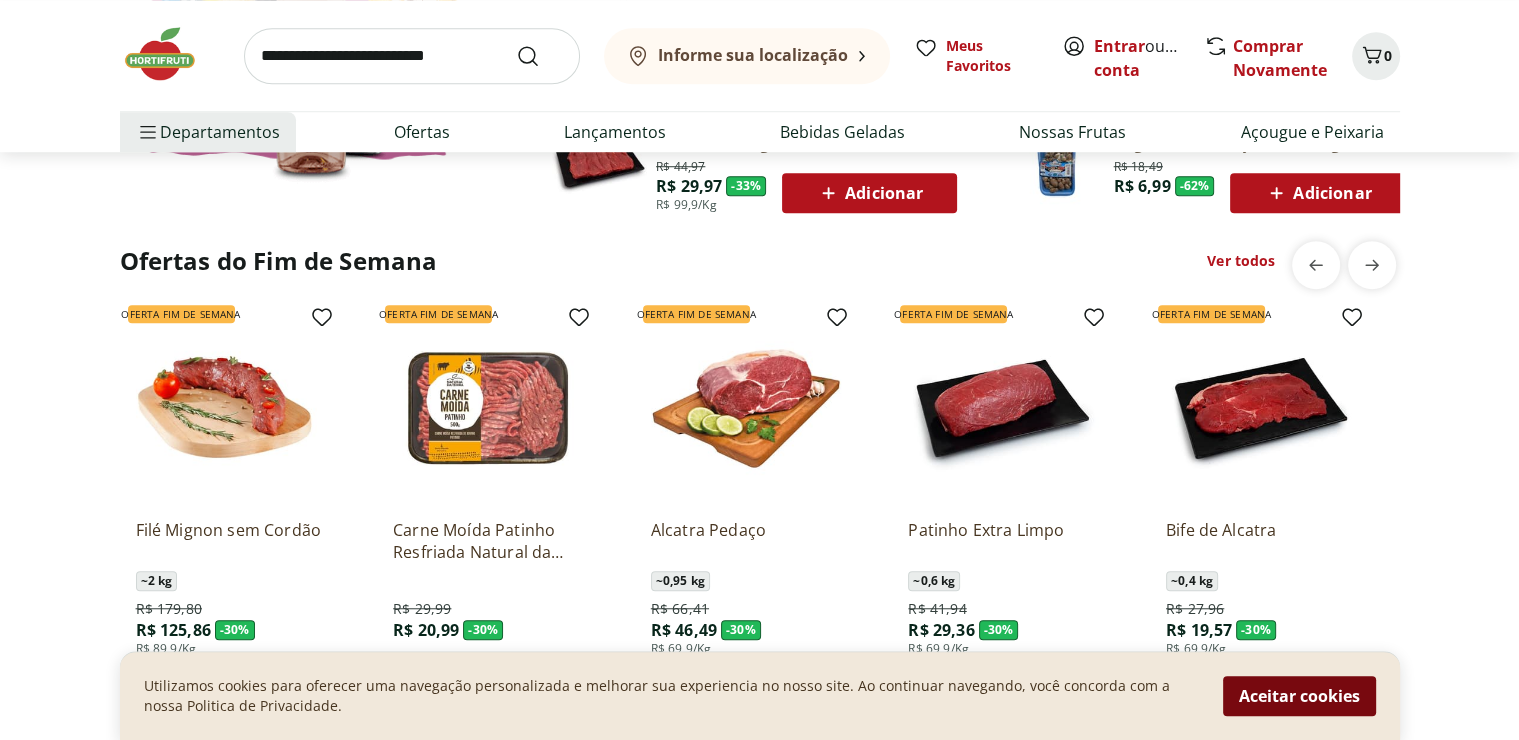 click on "Aceitar cookies" at bounding box center [1299, 696] 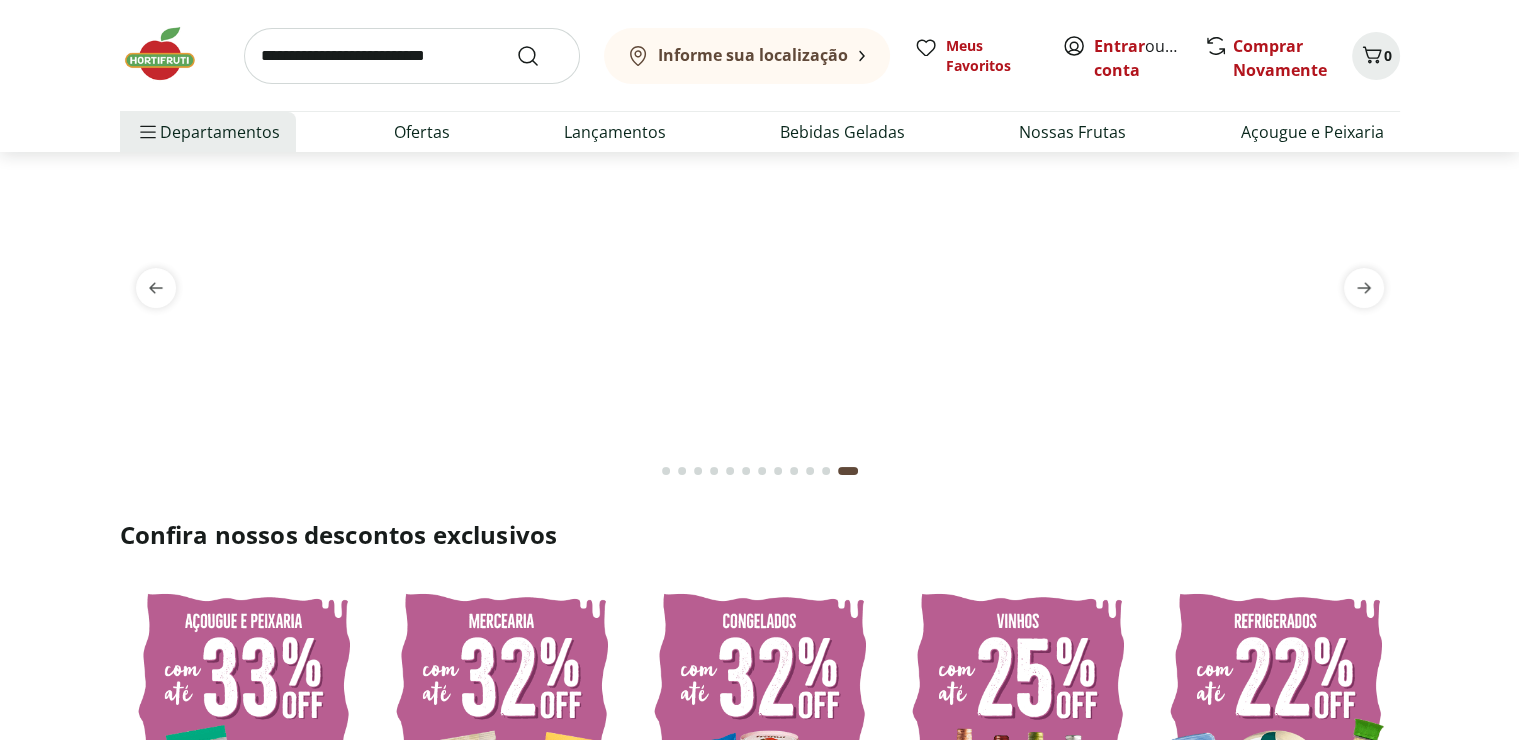 scroll, scrollTop: 0, scrollLeft: 0, axis: both 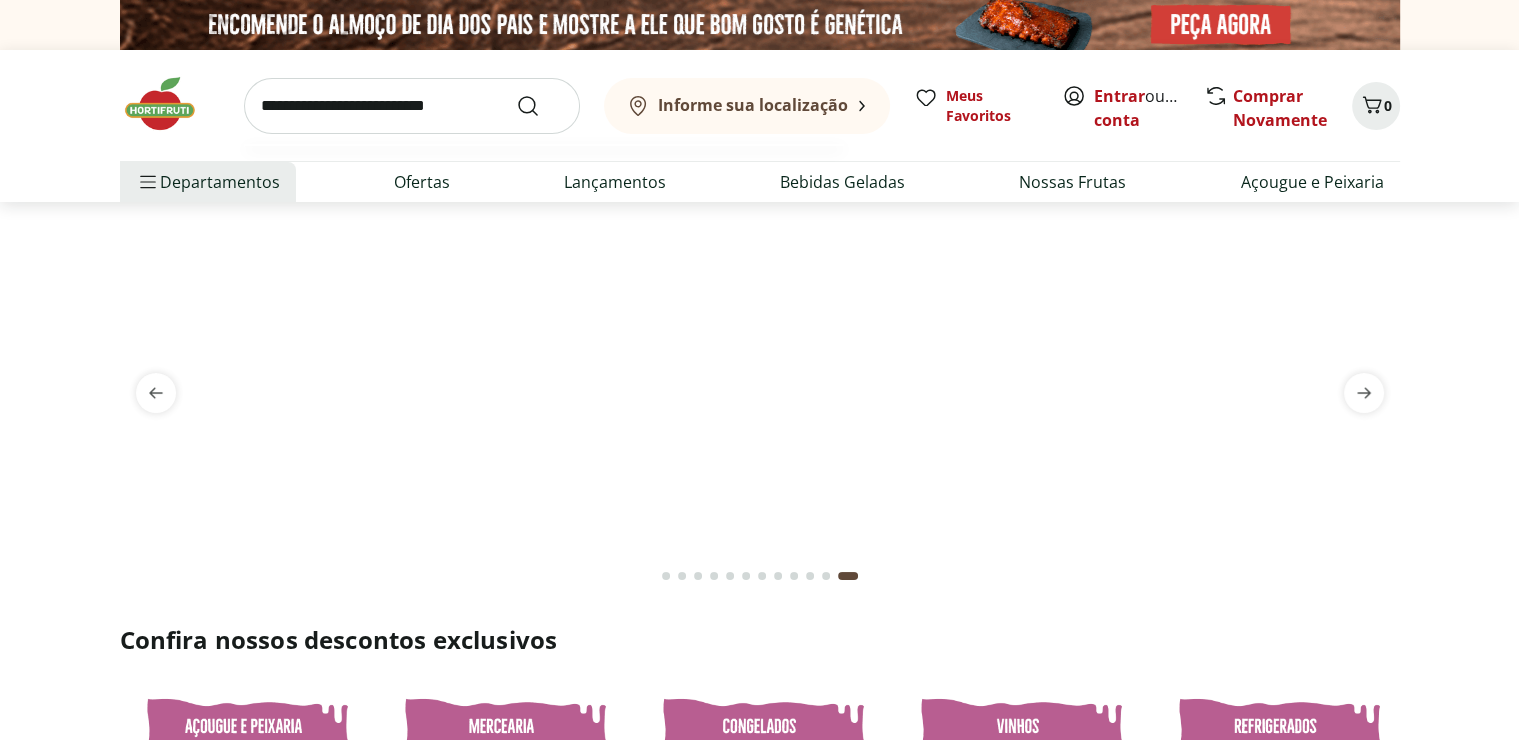 click at bounding box center [412, 106] 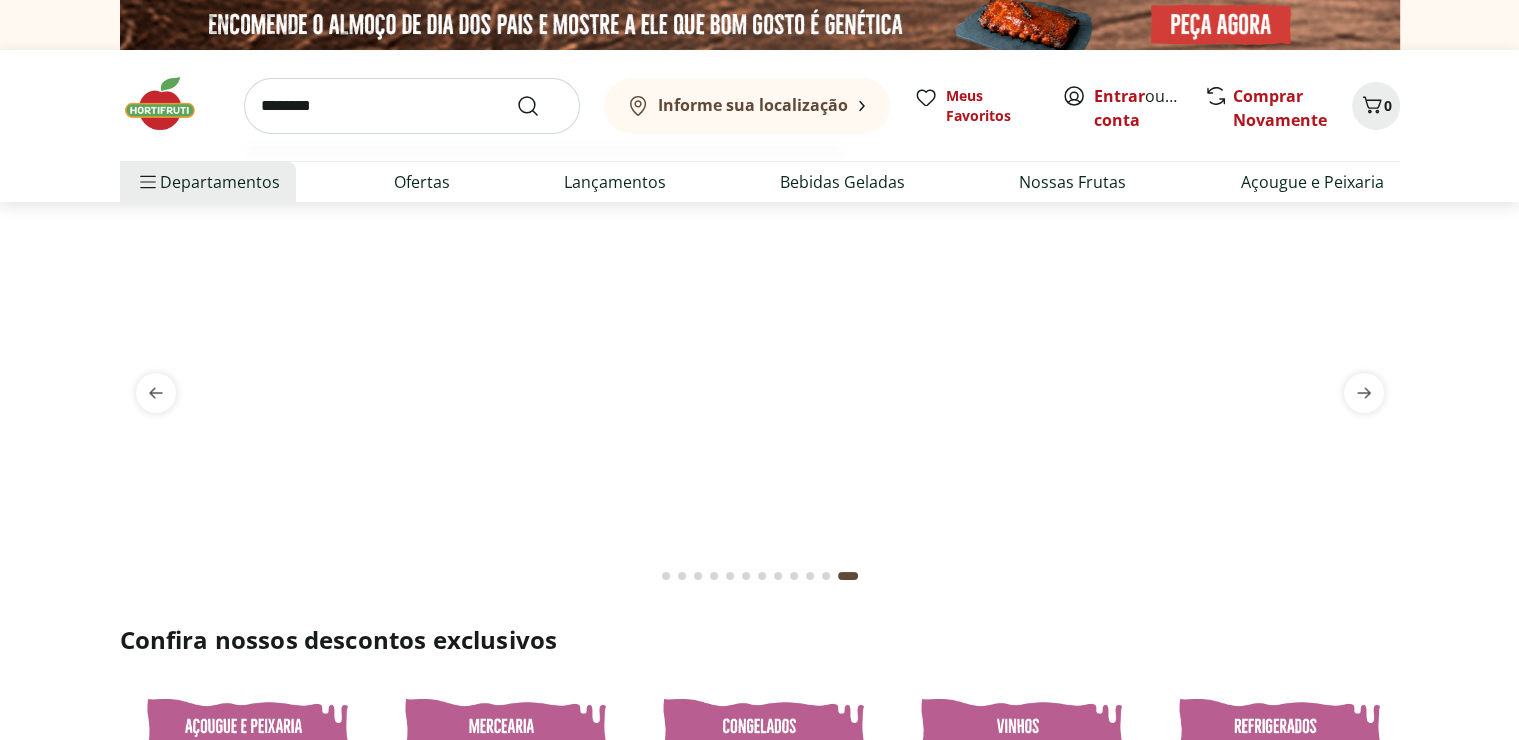 type on "********" 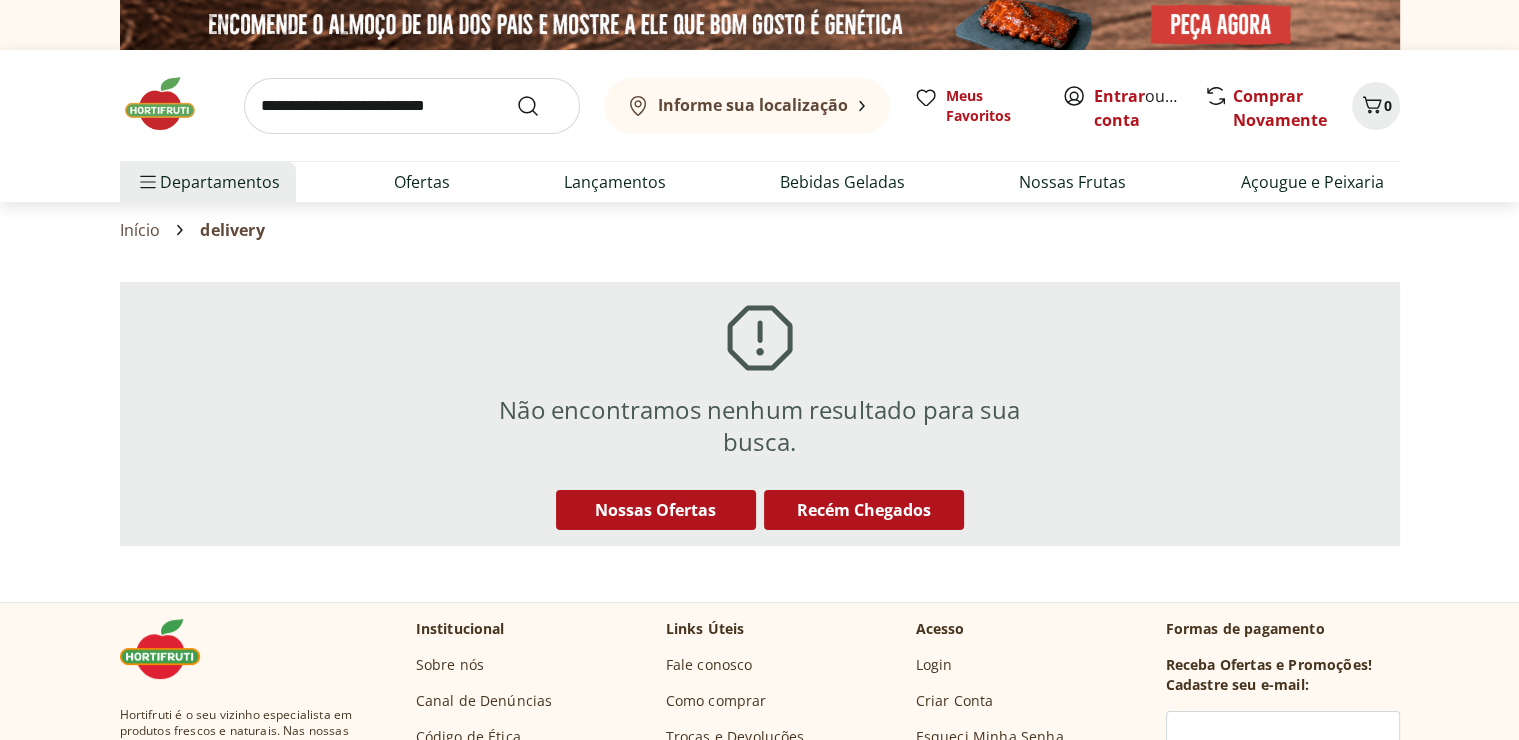 click at bounding box center (412, 106) 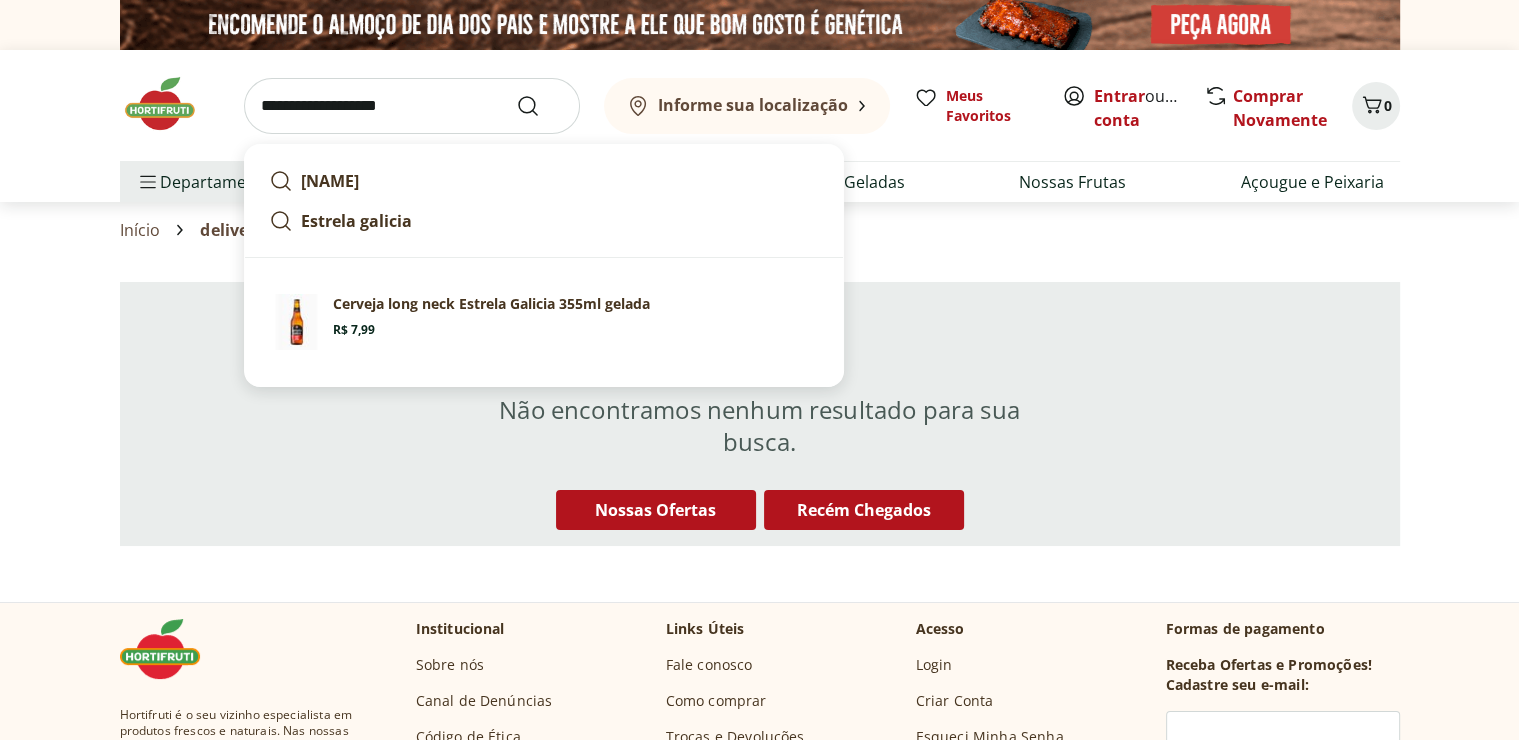 type on "**********" 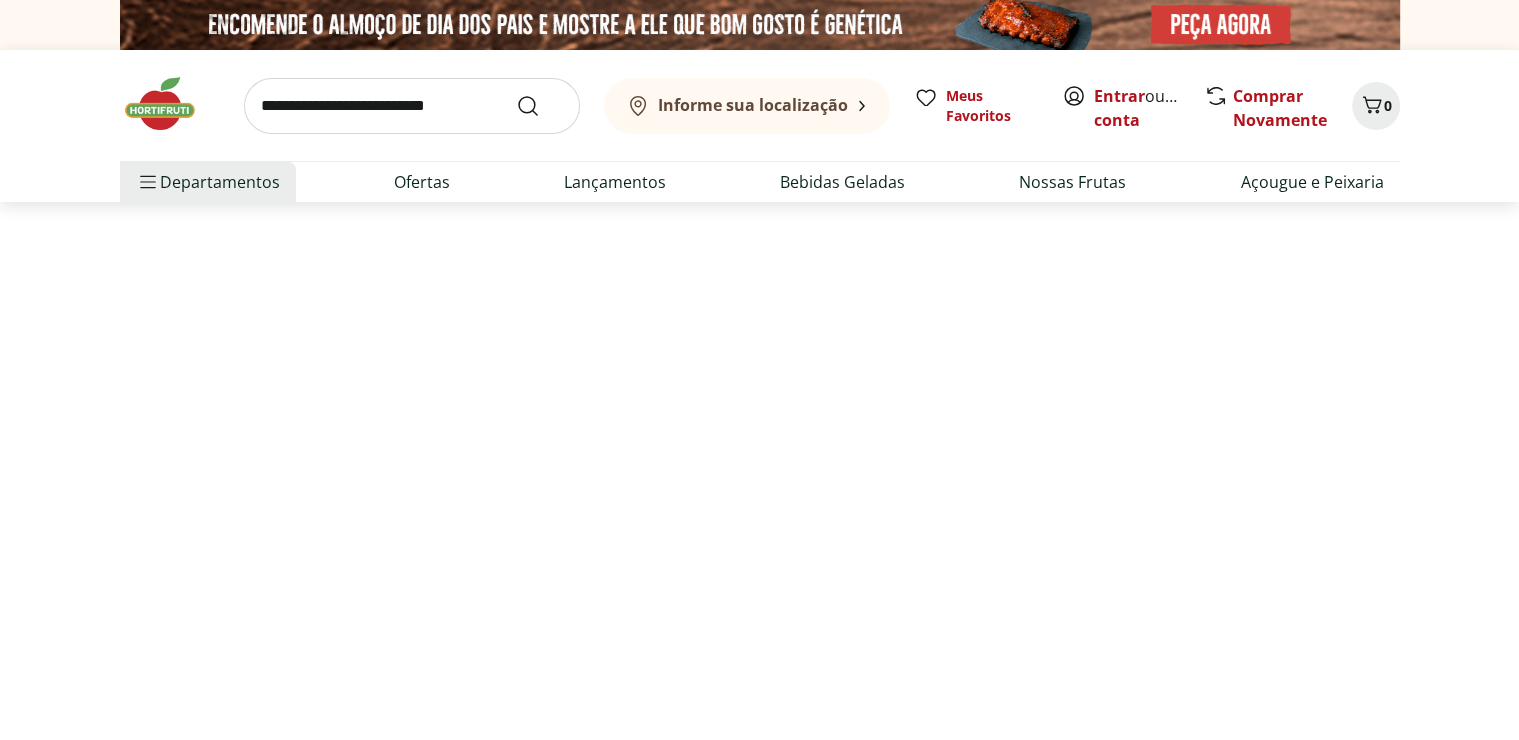 select on "**********" 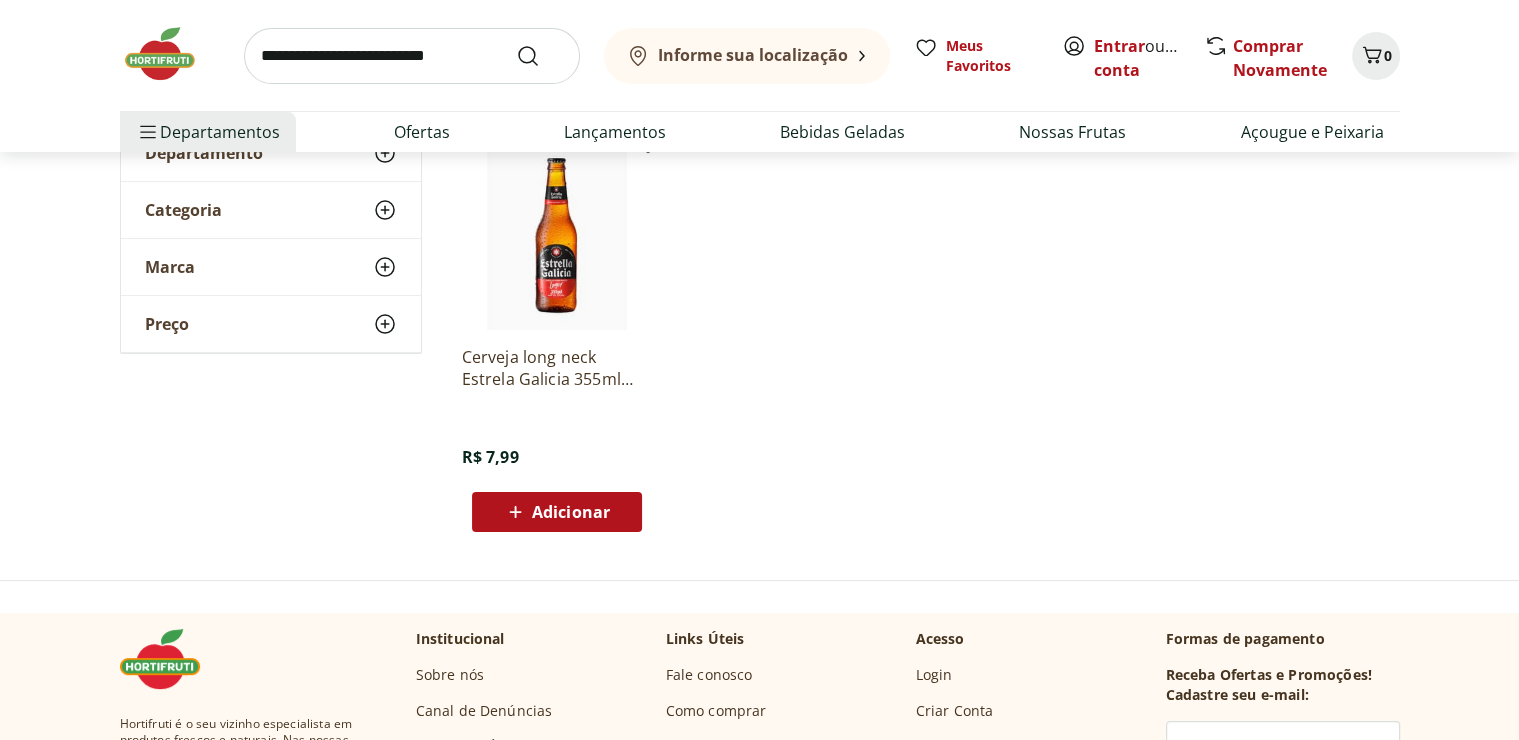 scroll, scrollTop: 0, scrollLeft: 0, axis: both 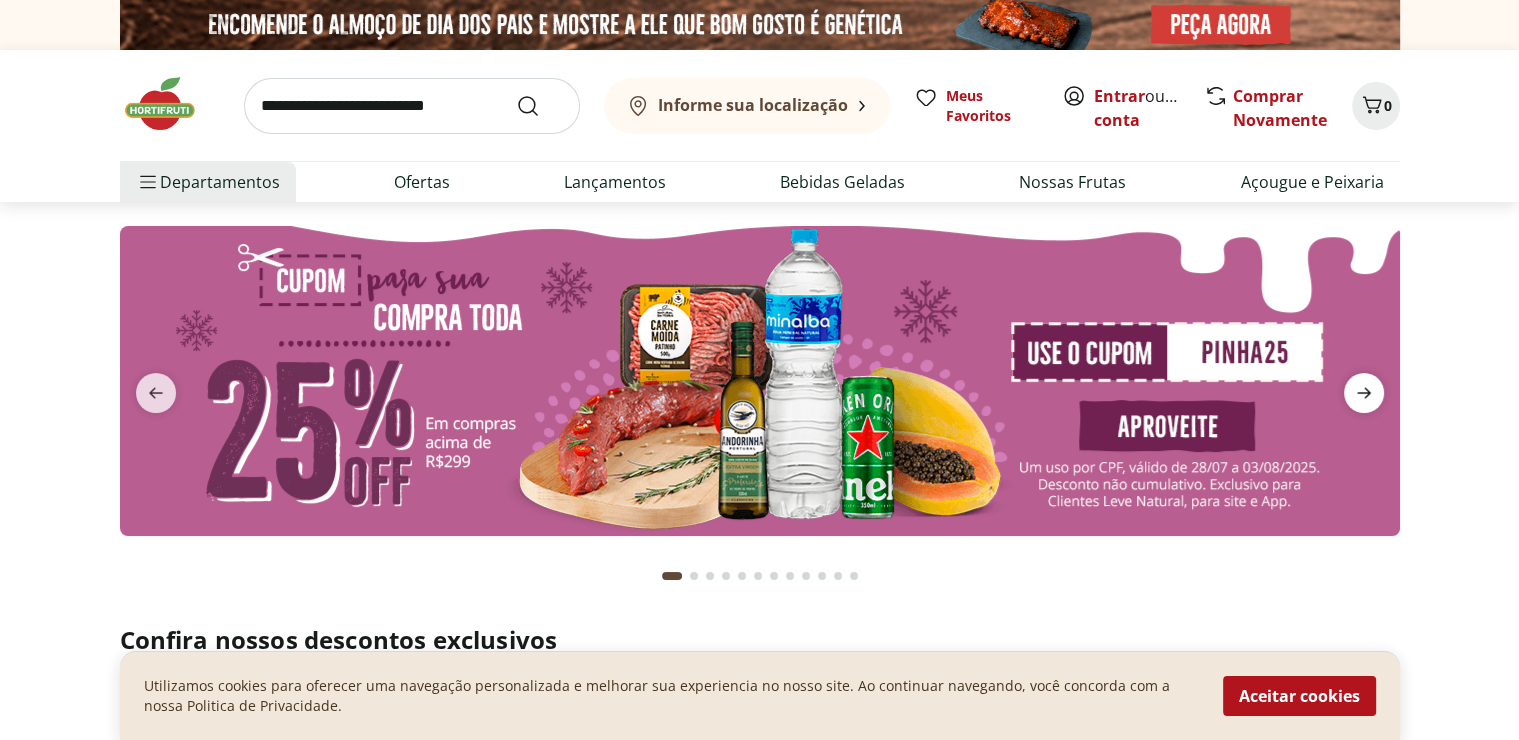click 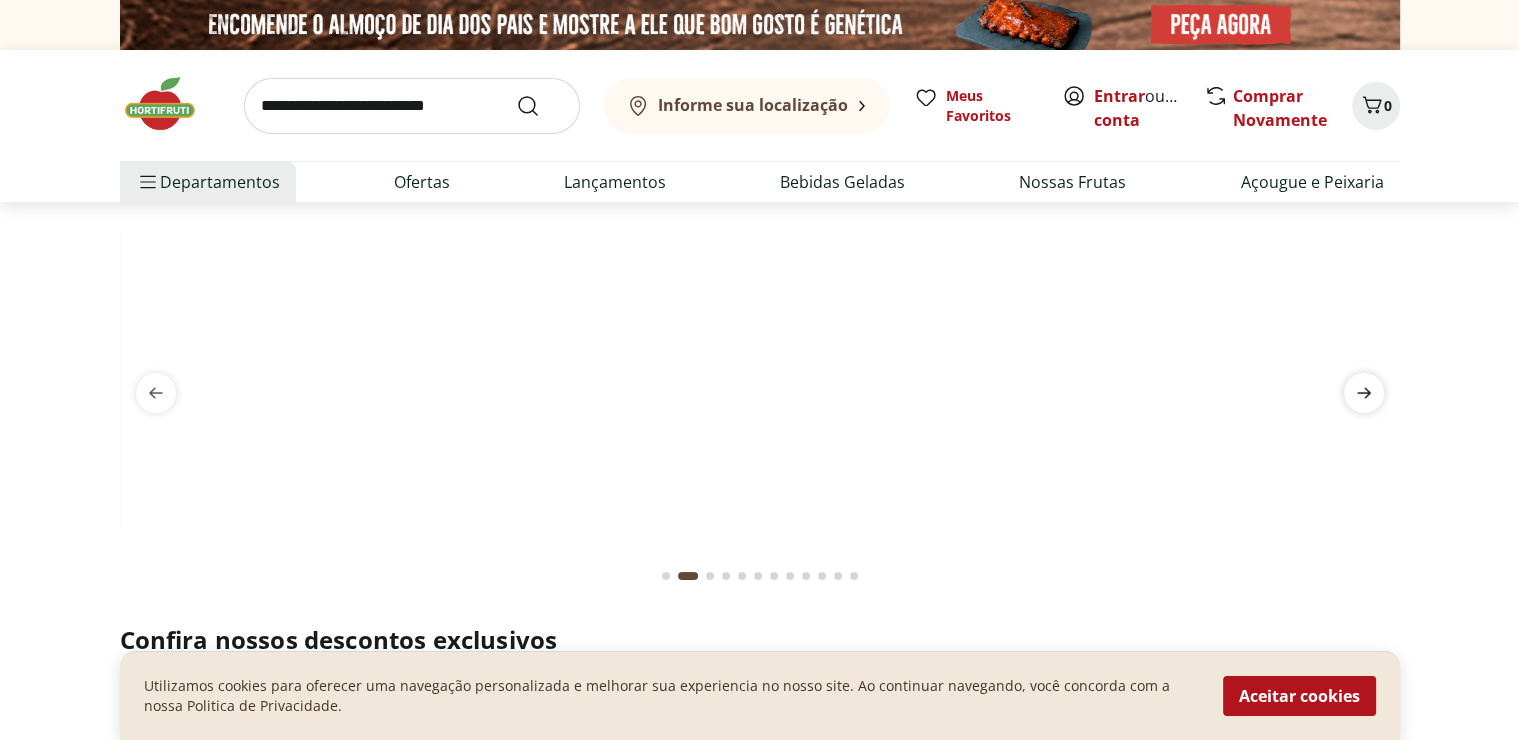 click 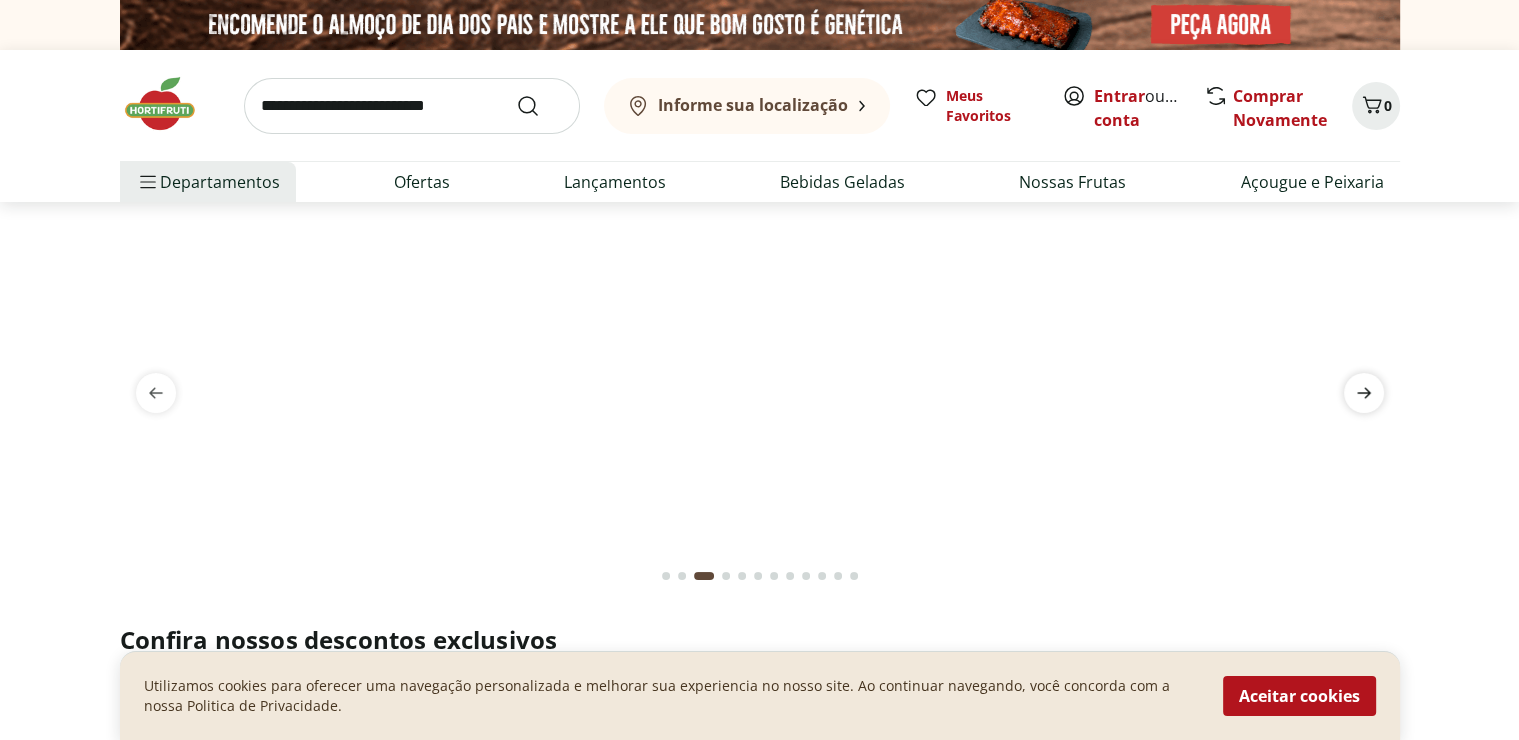 click 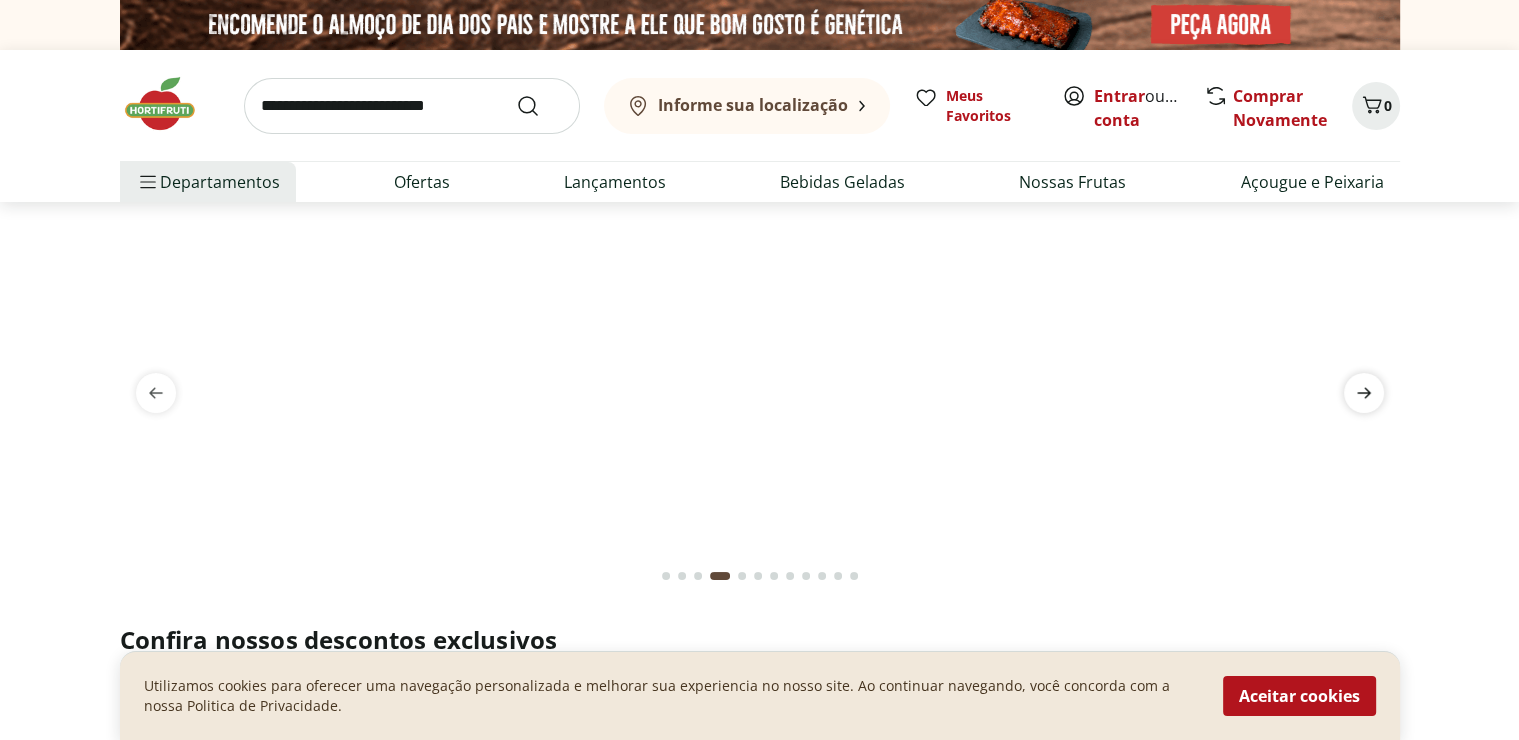 click 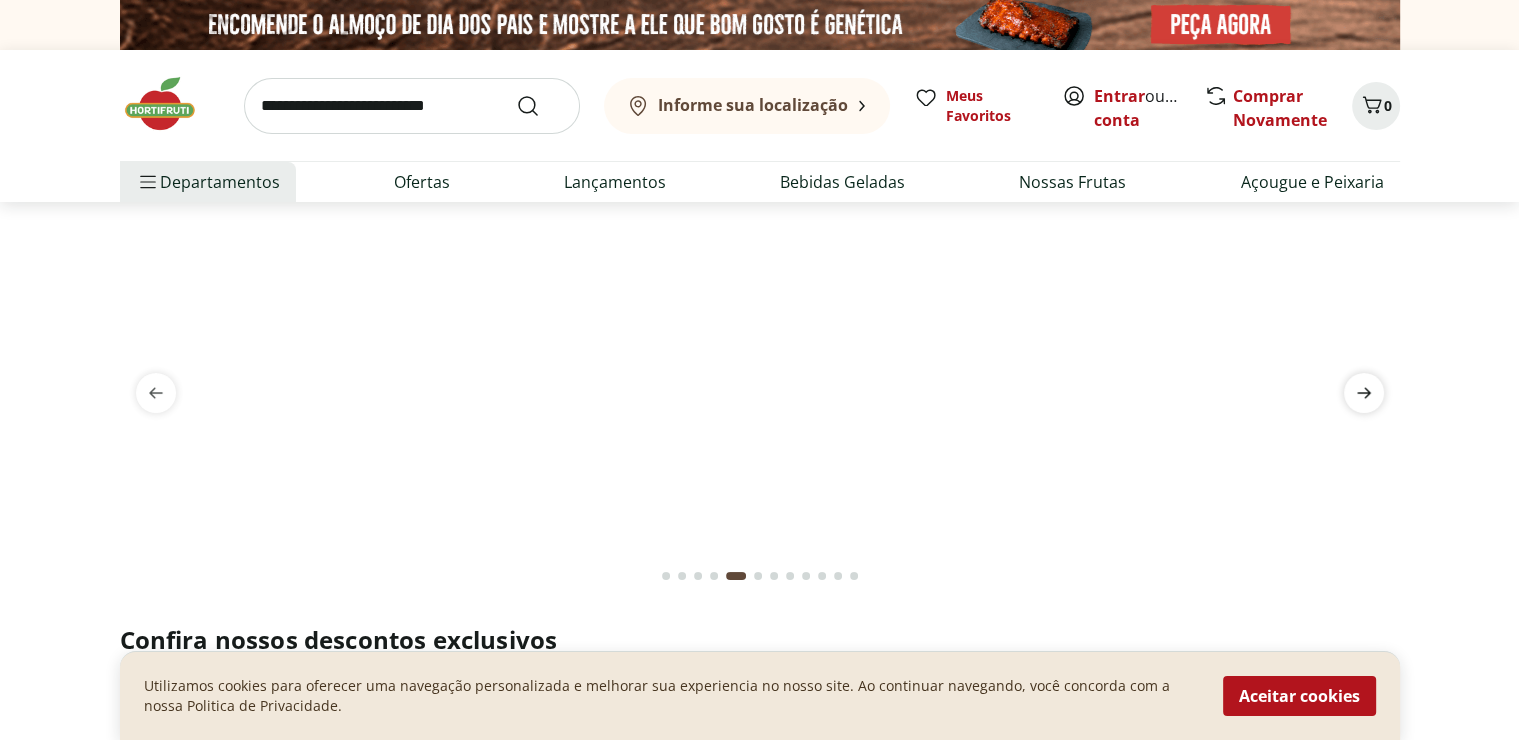 click 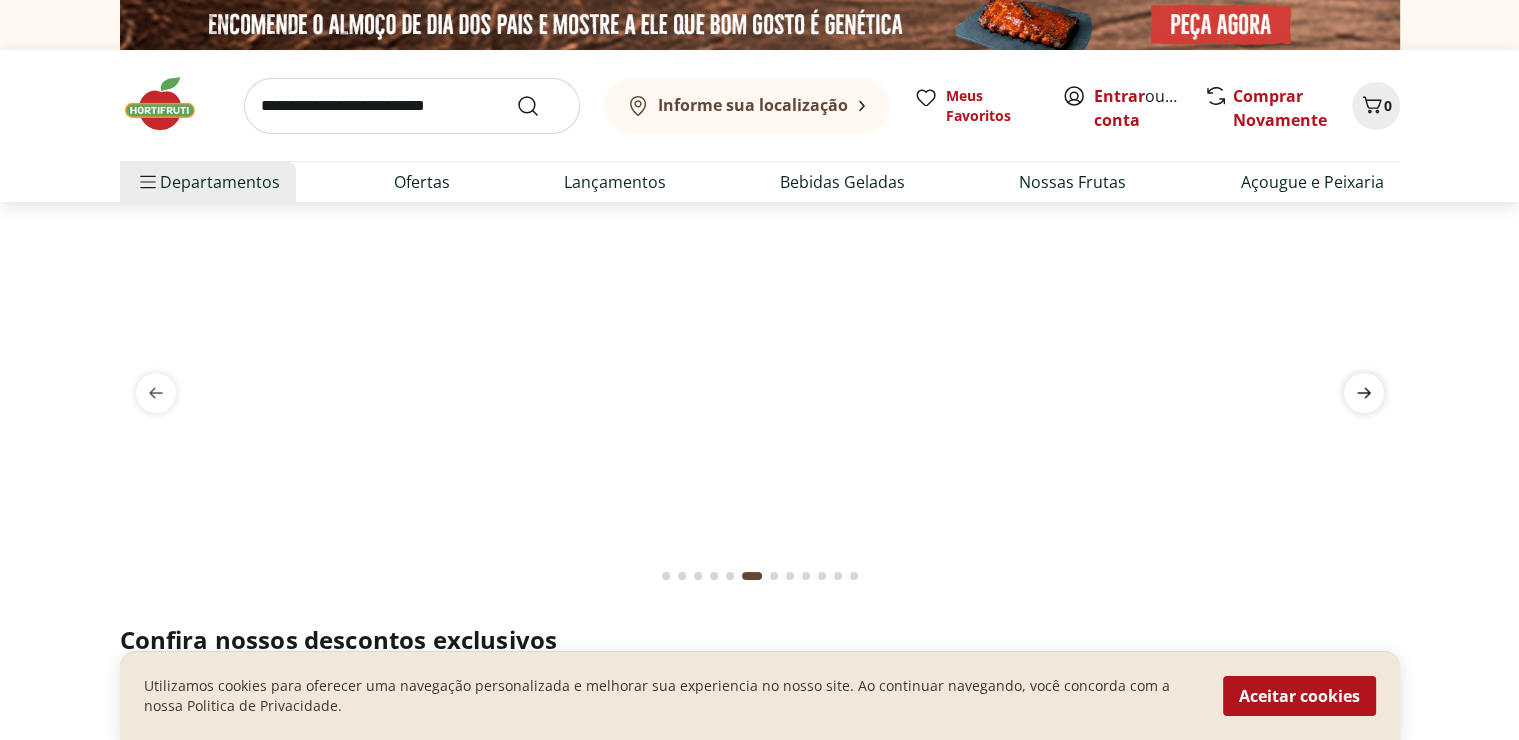 click 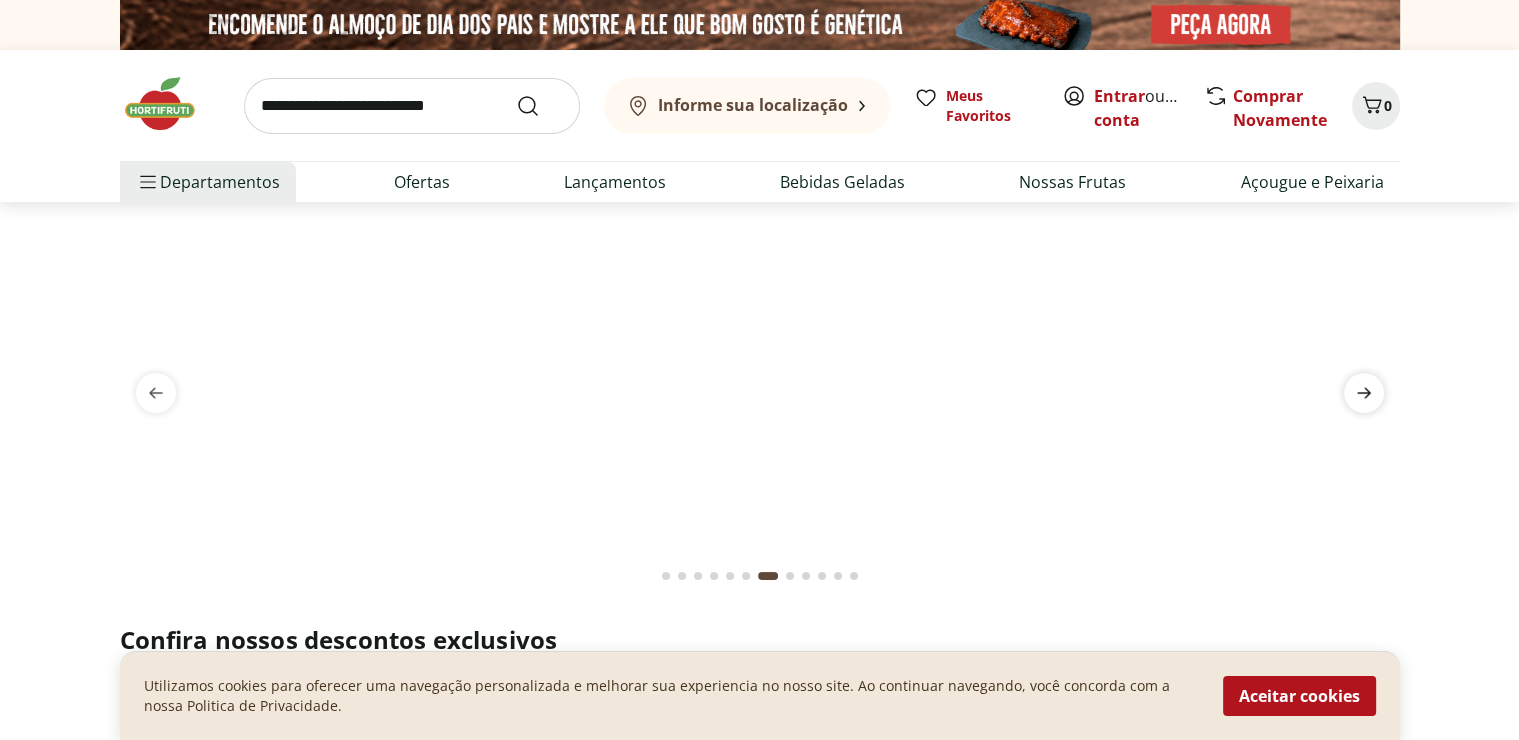 click 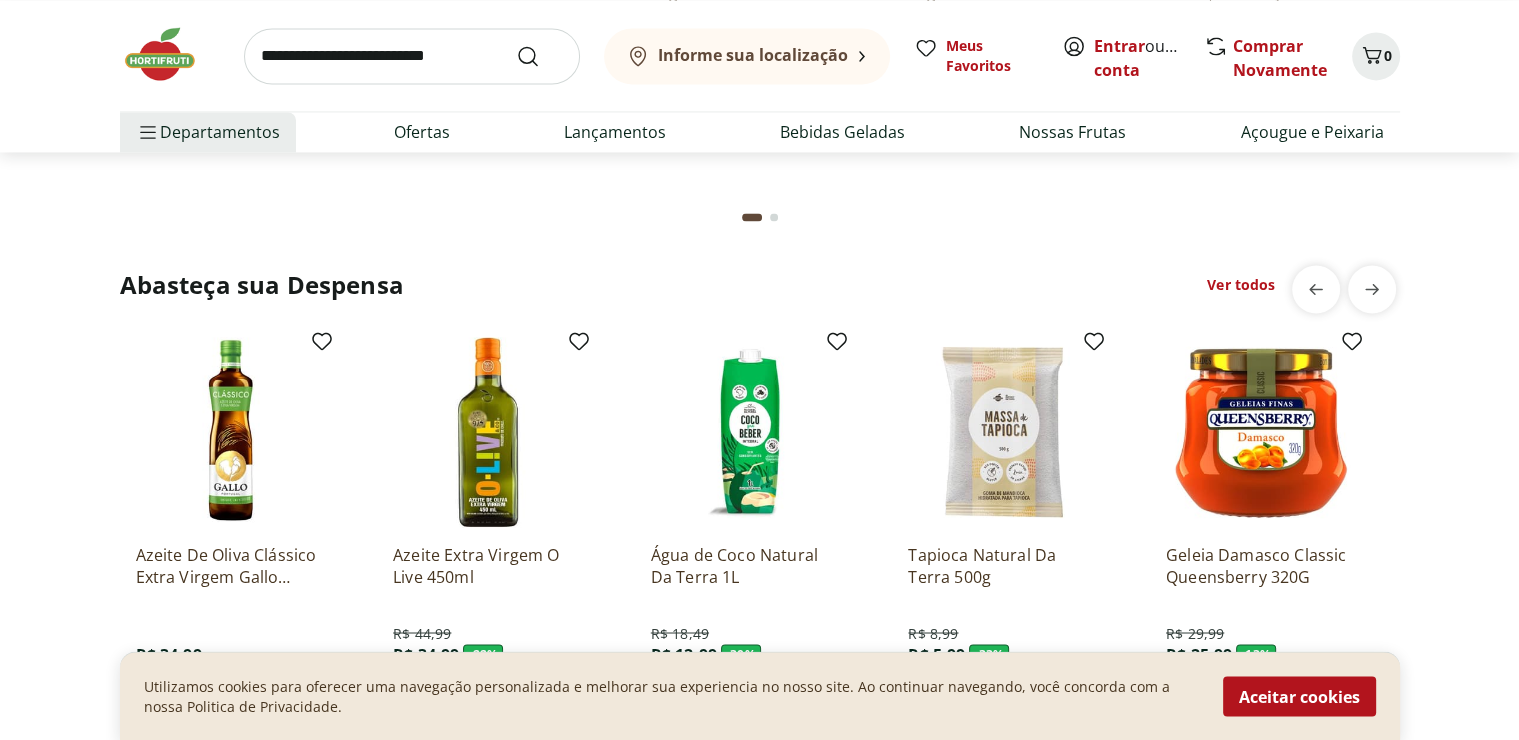 scroll, scrollTop: 3348, scrollLeft: 0, axis: vertical 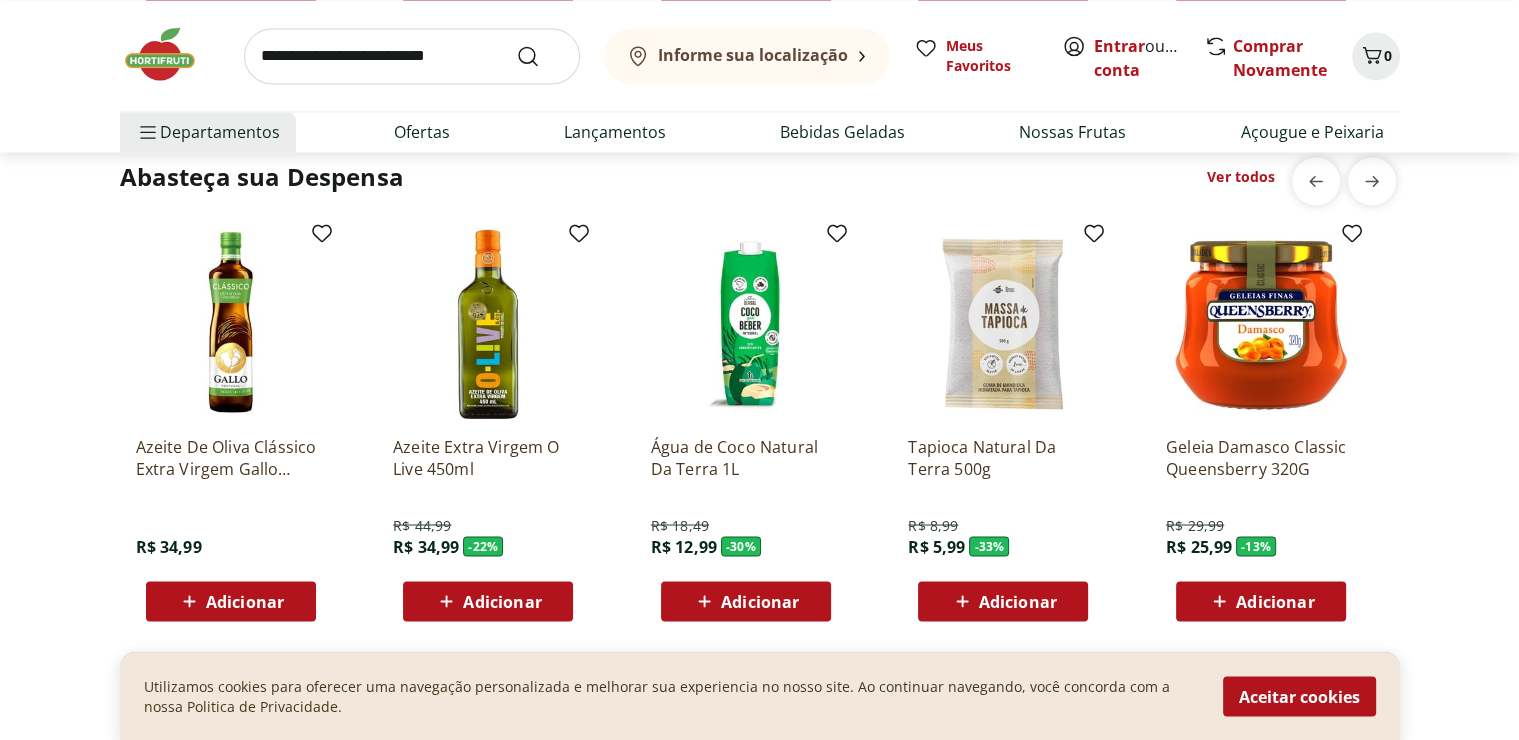 click on "Azeite De Oliva Clássico Extra Virgem Gallo 500Ml" at bounding box center [231, 457] 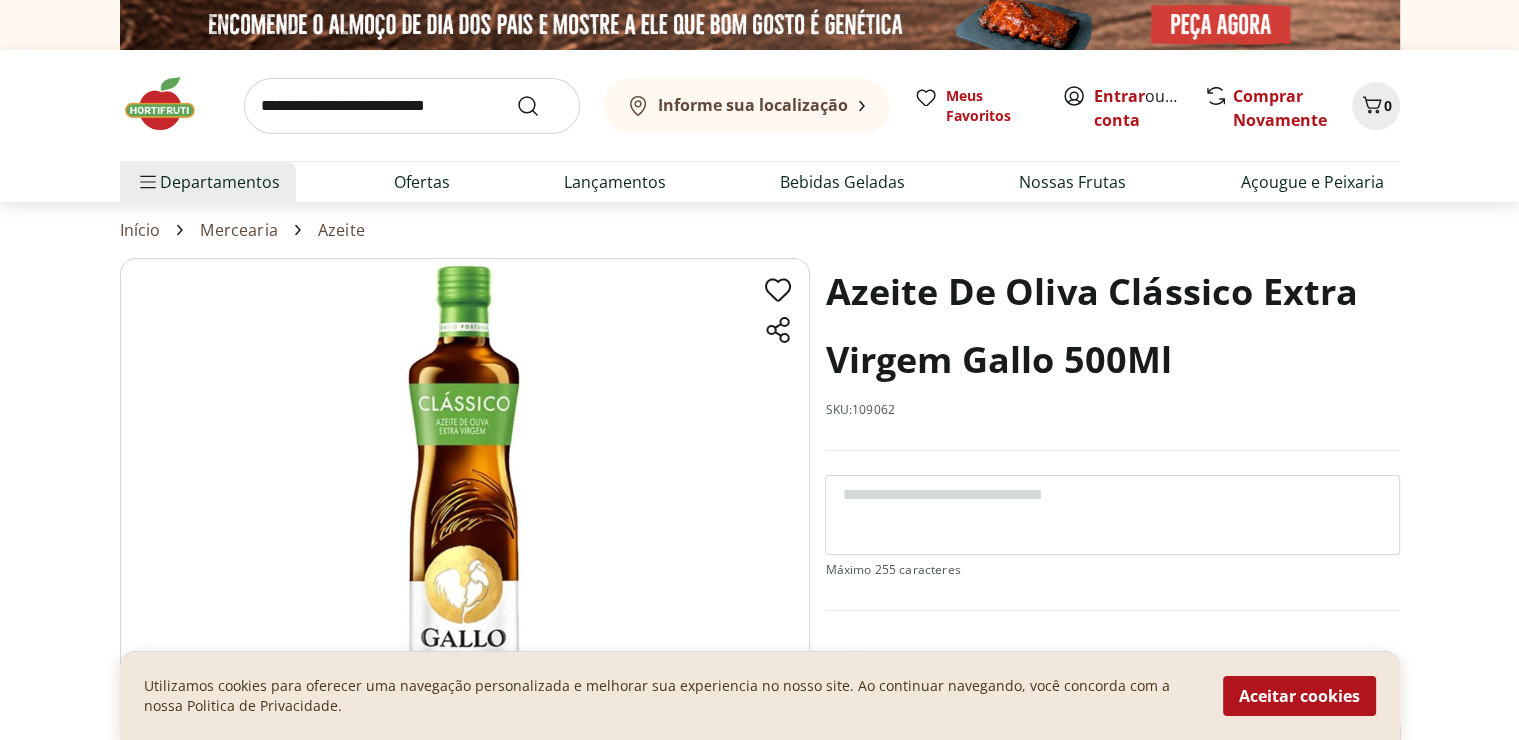 click on "Aceitar cookies" at bounding box center [1299, 696] 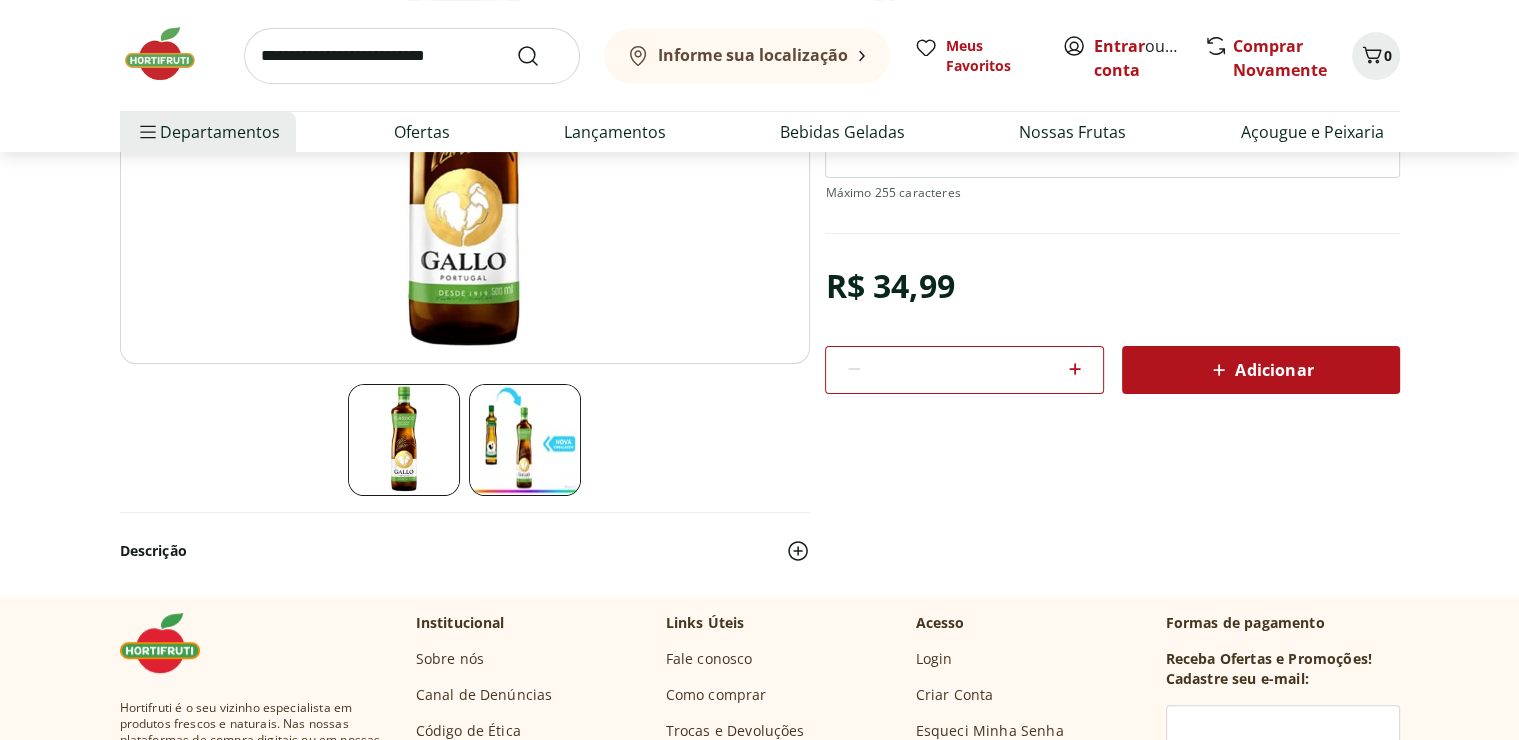 scroll, scrollTop: 432, scrollLeft: 0, axis: vertical 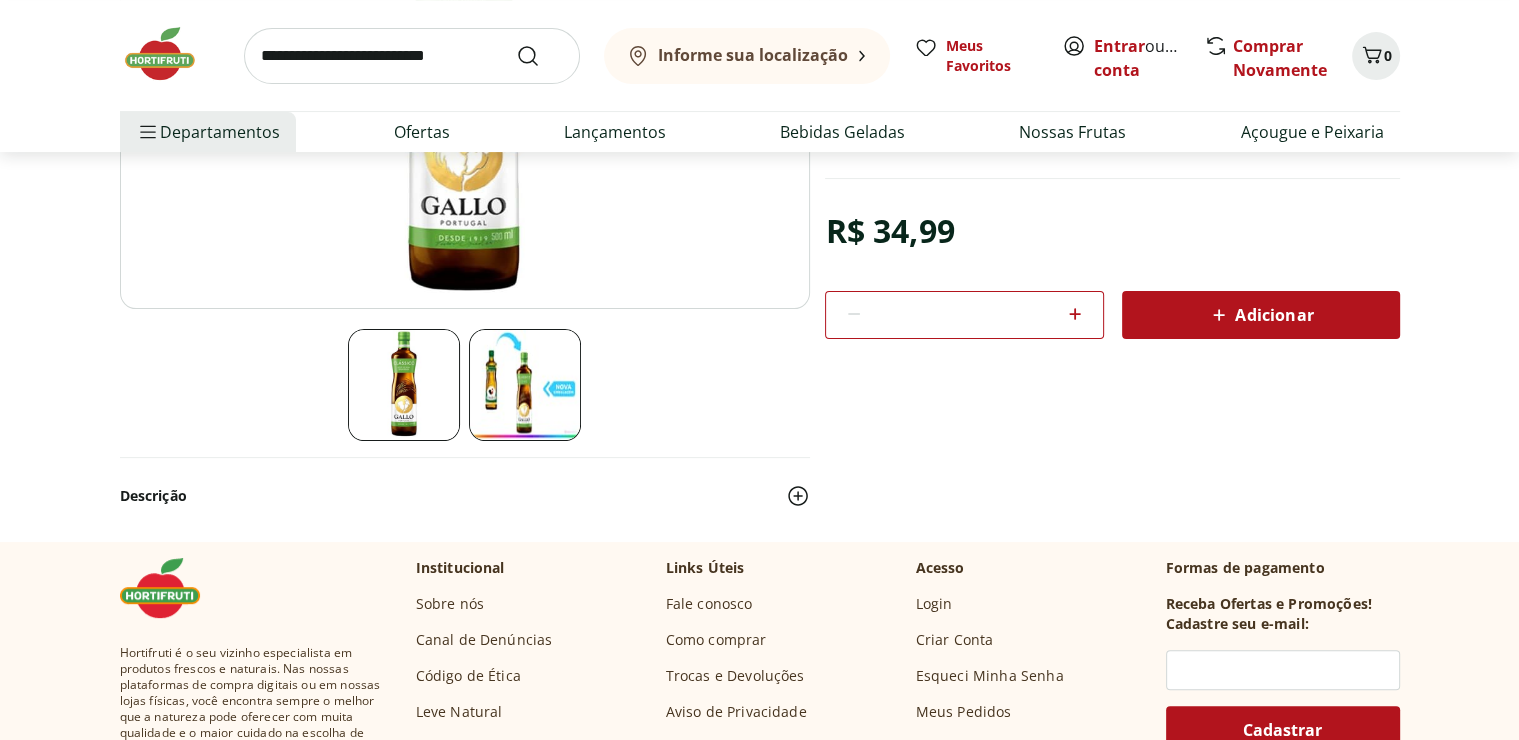 click on "Adicionar" at bounding box center [1260, 315] 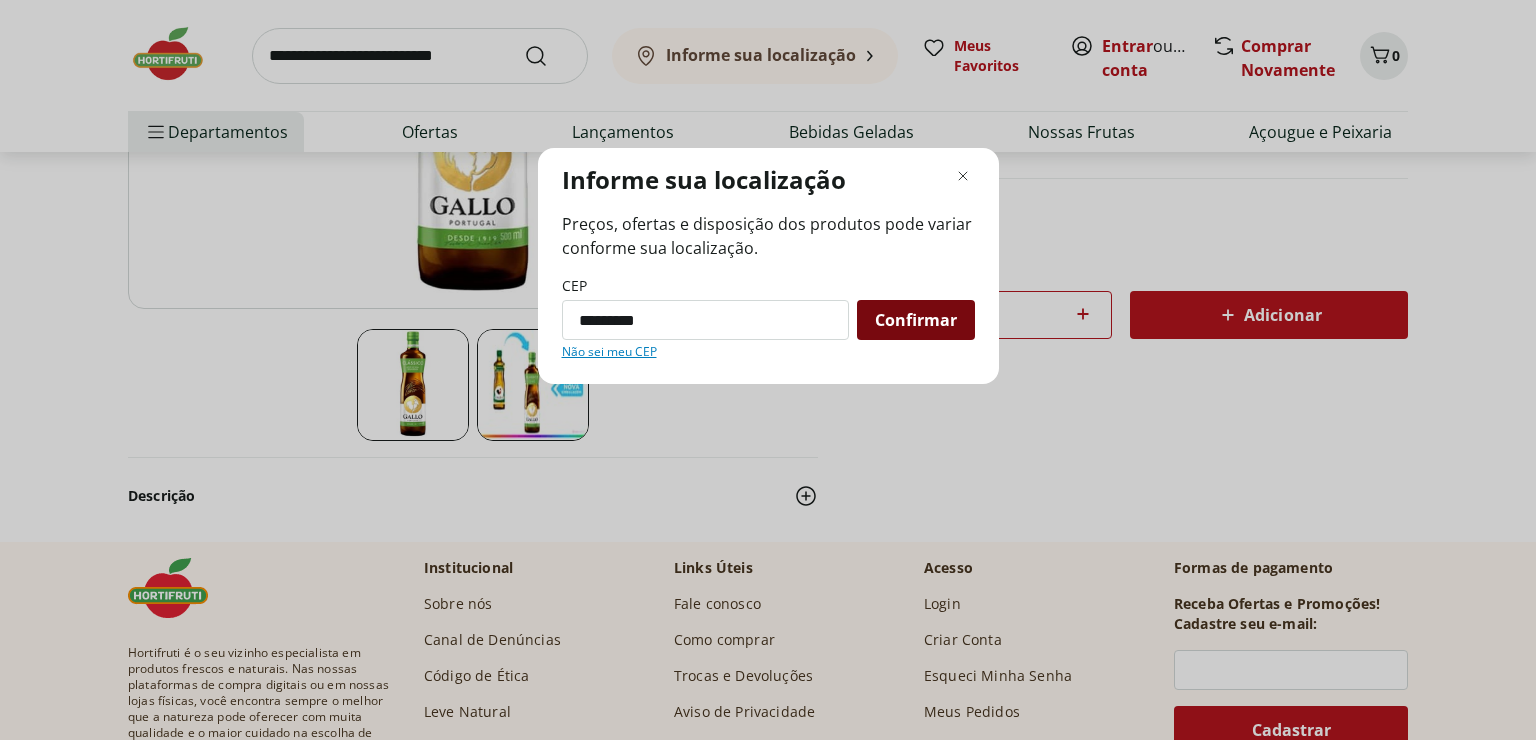 type on "*********" 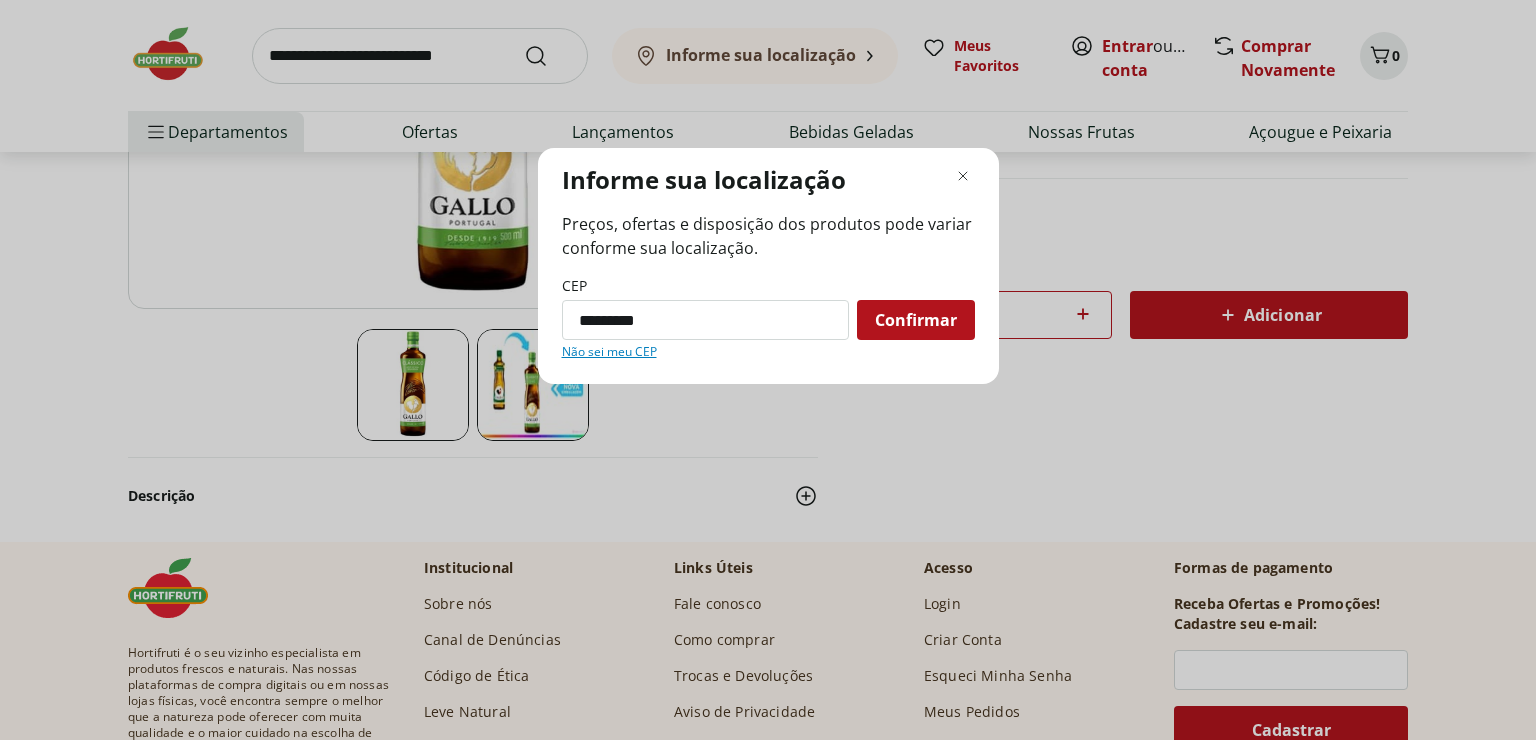 click on "Confirmar" at bounding box center [916, 320] 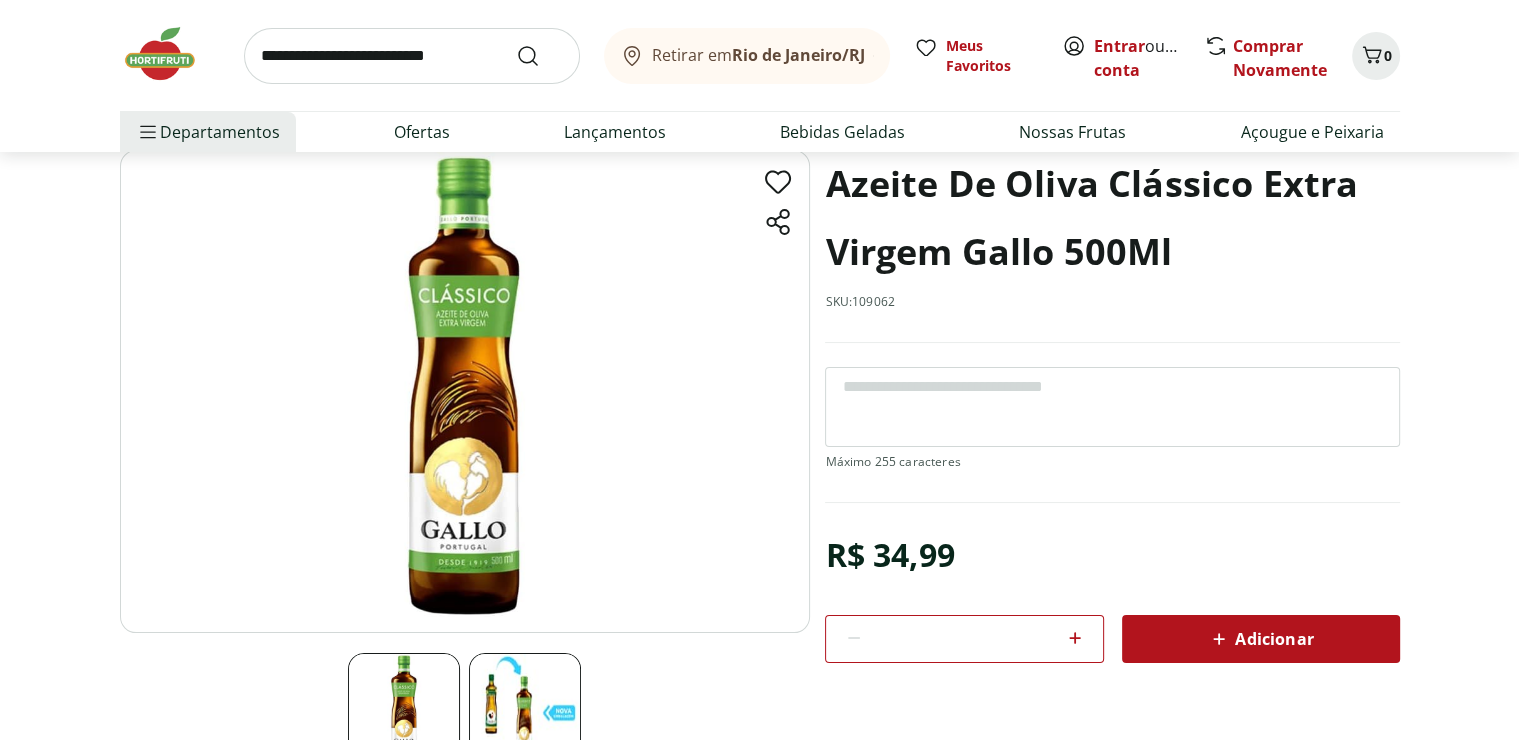 scroll, scrollTop: 0, scrollLeft: 0, axis: both 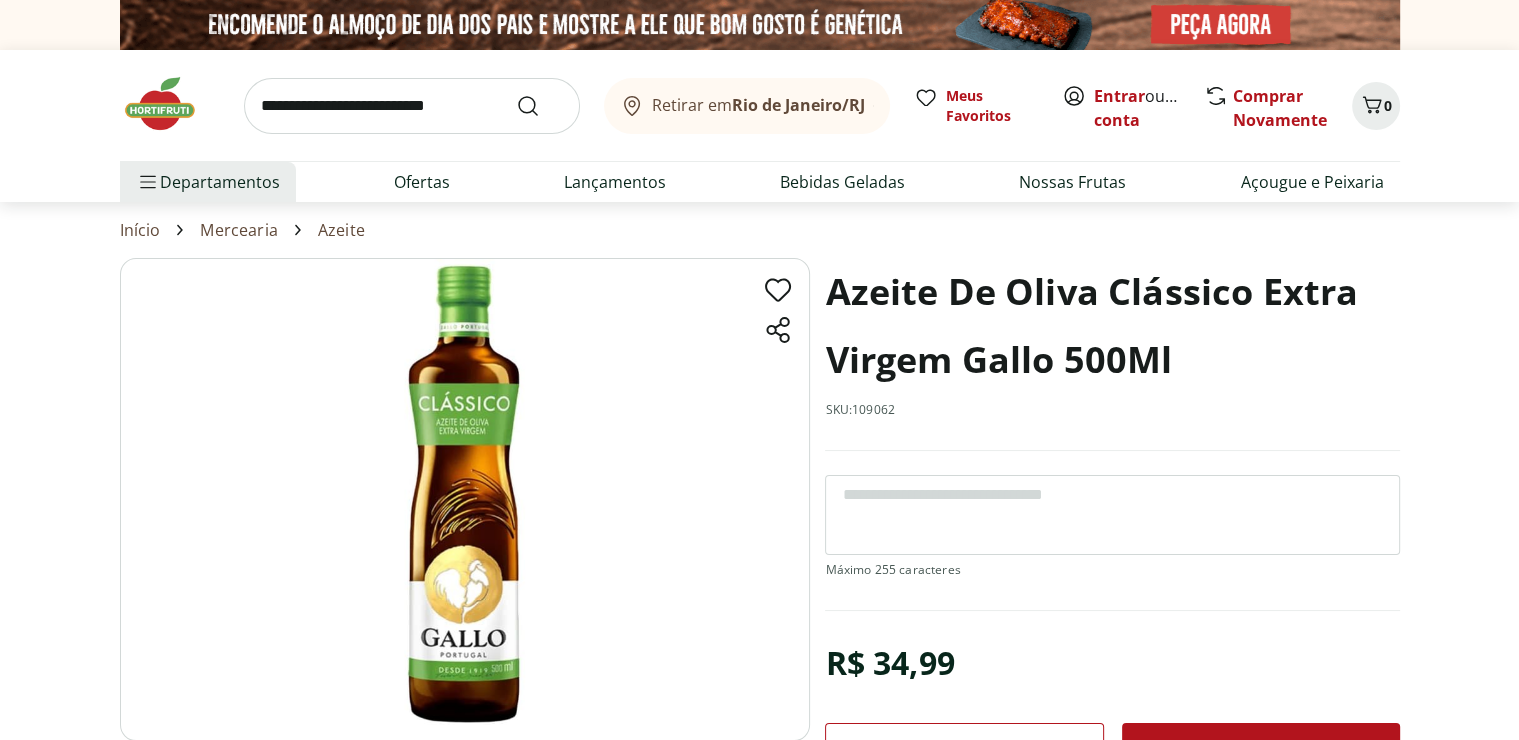 click at bounding box center [412, 106] 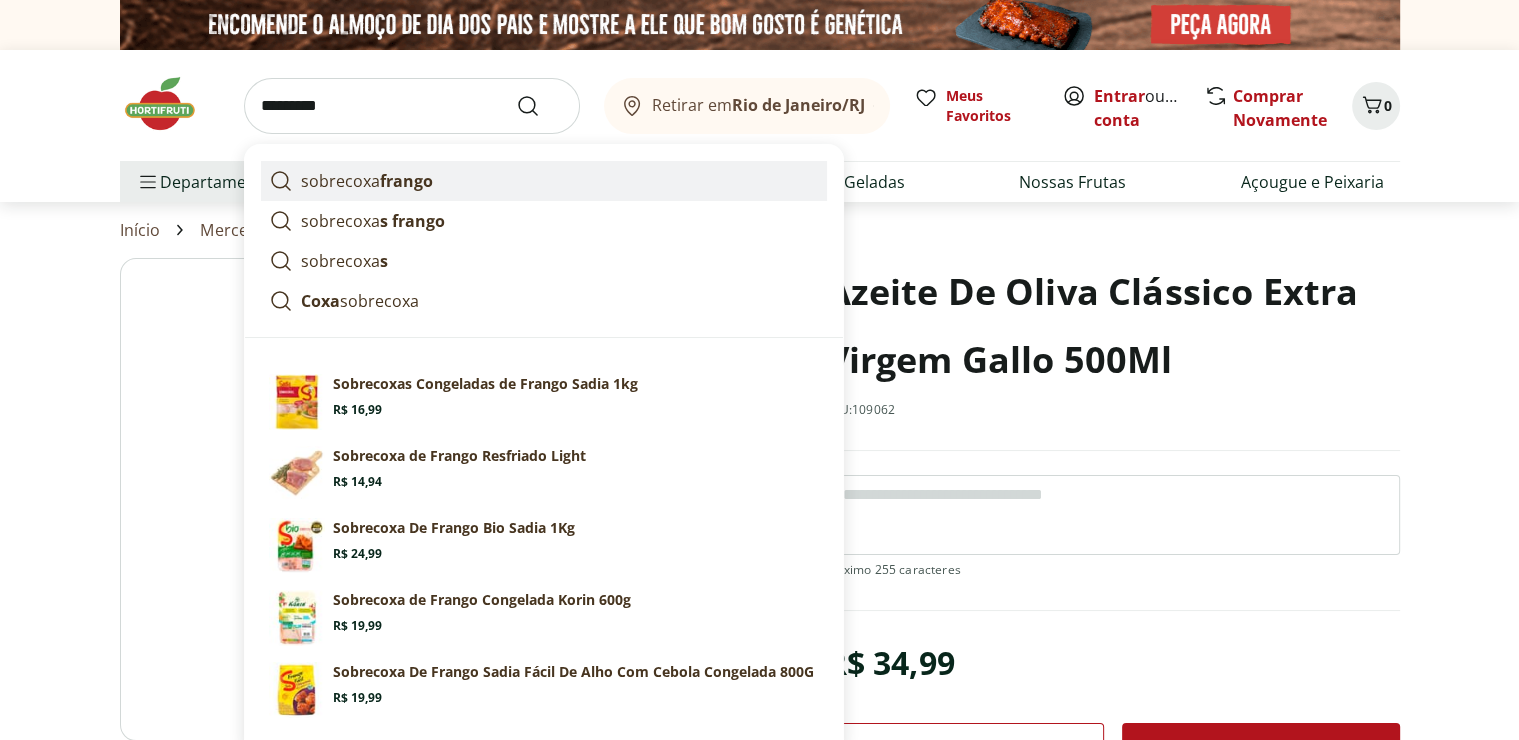 click on "frango" at bounding box center (406, 181) 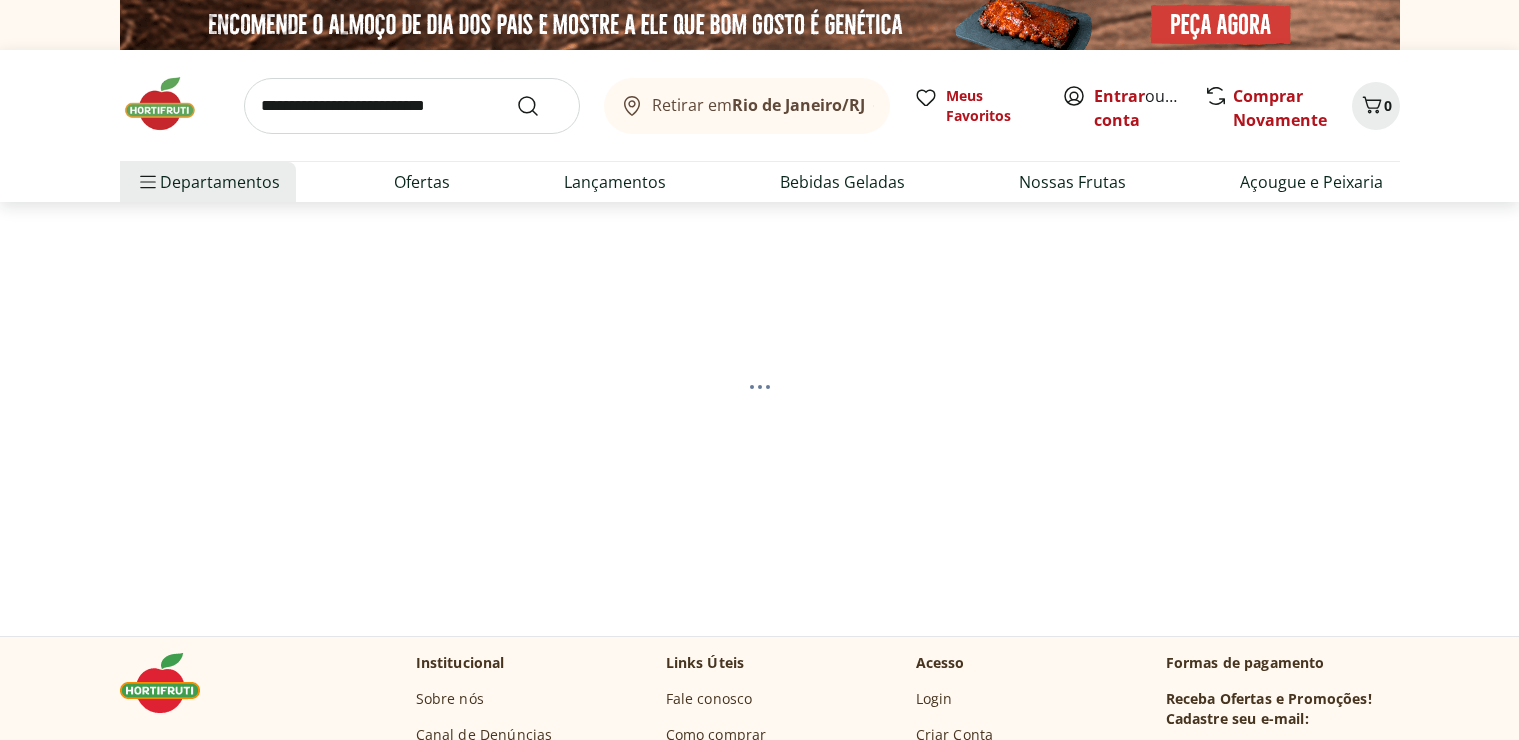 scroll, scrollTop: 0, scrollLeft: 0, axis: both 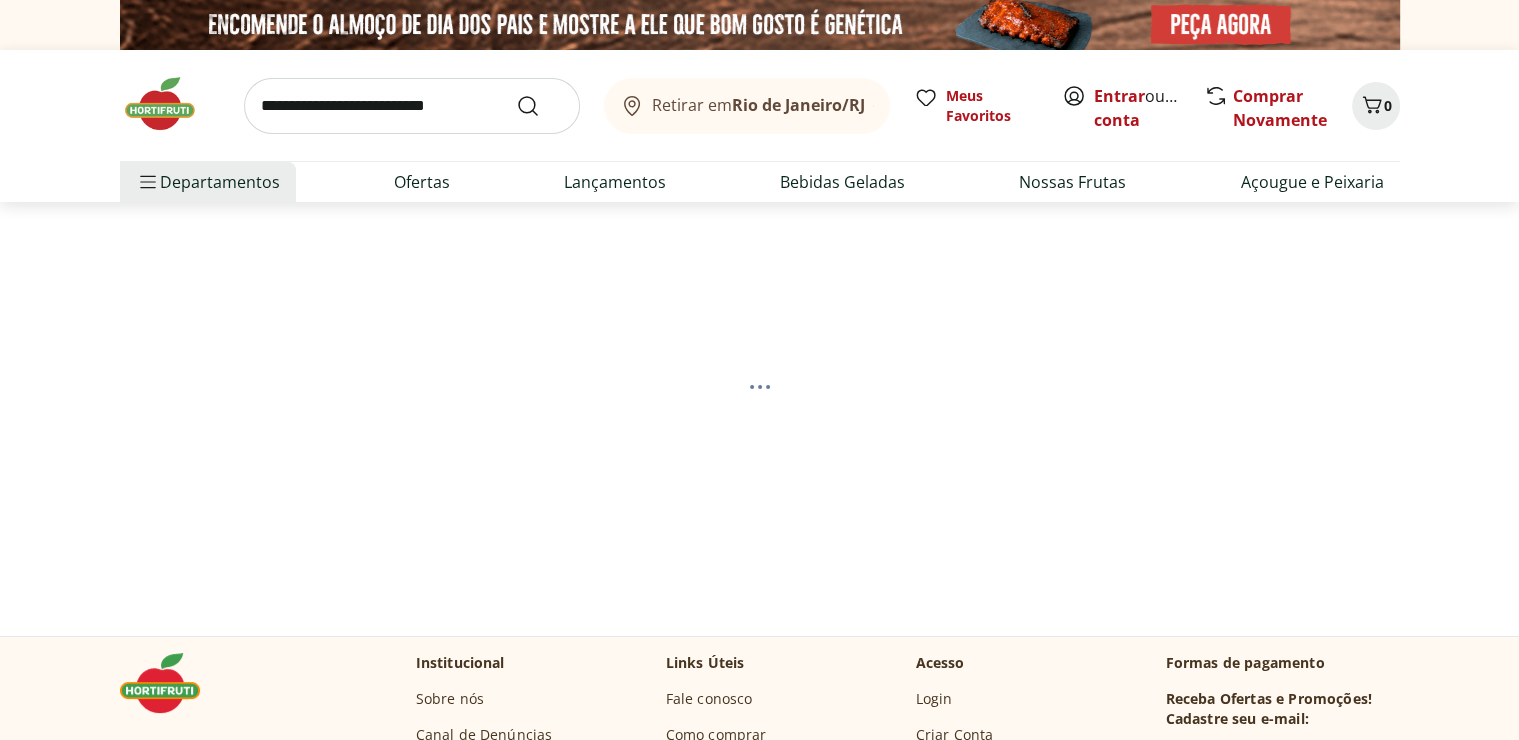 select on "**********" 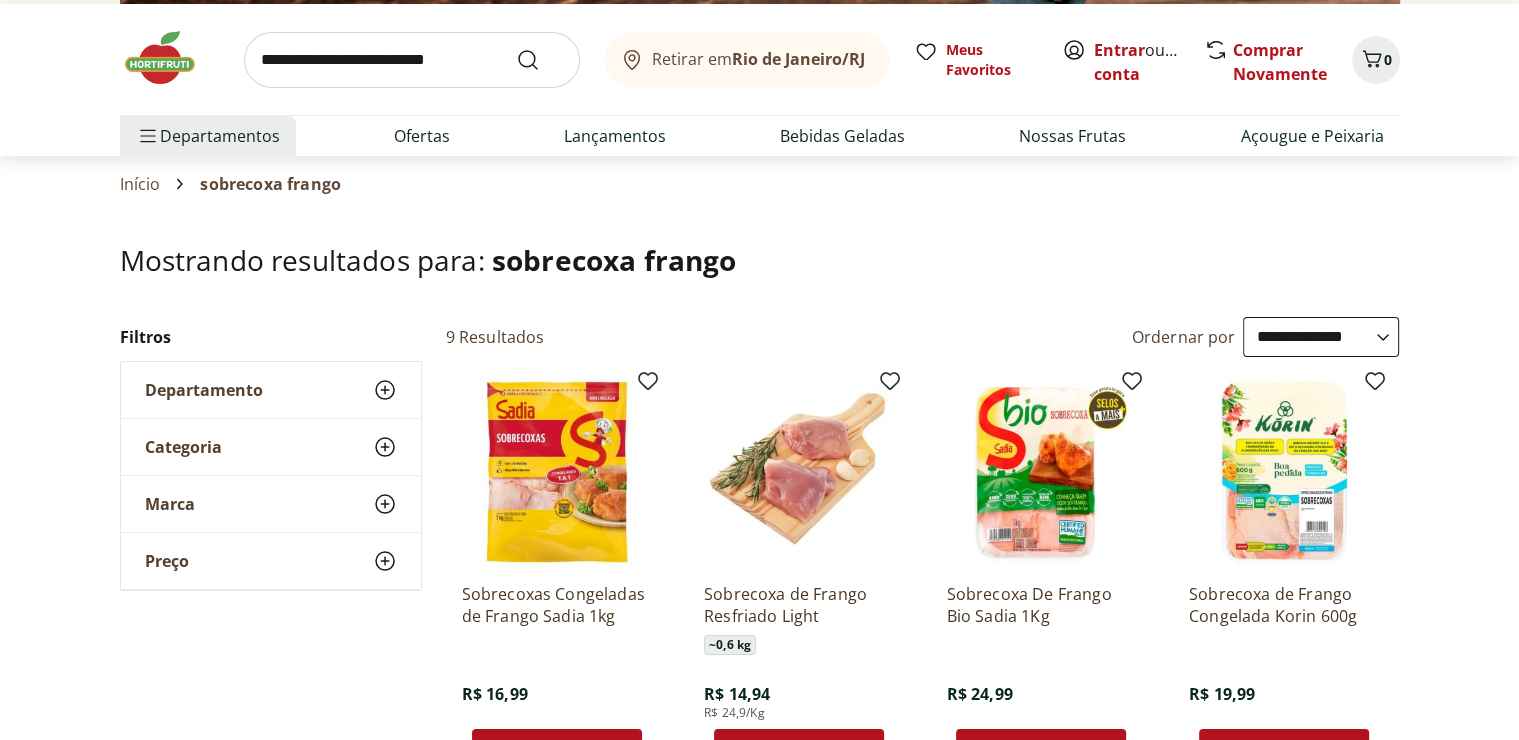scroll, scrollTop: 108, scrollLeft: 0, axis: vertical 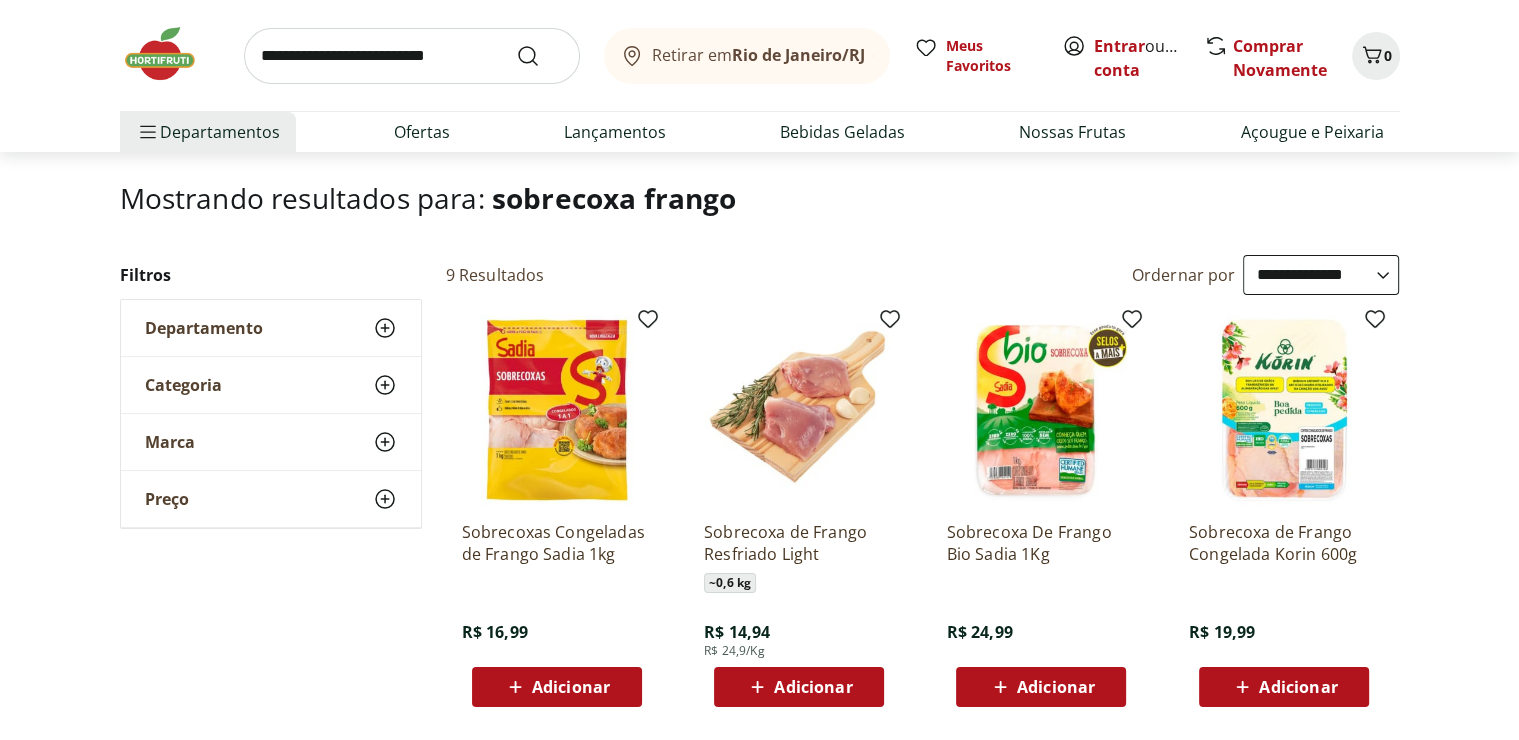 click at bounding box center (1041, 410) 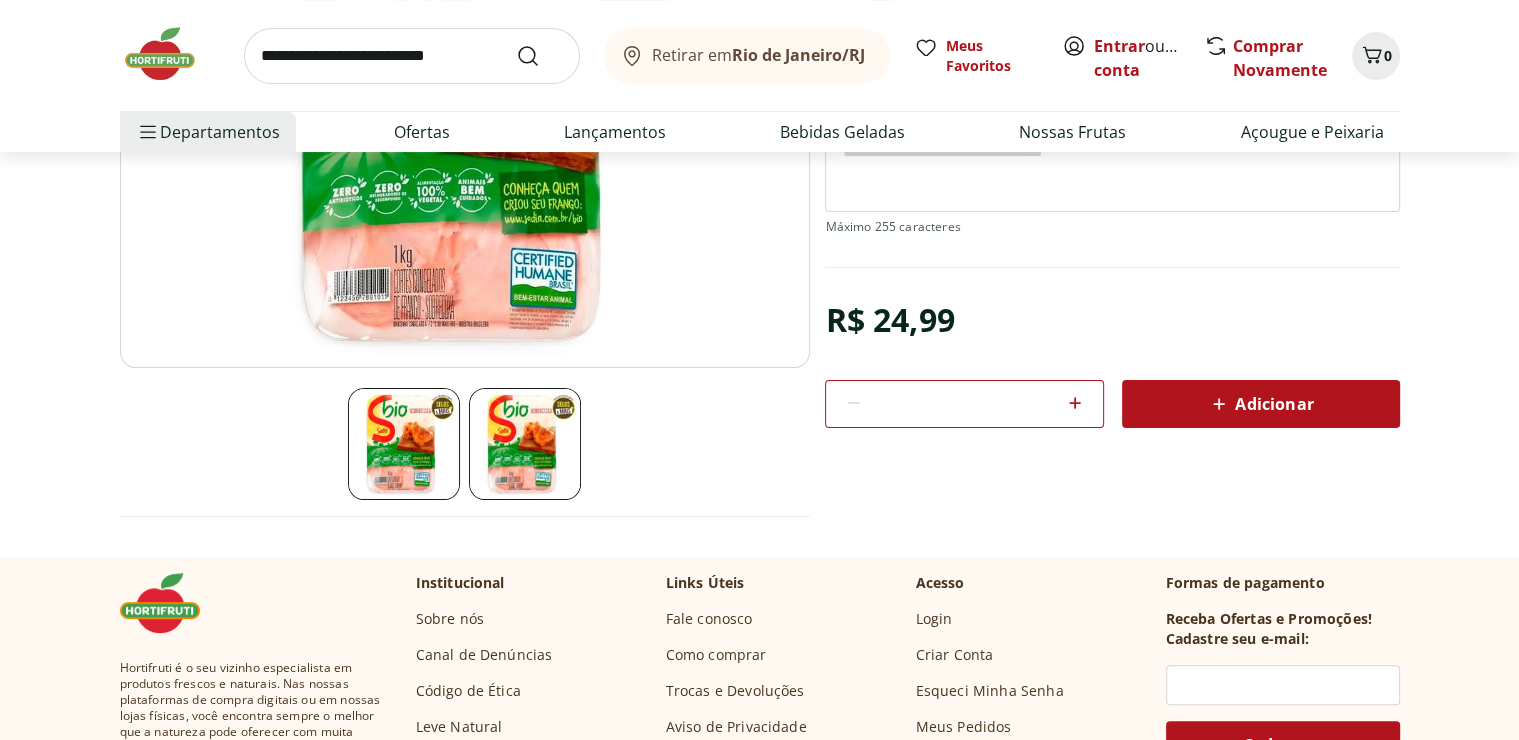 scroll, scrollTop: 216, scrollLeft: 0, axis: vertical 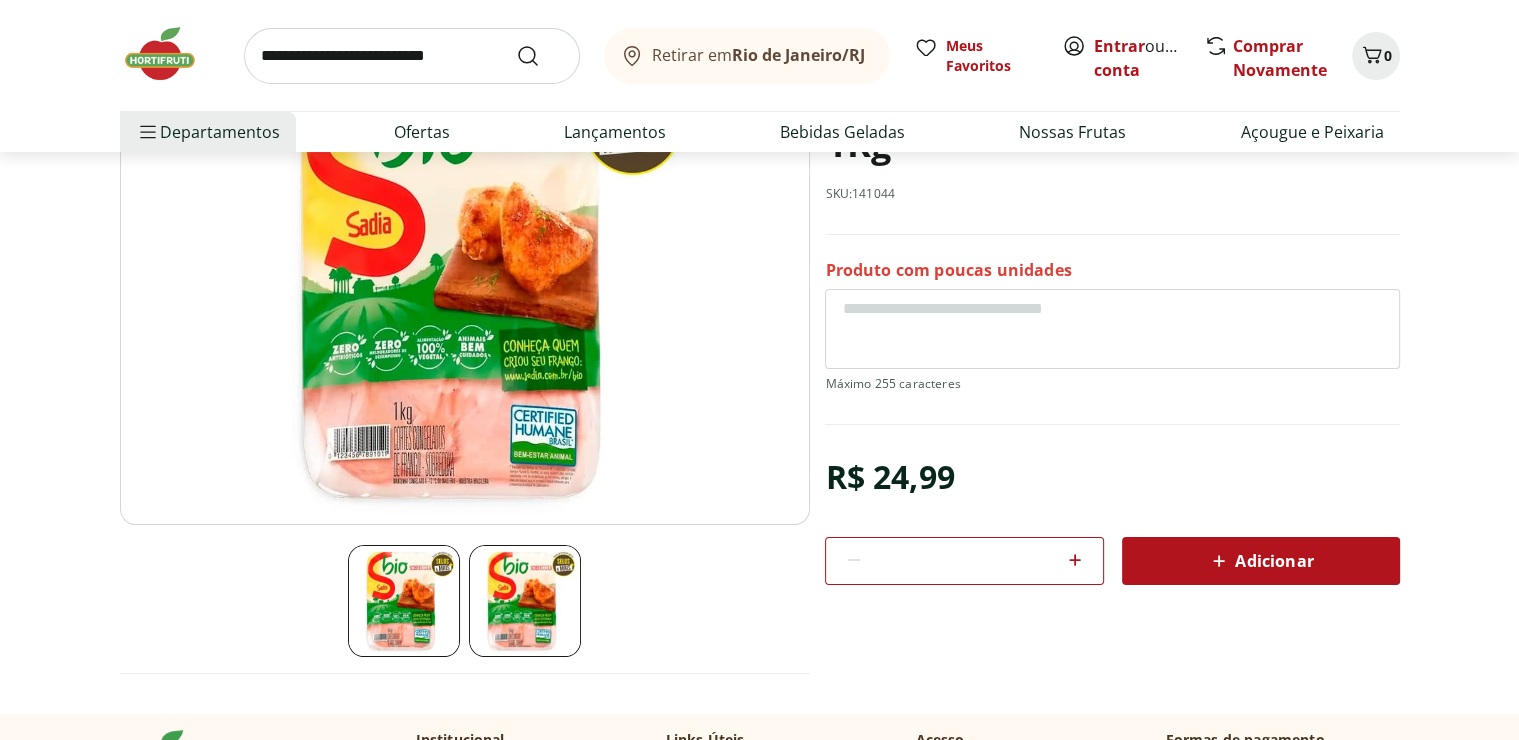 click at bounding box center (525, 601) 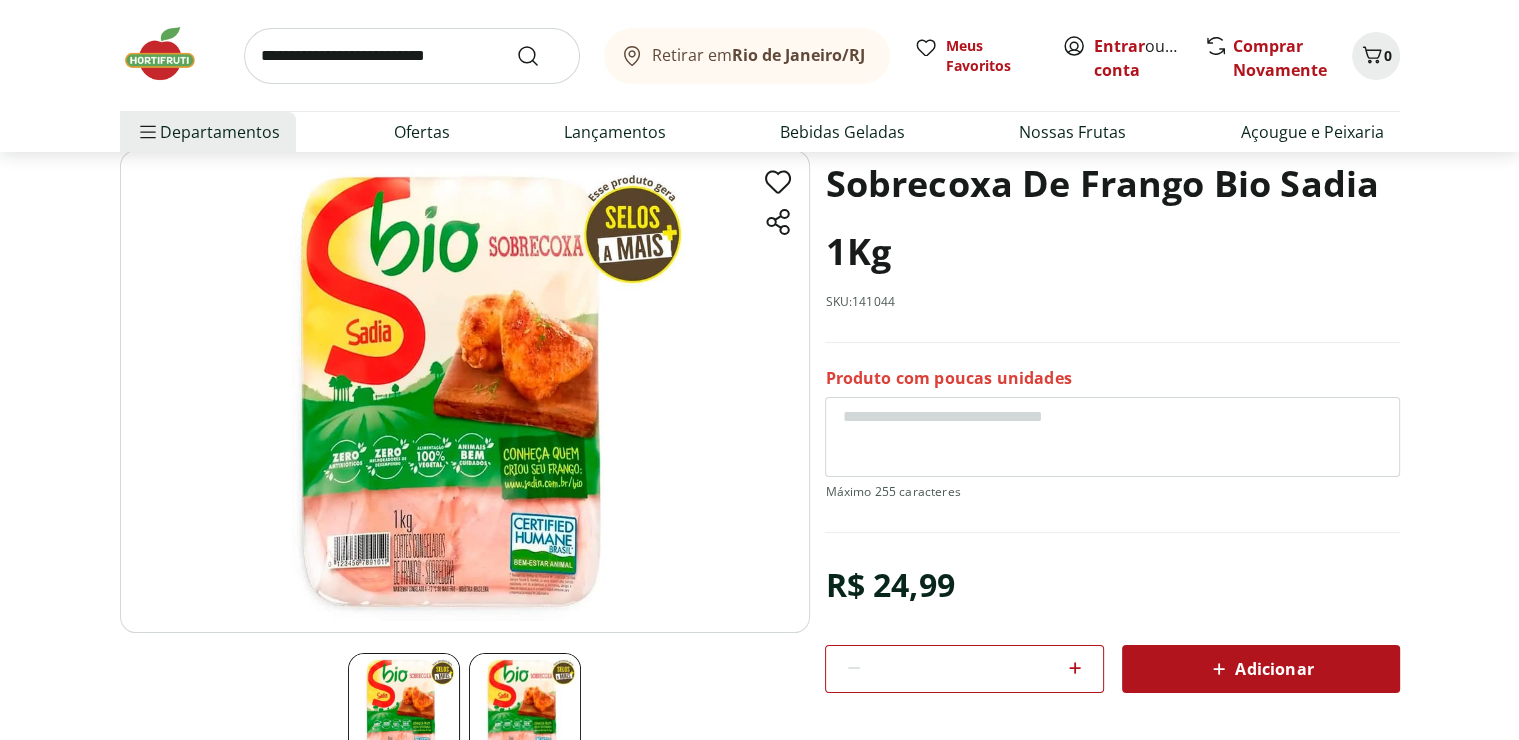 select on "**********" 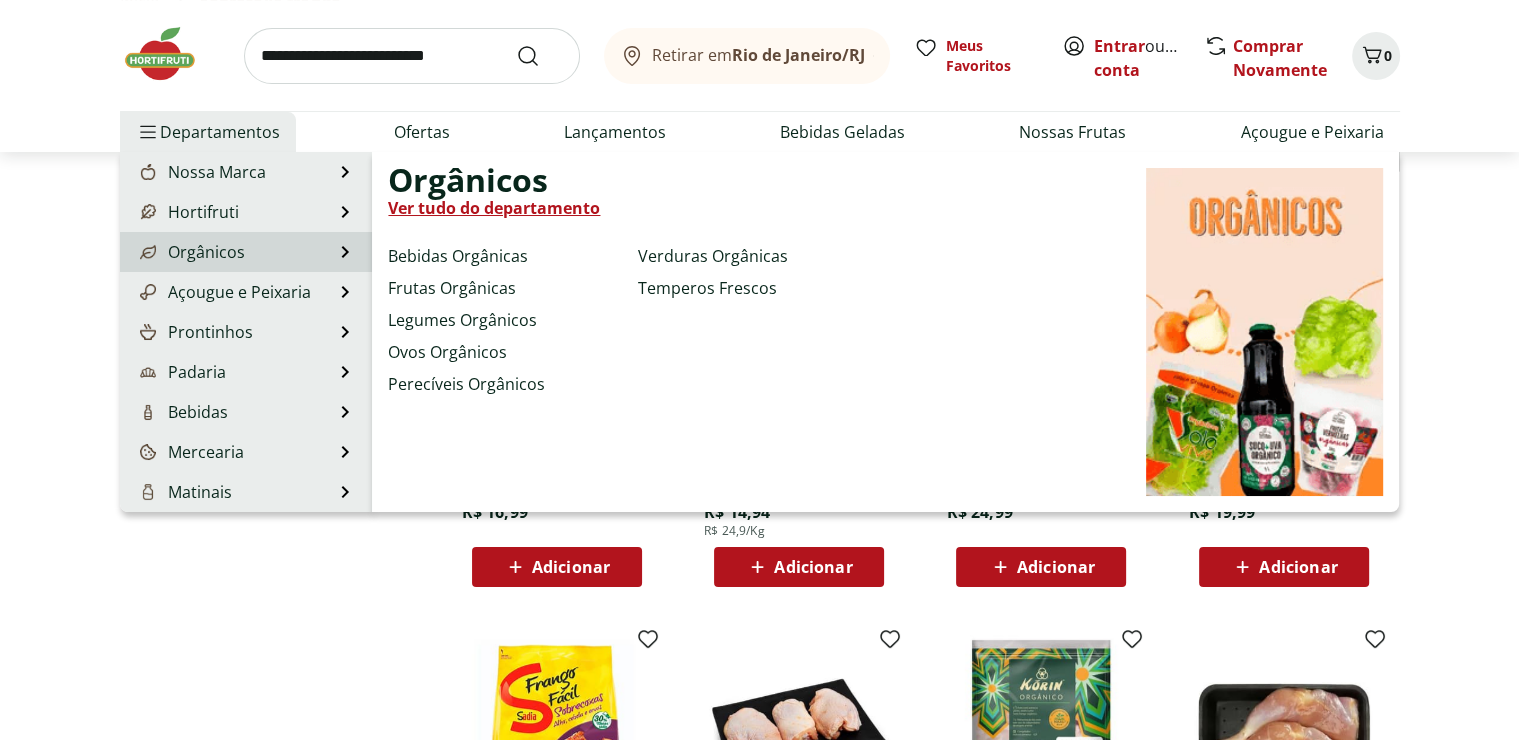 scroll, scrollTop: 324, scrollLeft: 0, axis: vertical 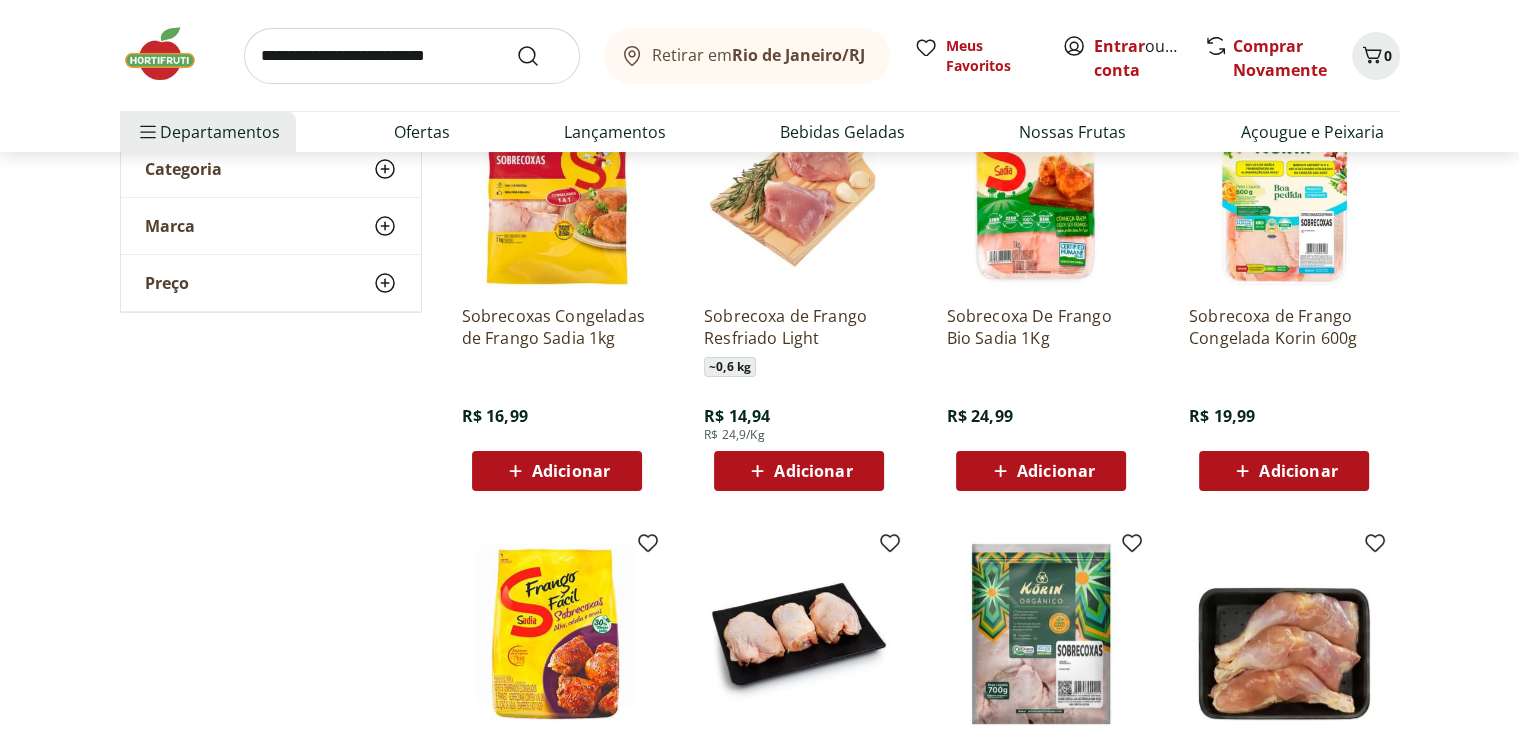 click on "Adicionar" at bounding box center [571, 471] 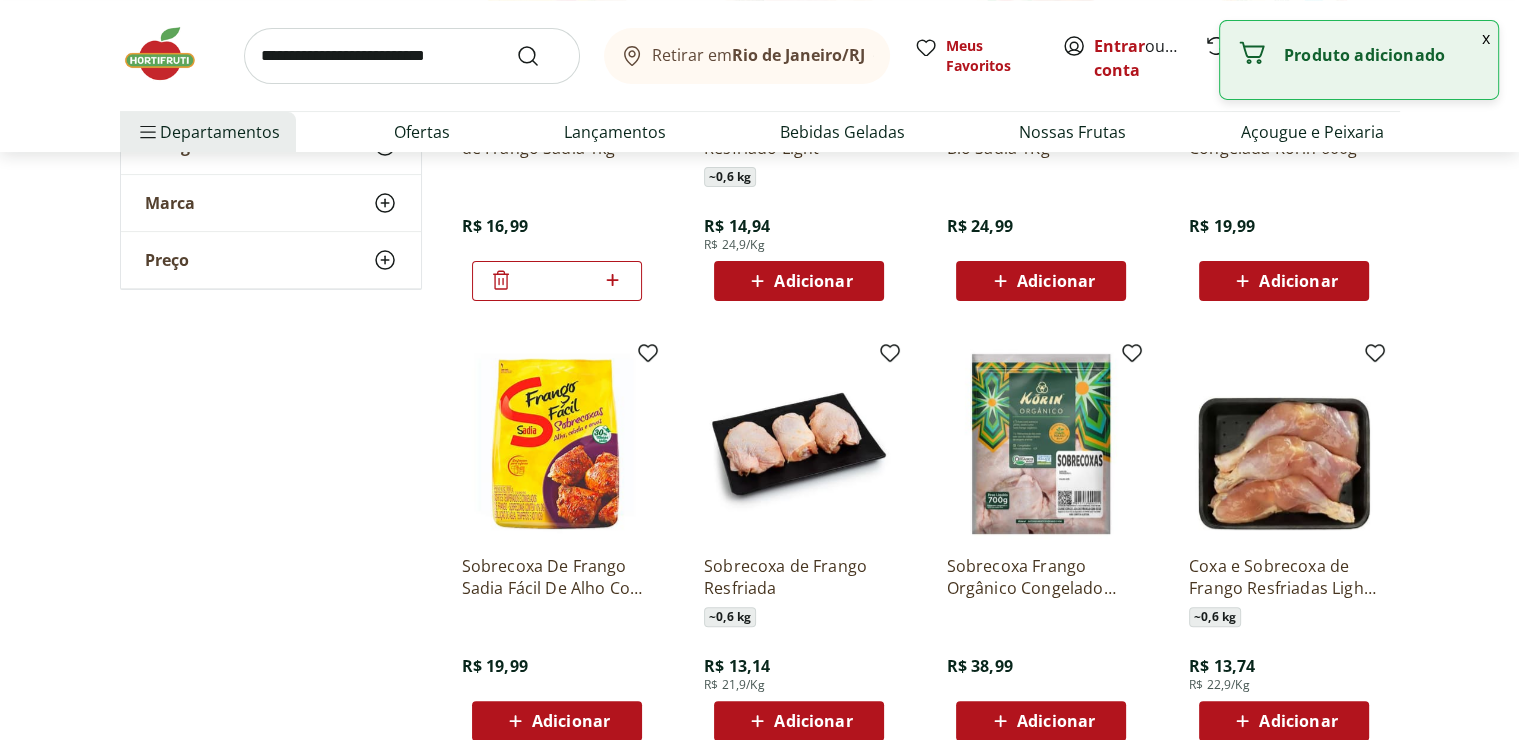 scroll, scrollTop: 540, scrollLeft: 0, axis: vertical 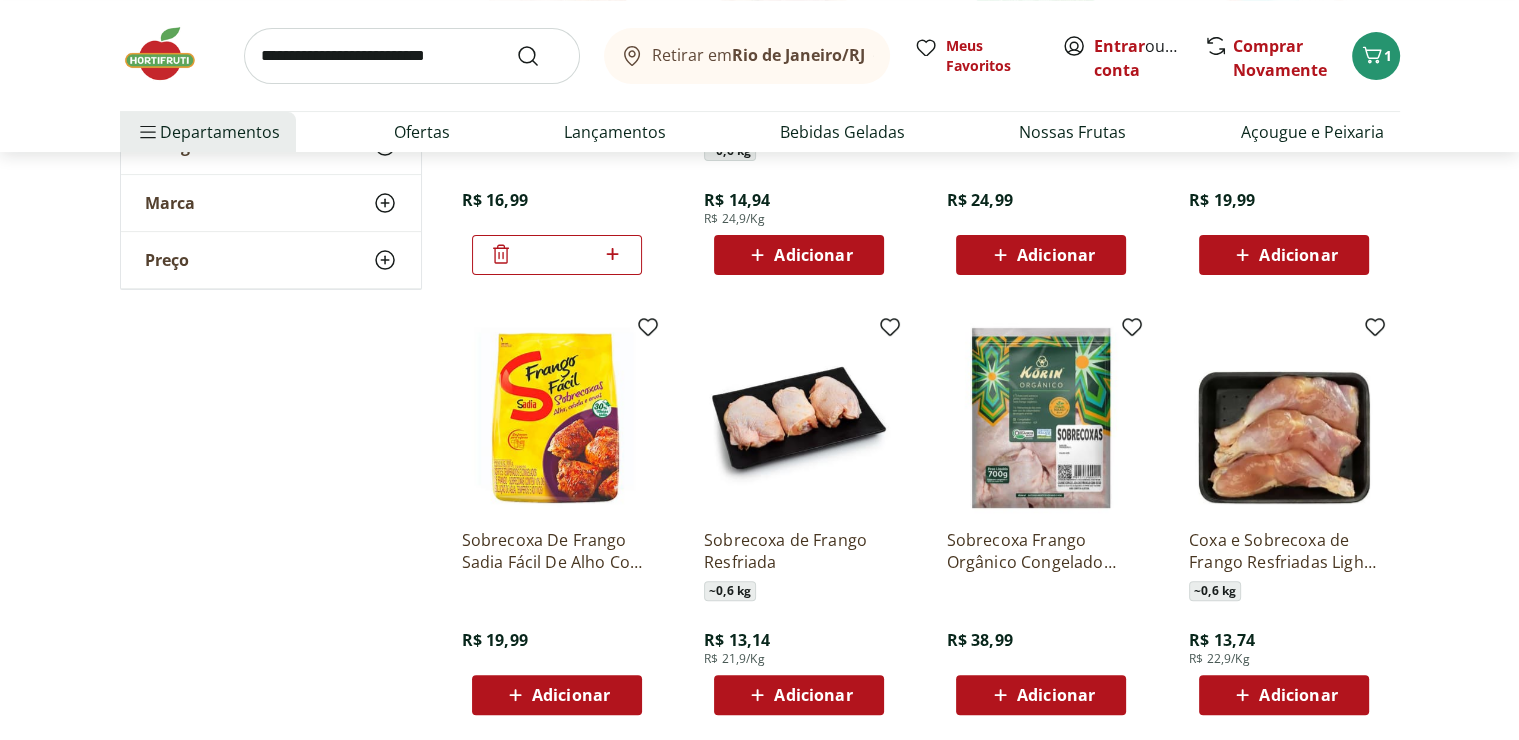 click 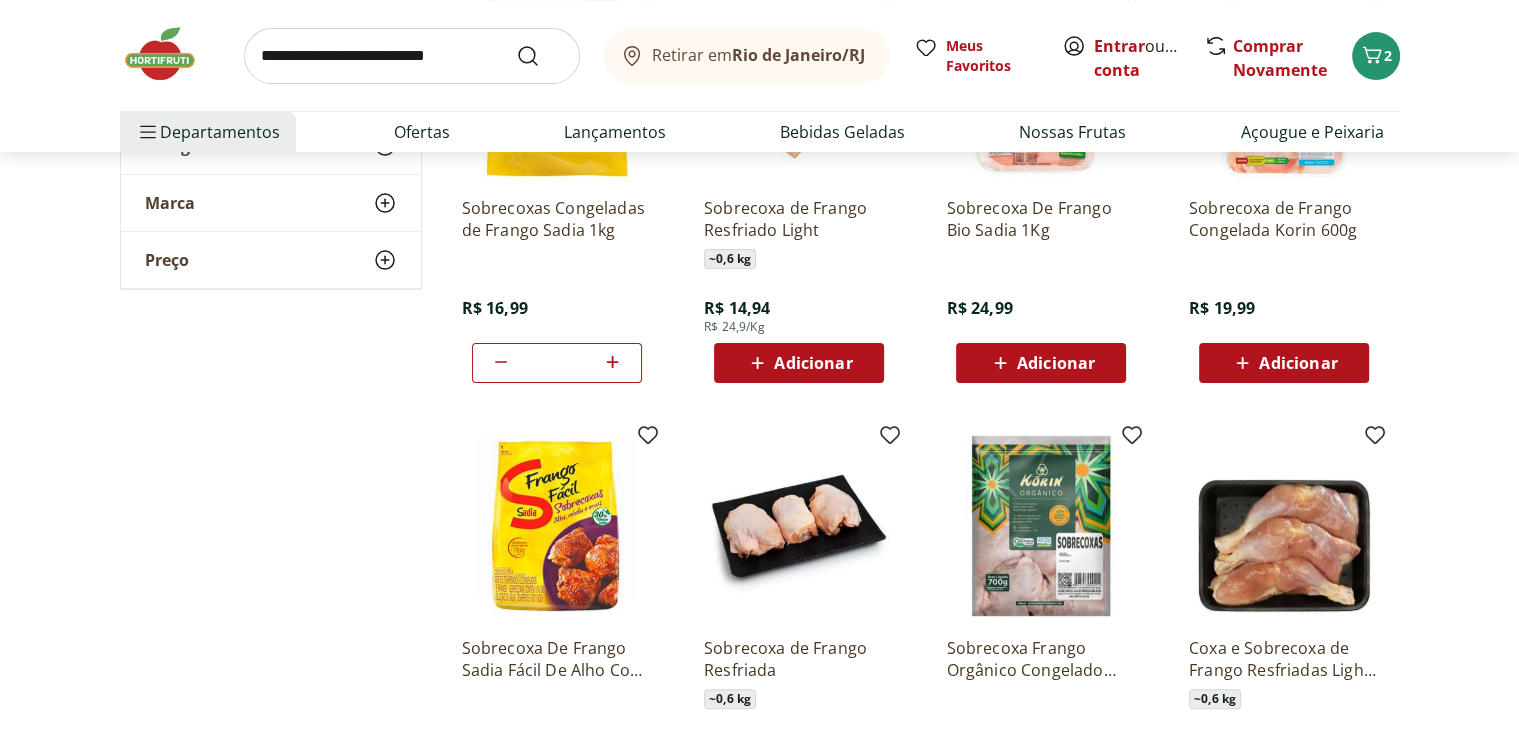 scroll, scrollTop: 0, scrollLeft: 0, axis: both 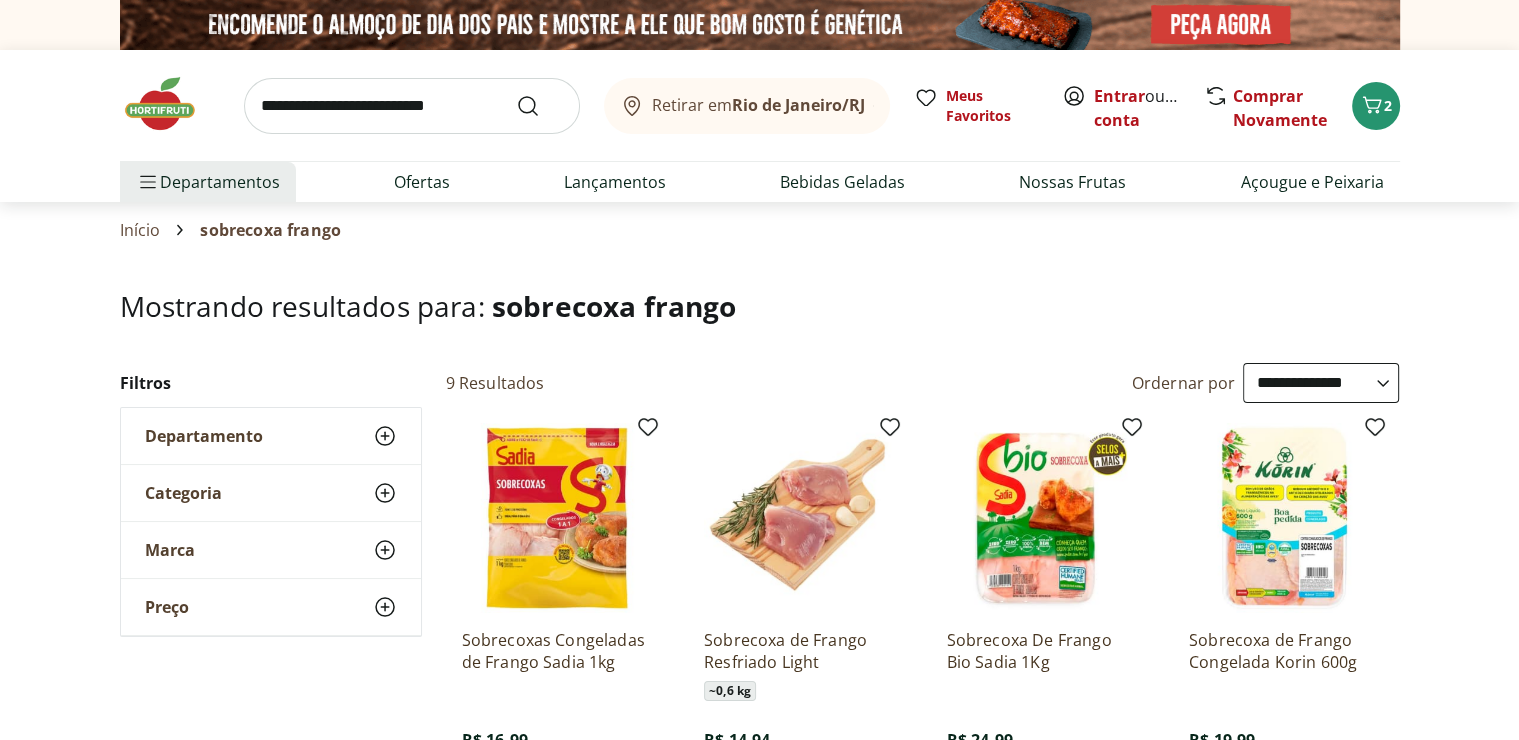 click at bounding box center (412, 106) 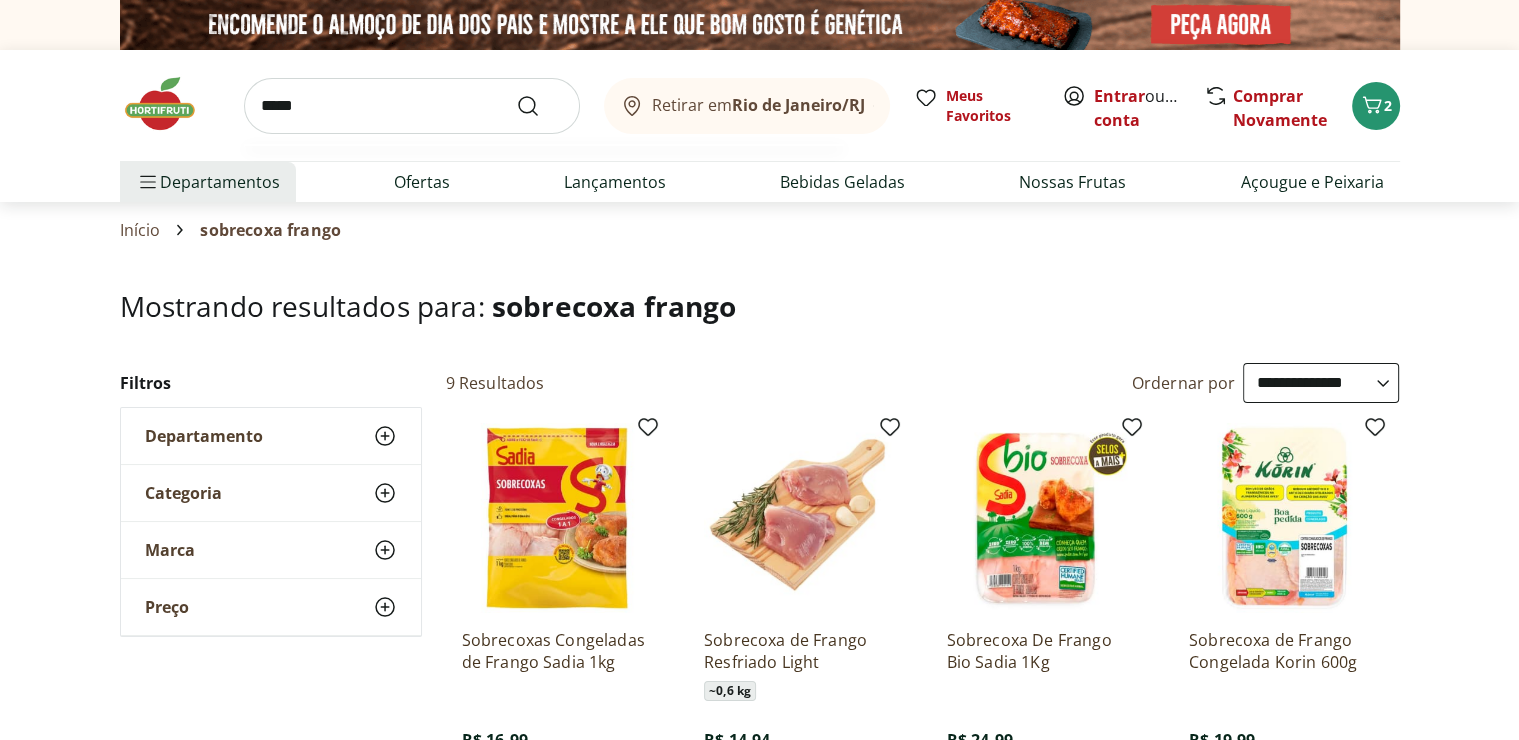 type on "*****" 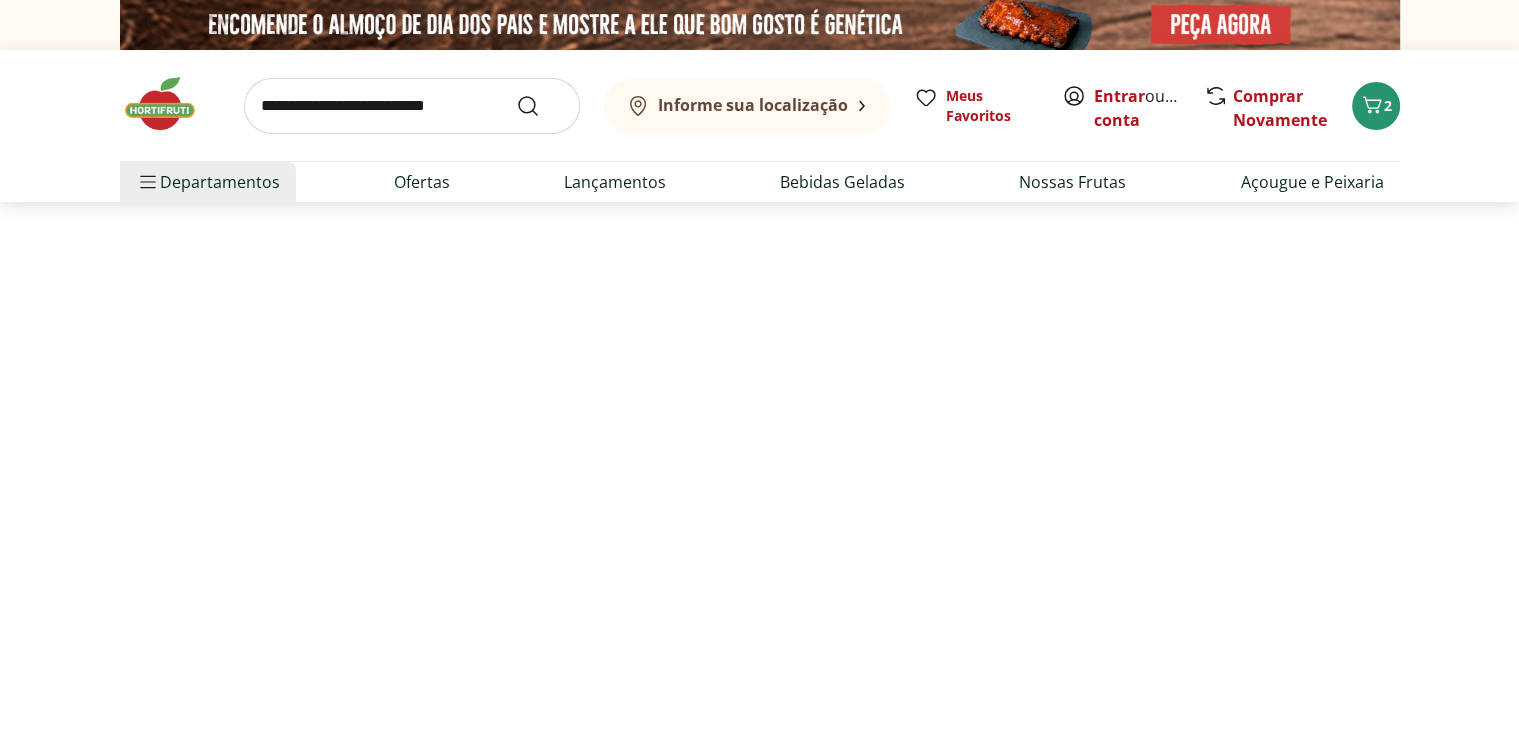 select on "**********" 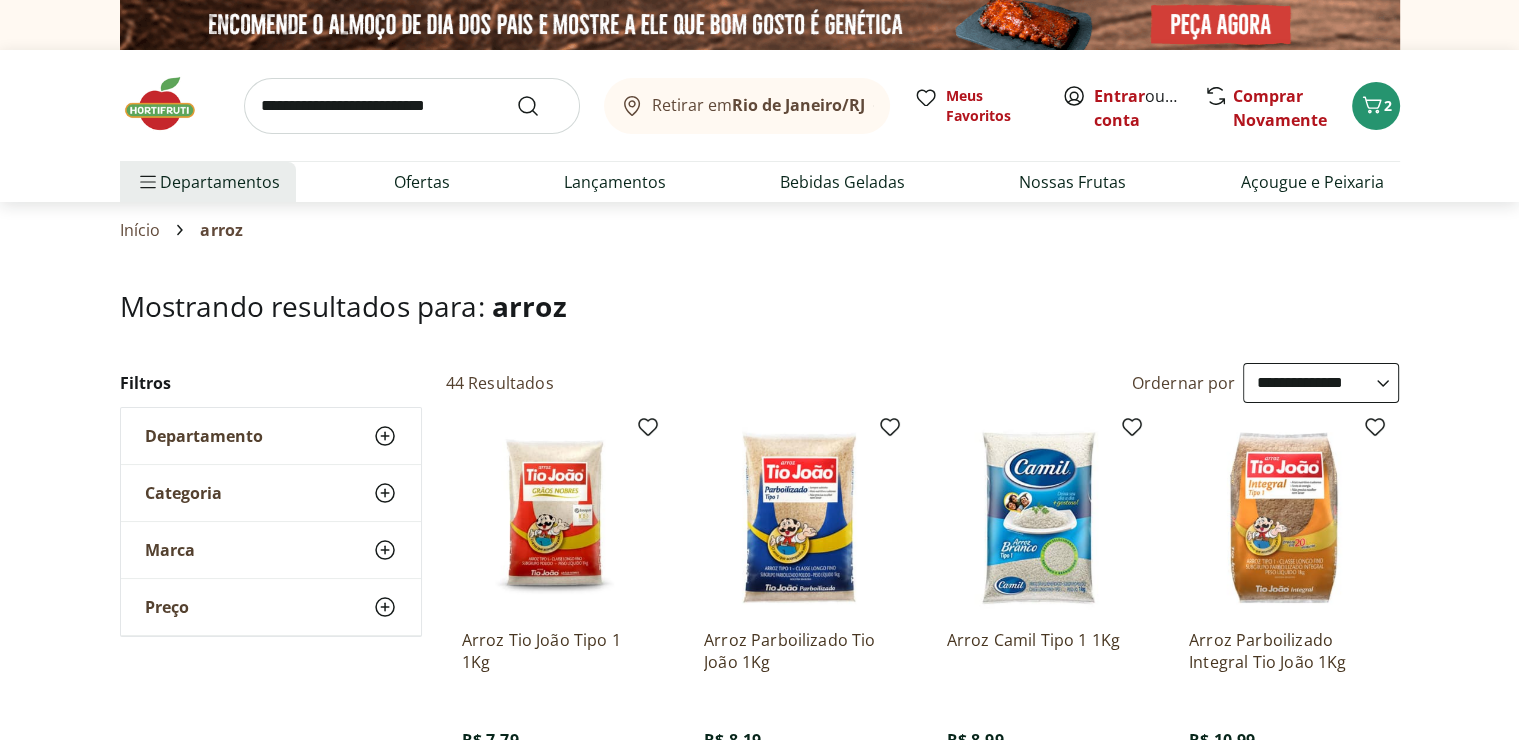 scroll, scrollTop: 216, scrollLeft: 0, axis: vertical 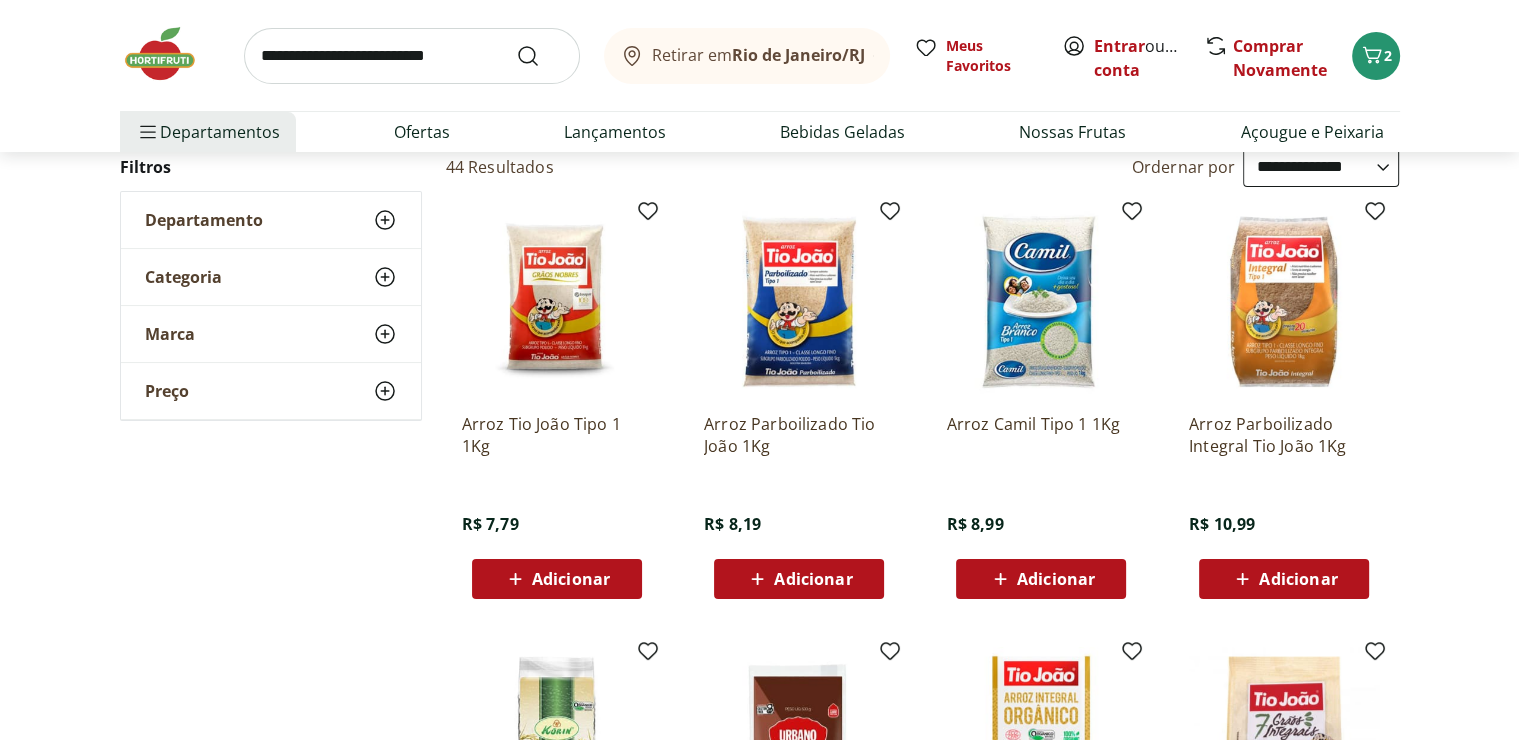 click on "Adicionar" at bounding box center (813, 579) 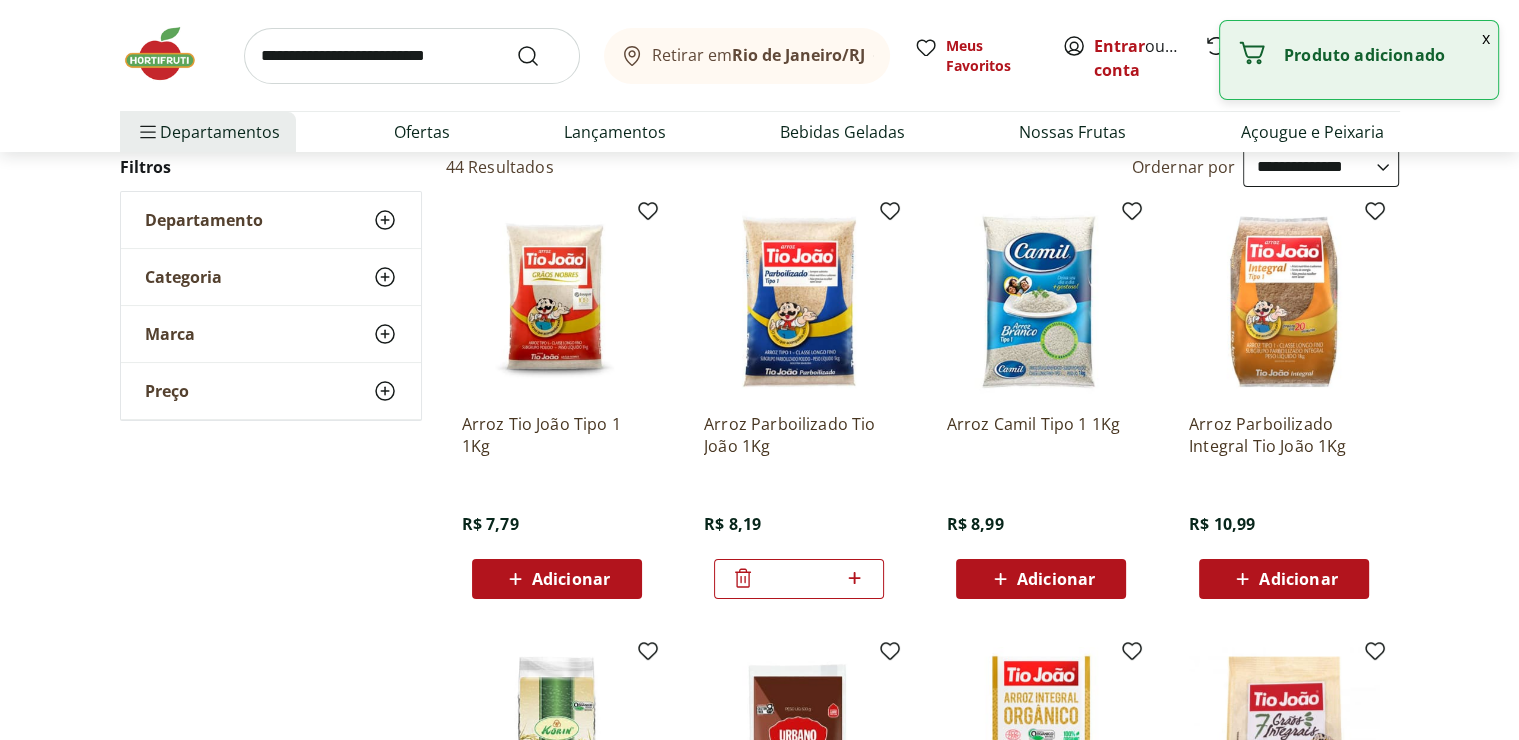 click 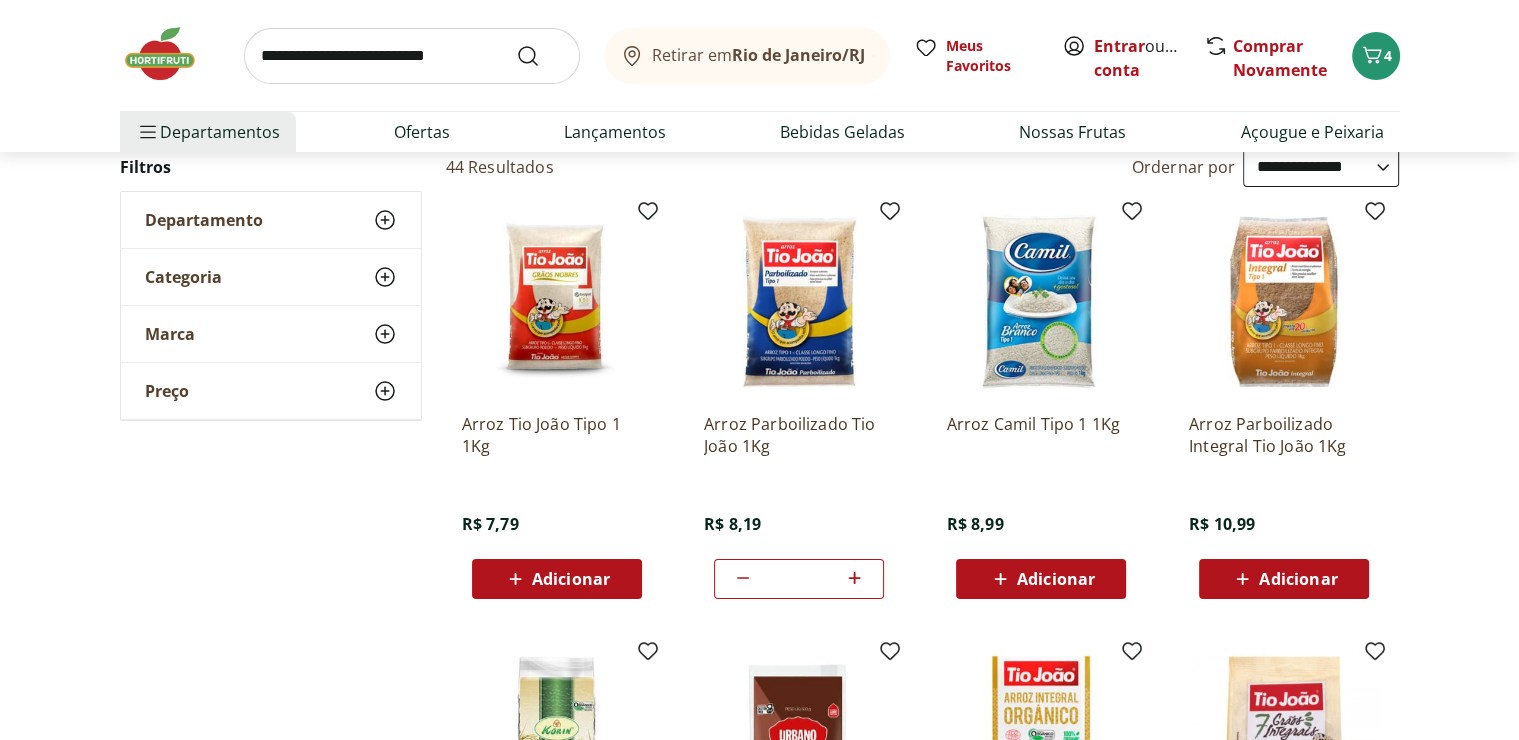 scroll, scrollTop: 0, scrollLeft: 0, axis: both 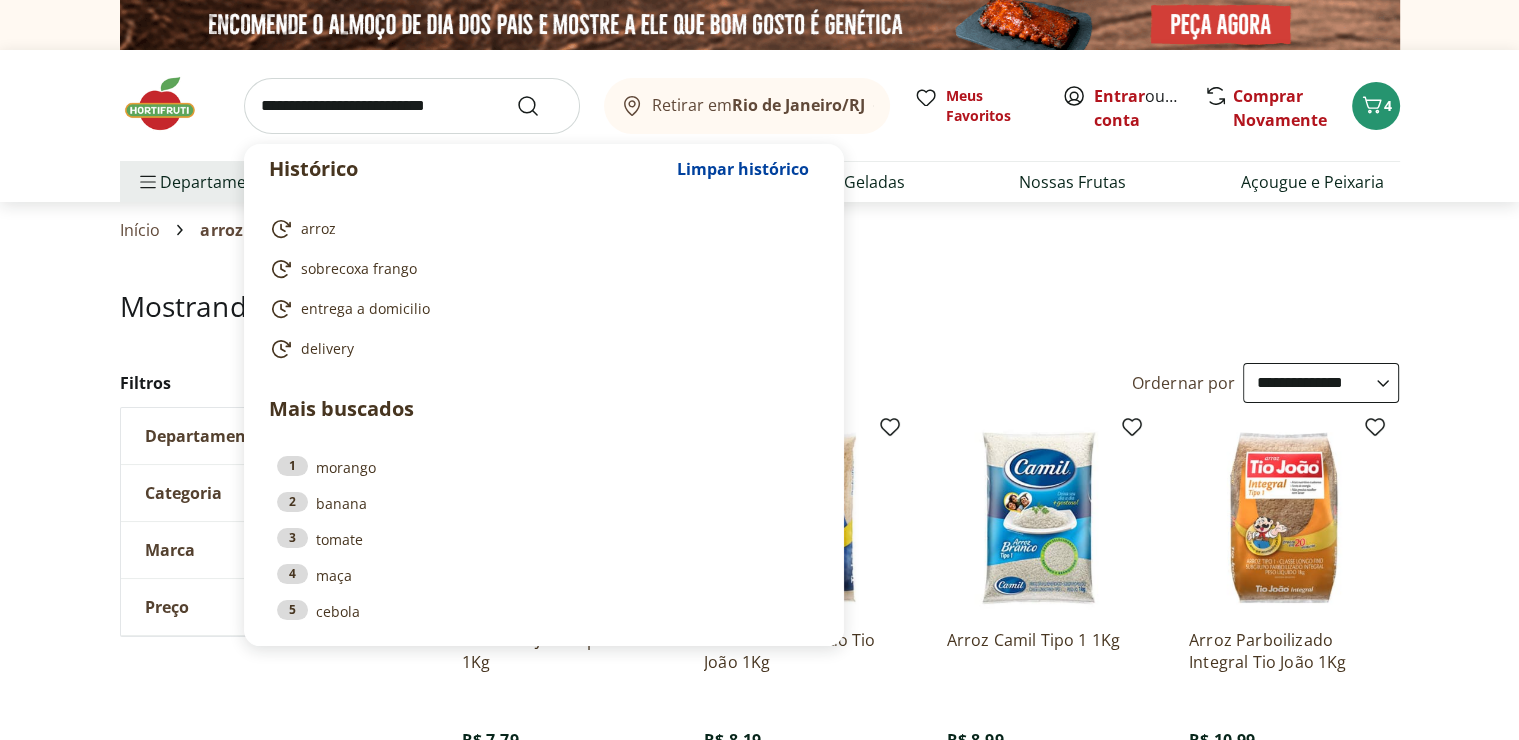 click at bounding box center [412, 106] 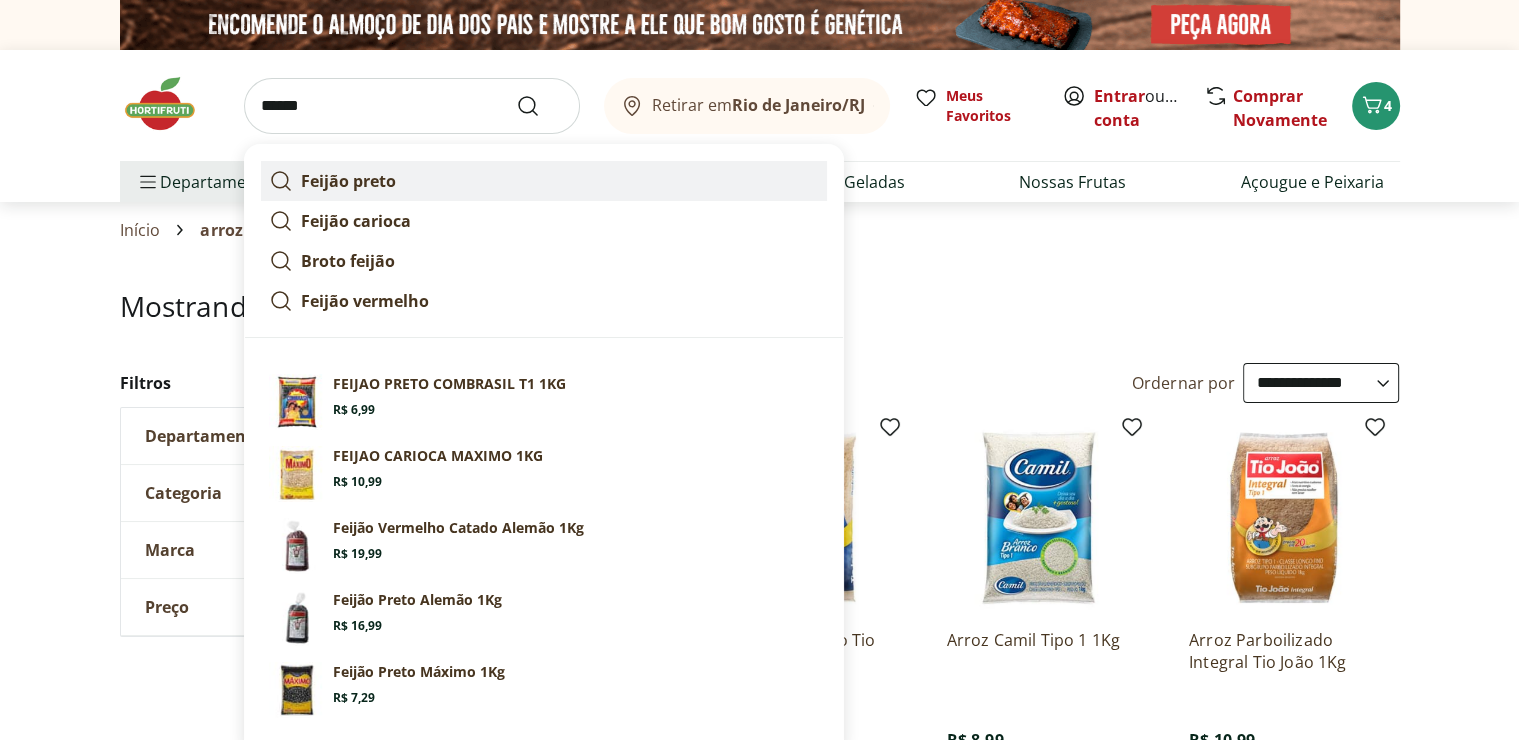 click on "Feijão preto" at bounding box center (348, 181) 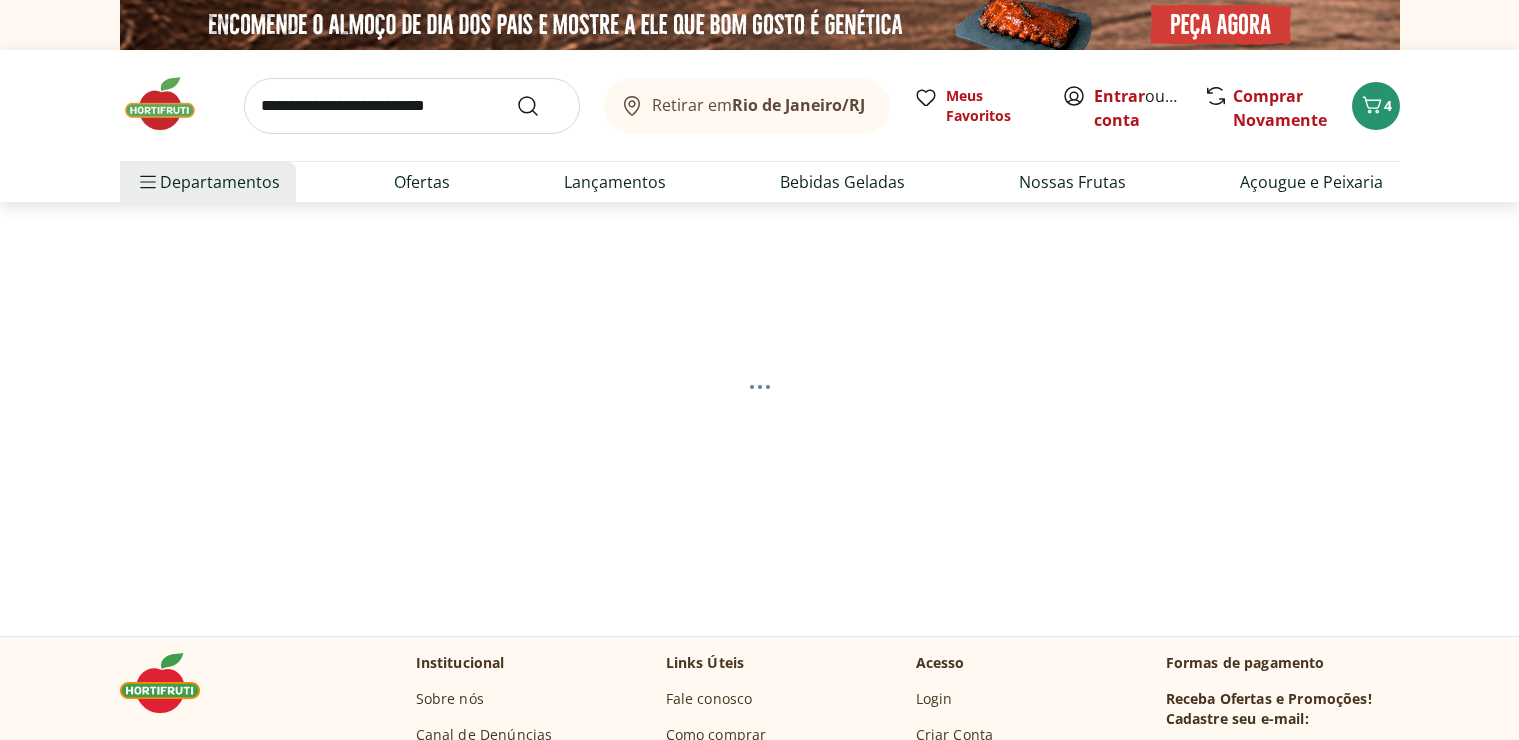 scroll, scrollTop: 0, scrollLeft: 0, axis: both 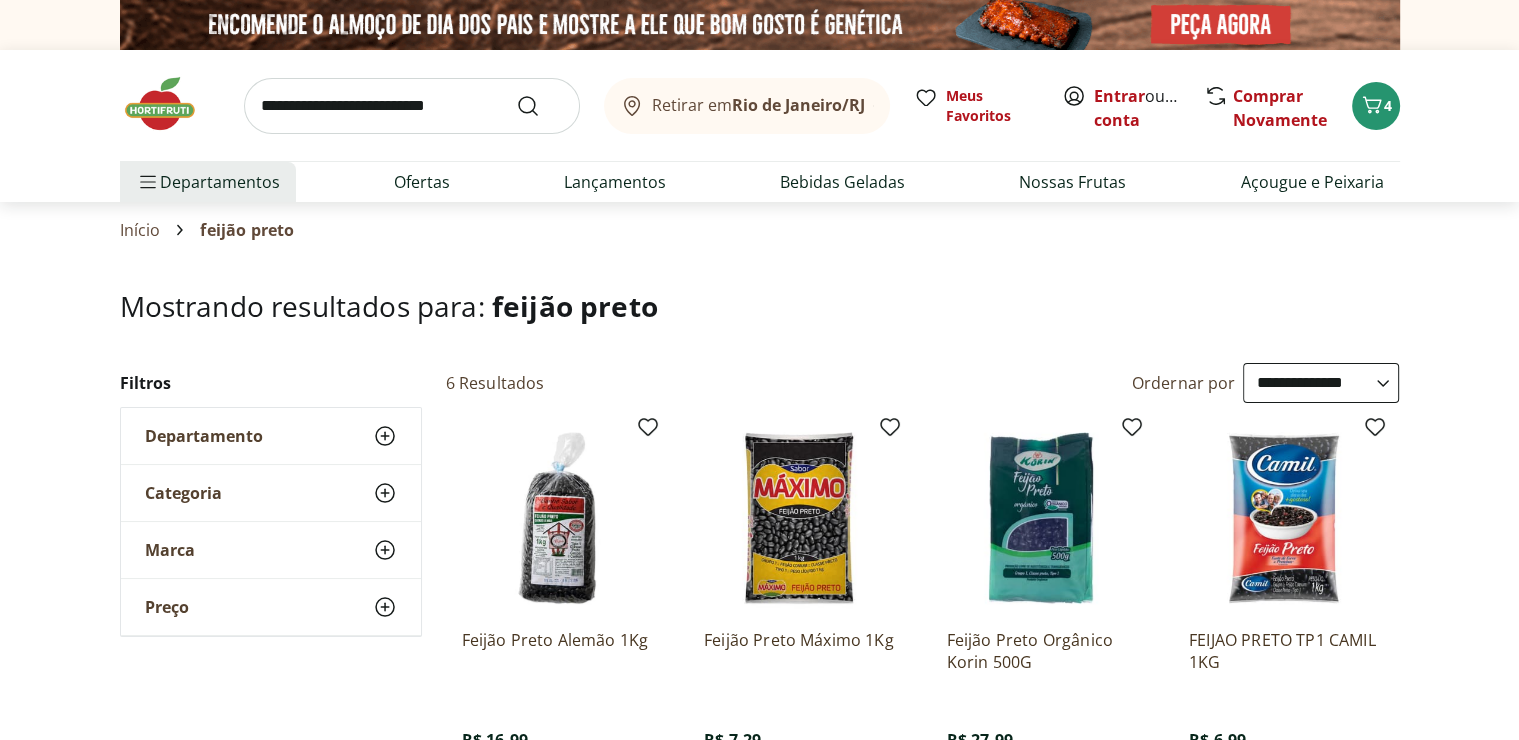 click on "Rio de Janeiro/RJ" at bounding box center [798, 105] 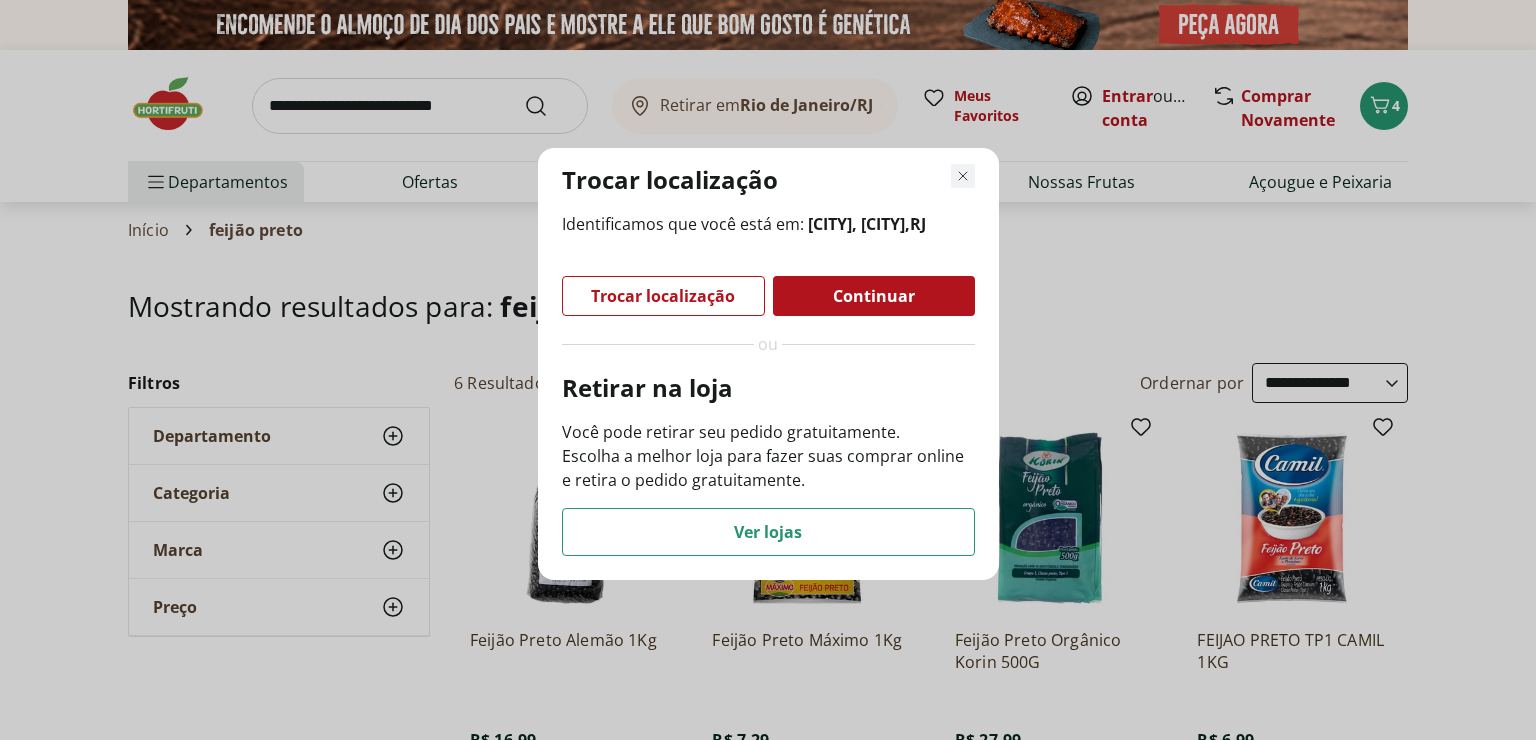 click 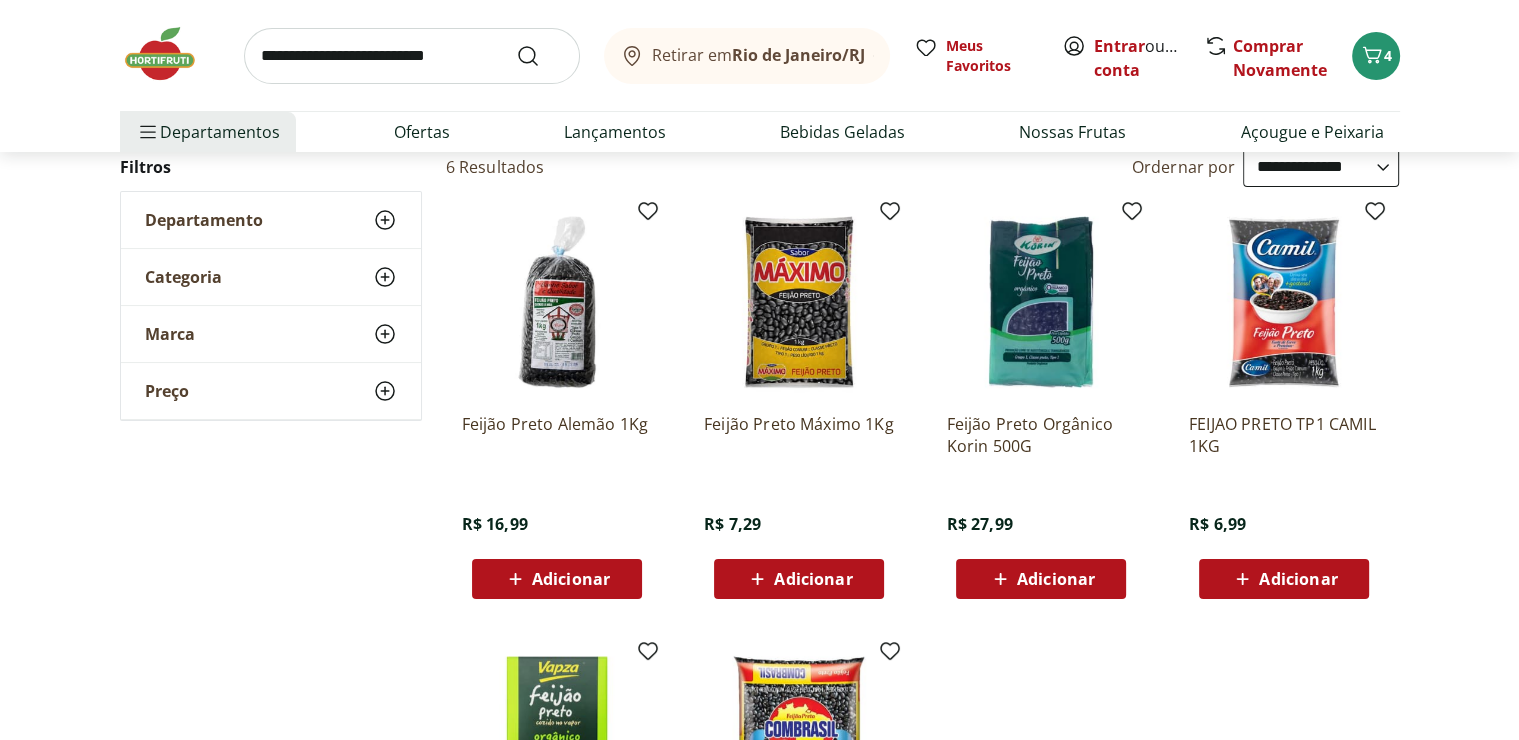 scroll, scrollTop: 0, scrollLeft: 0, axis: both 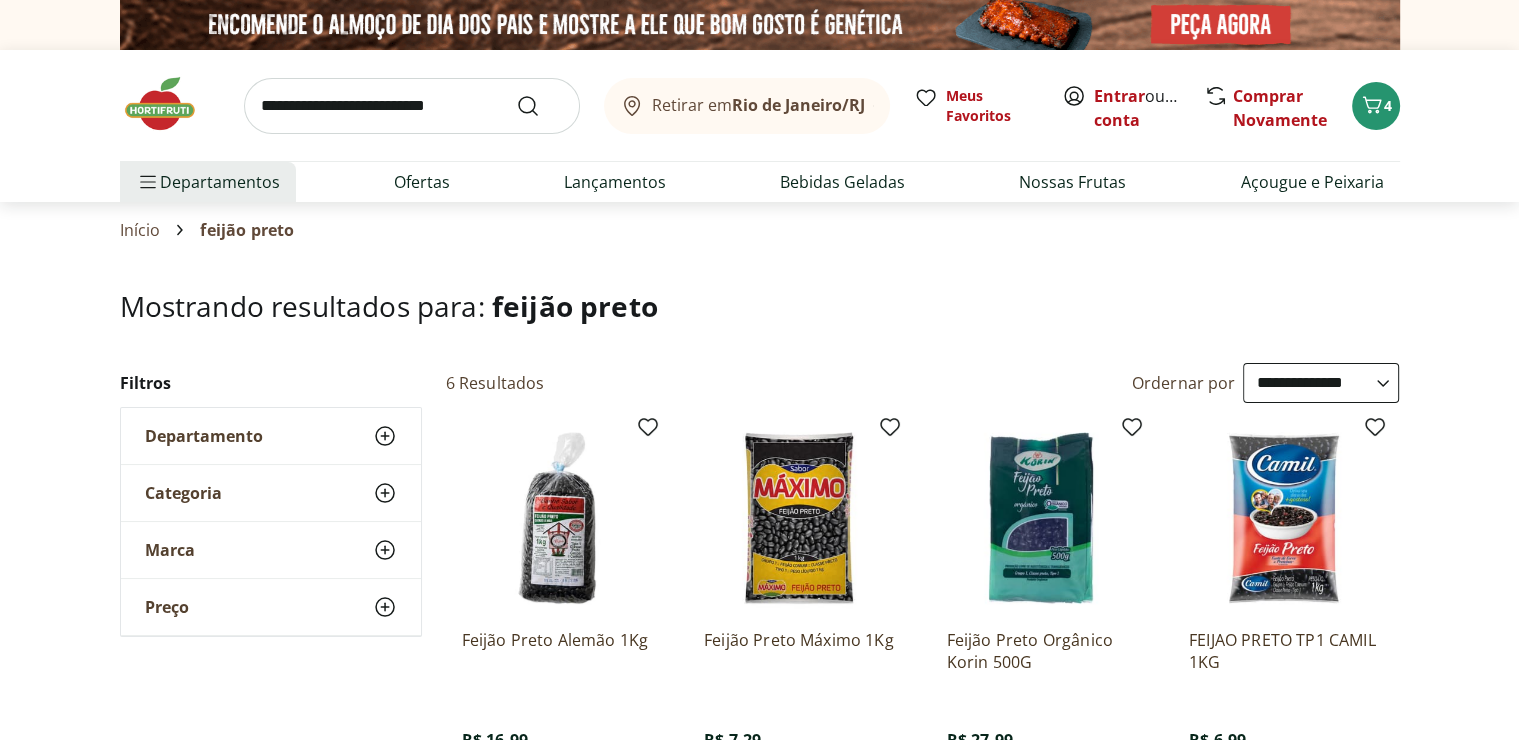 click on "**********" at bounding box center [1321, 383] 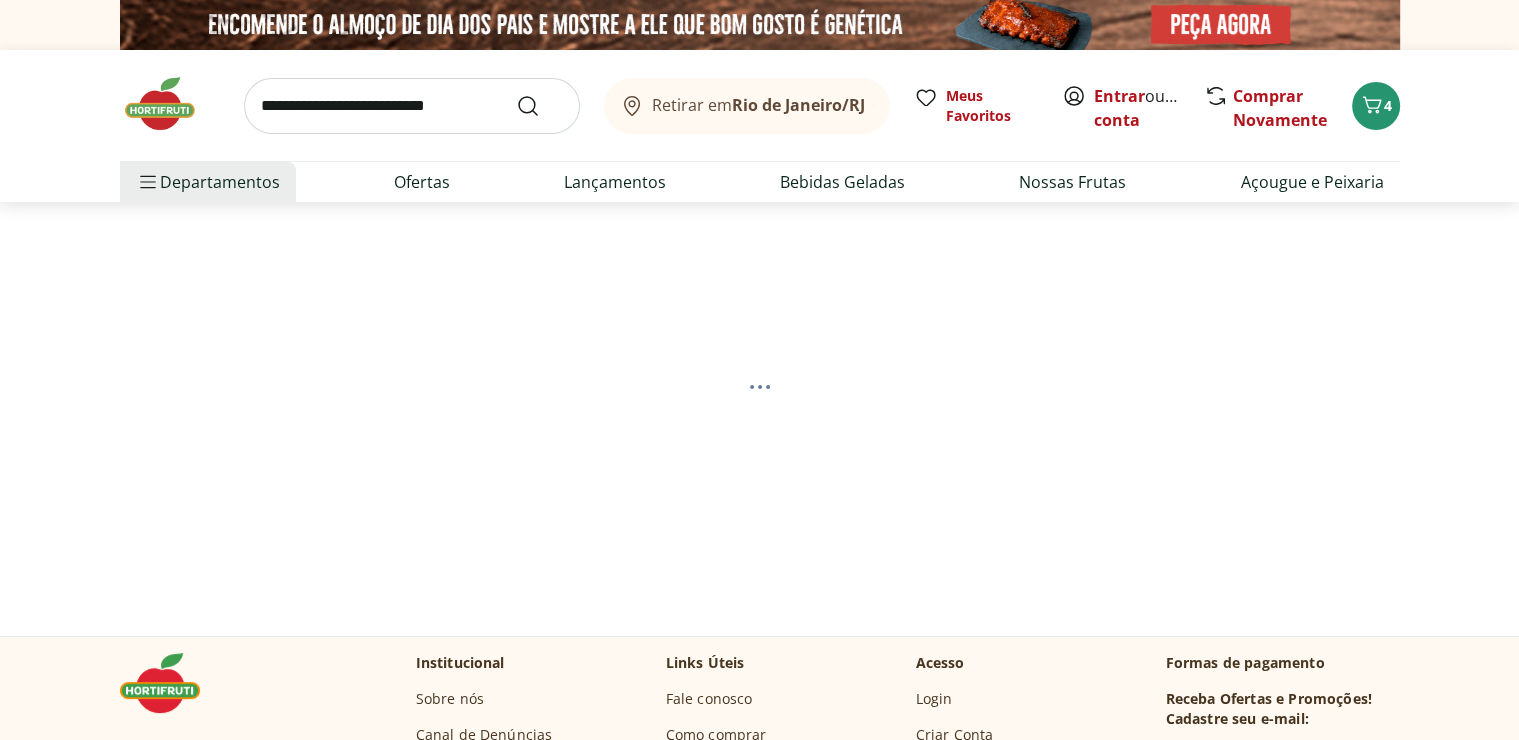 select on "*********" 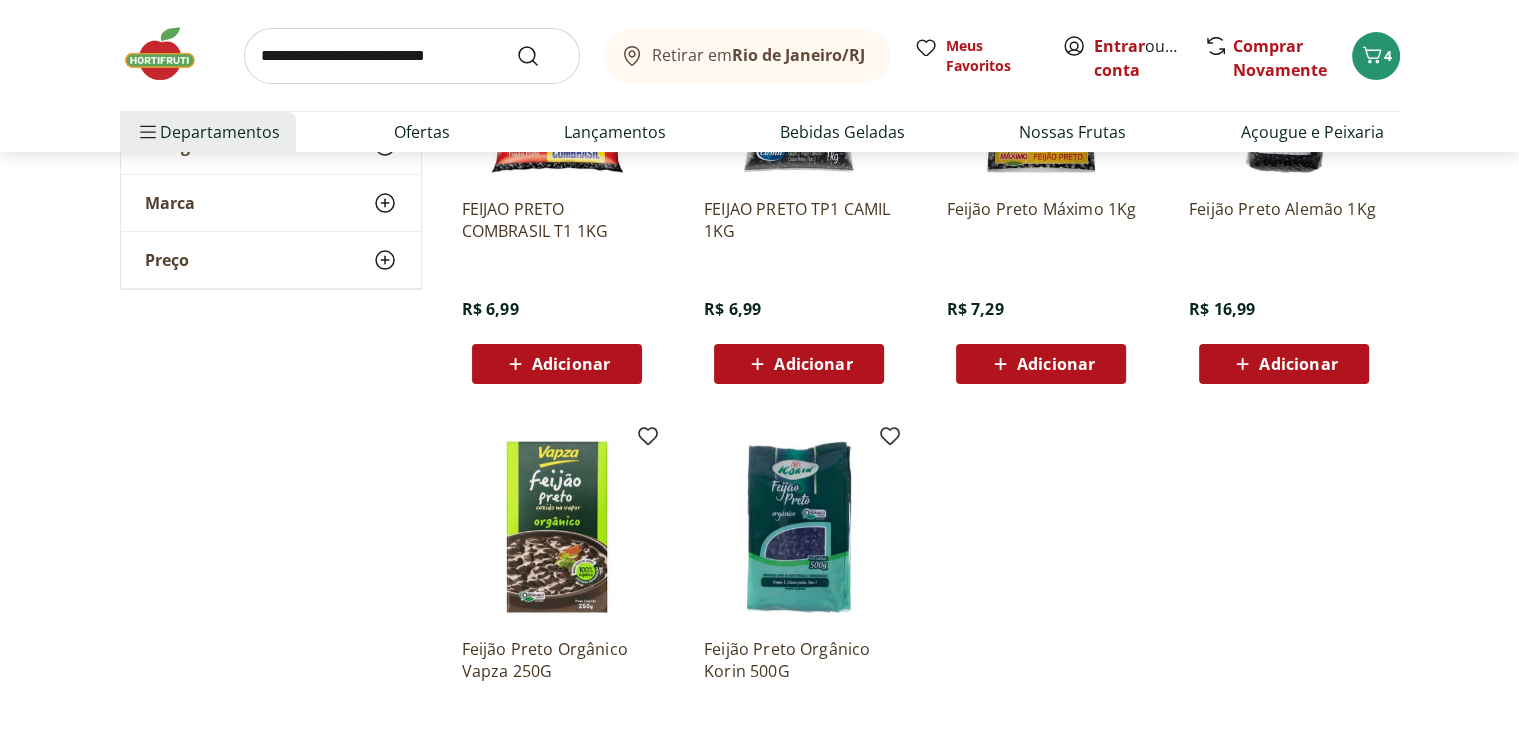 scroll, scrollTop: 432, scrollLeft: 0, axis: vertical 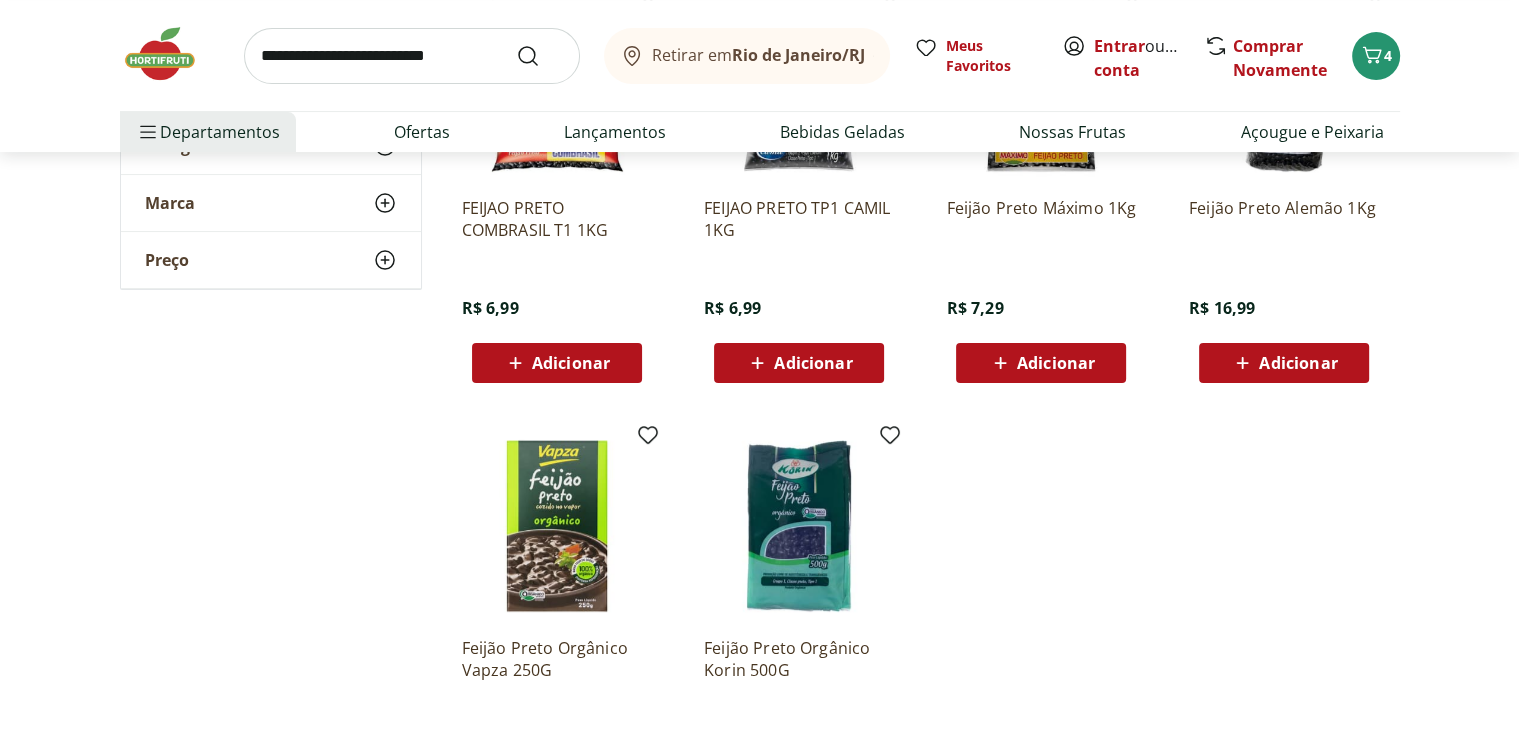 click on "Adicionar" at bounding box center [571, 363] 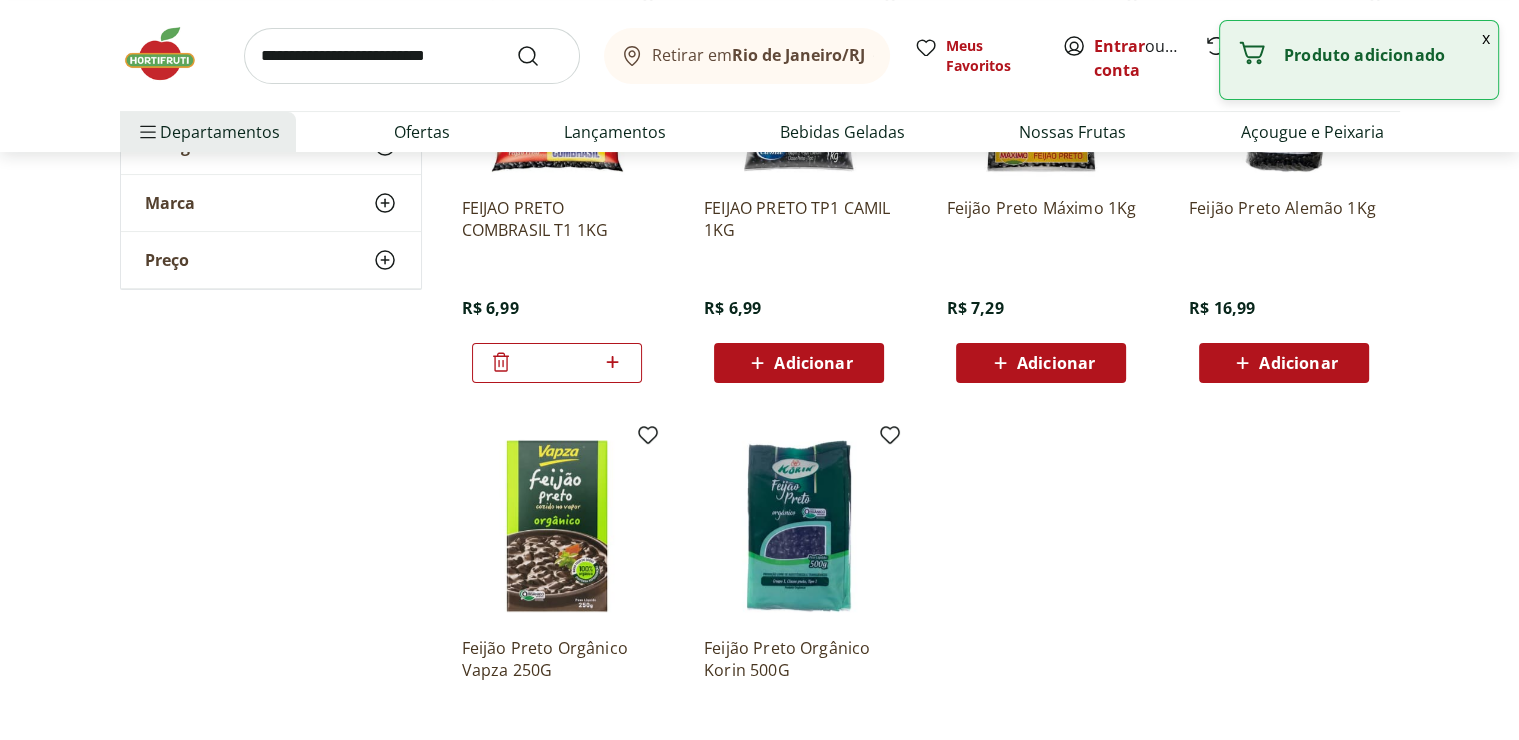 click 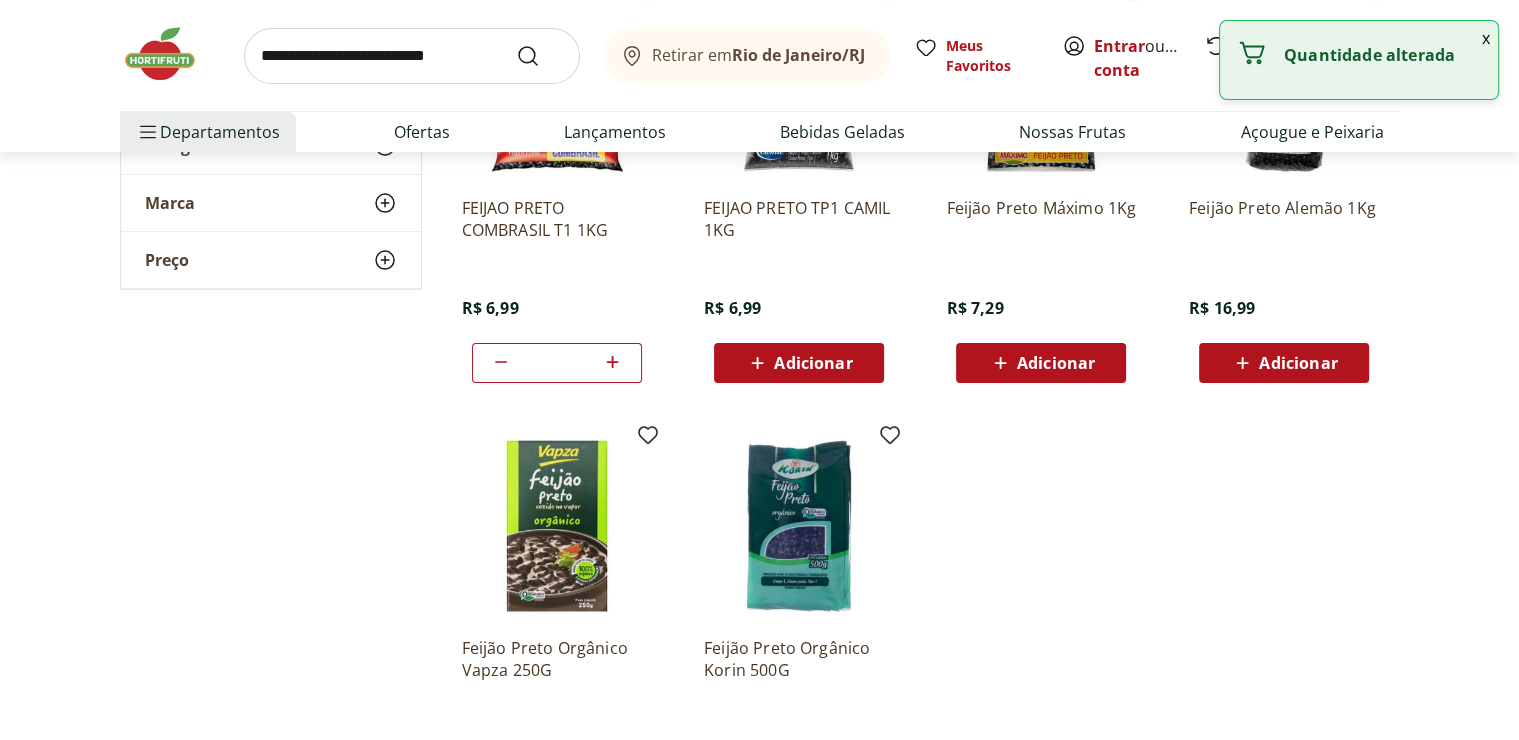 scroll, scrollTop: 0, scrollLeft: 0, axis: both 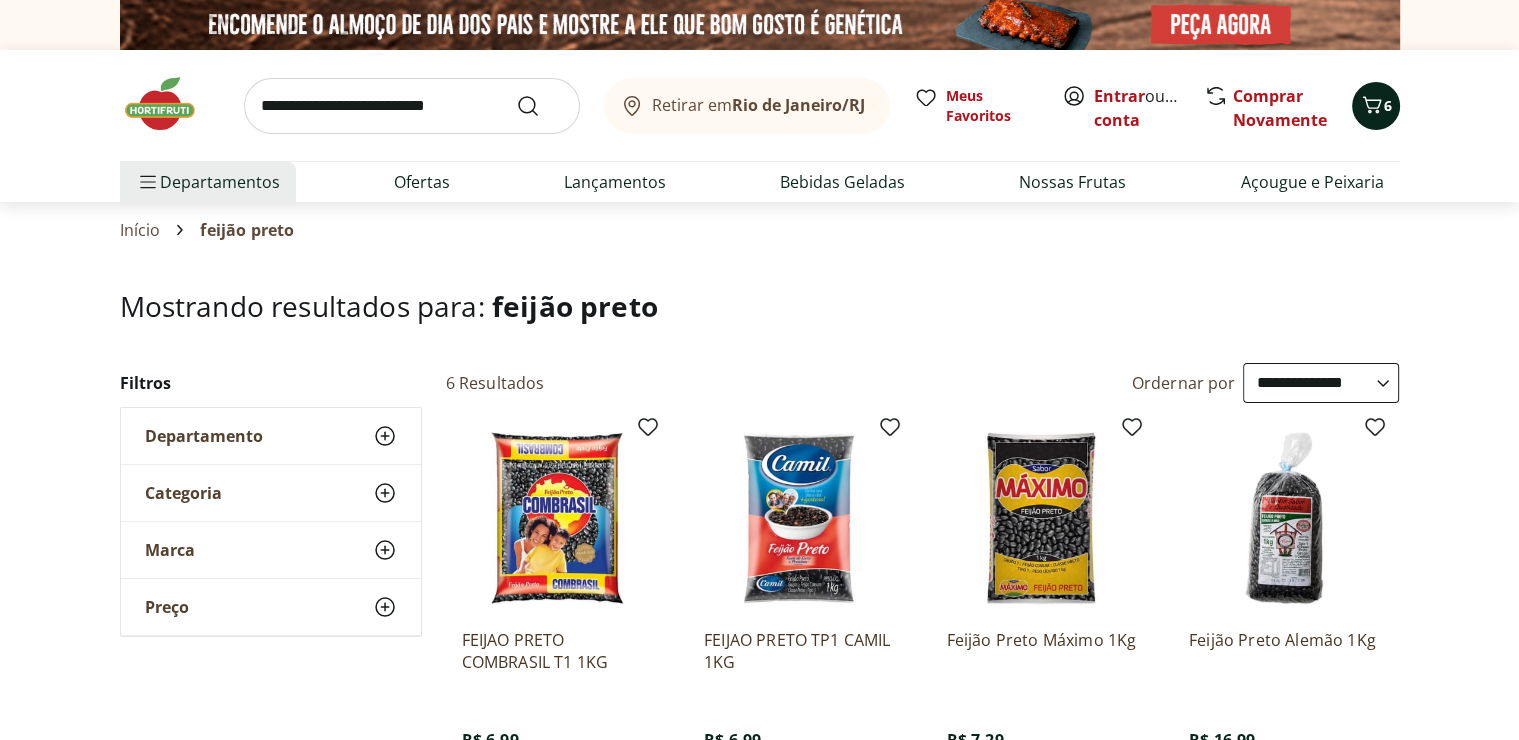 click 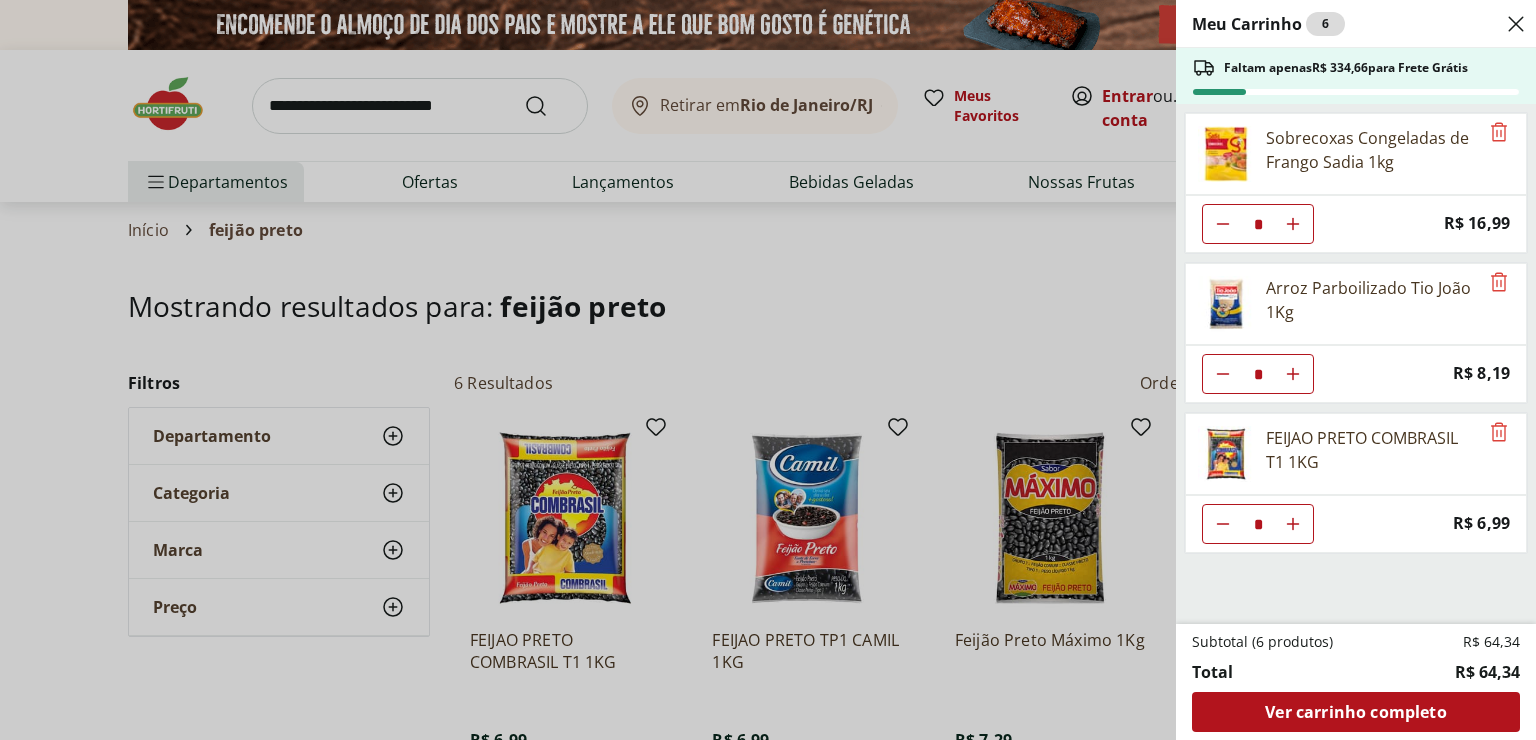 click 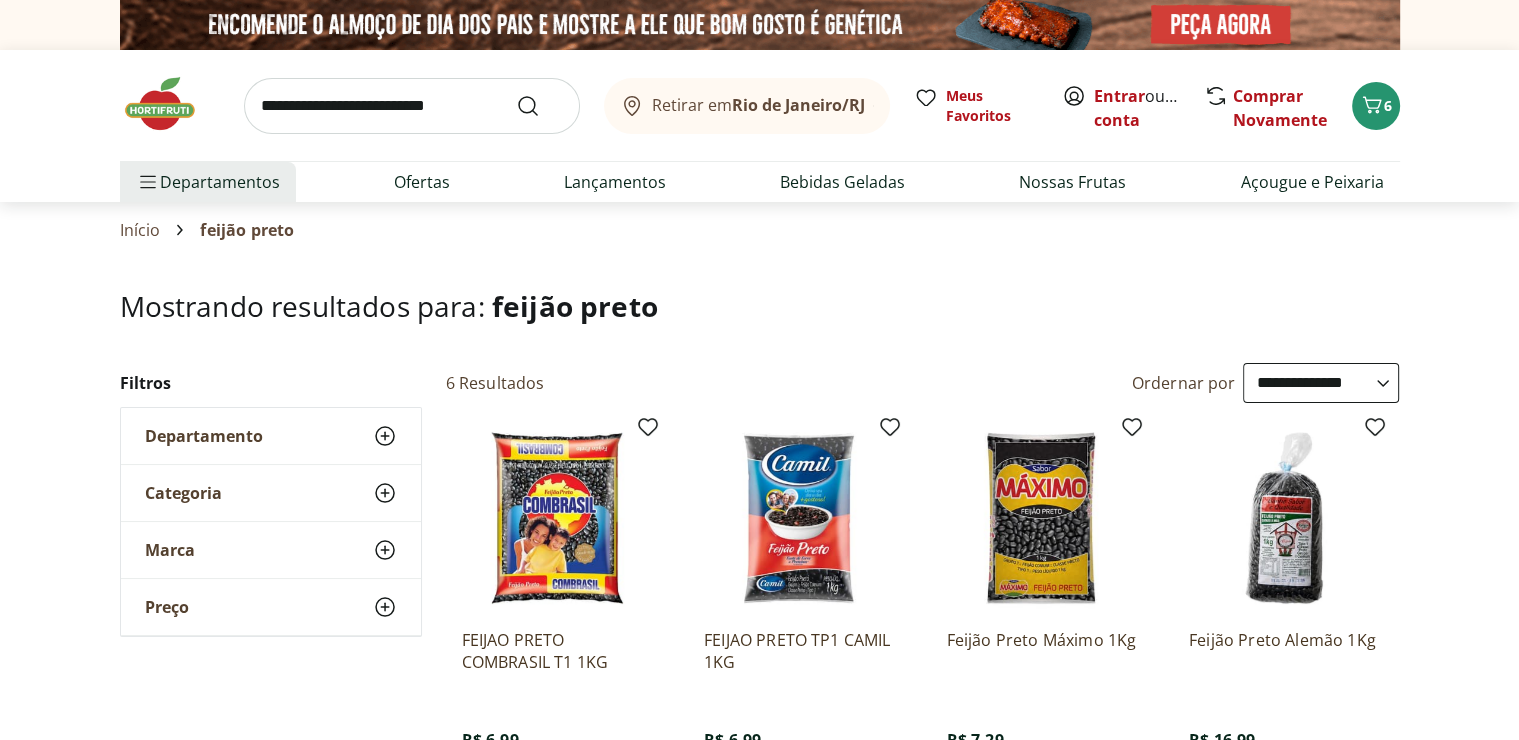 click at bounding box center (412, 106) 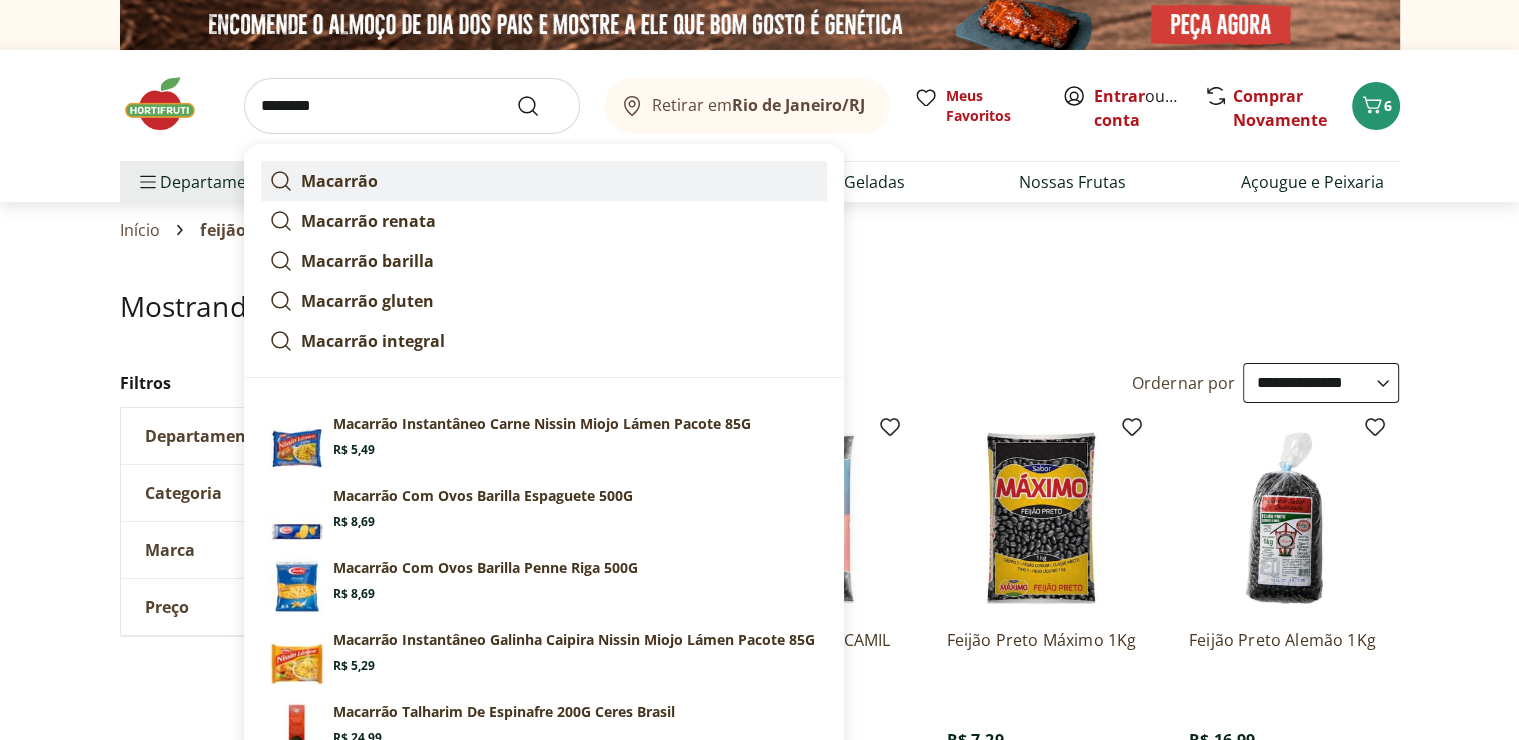 click on "Macarrão" at bounding box center [339, 181] 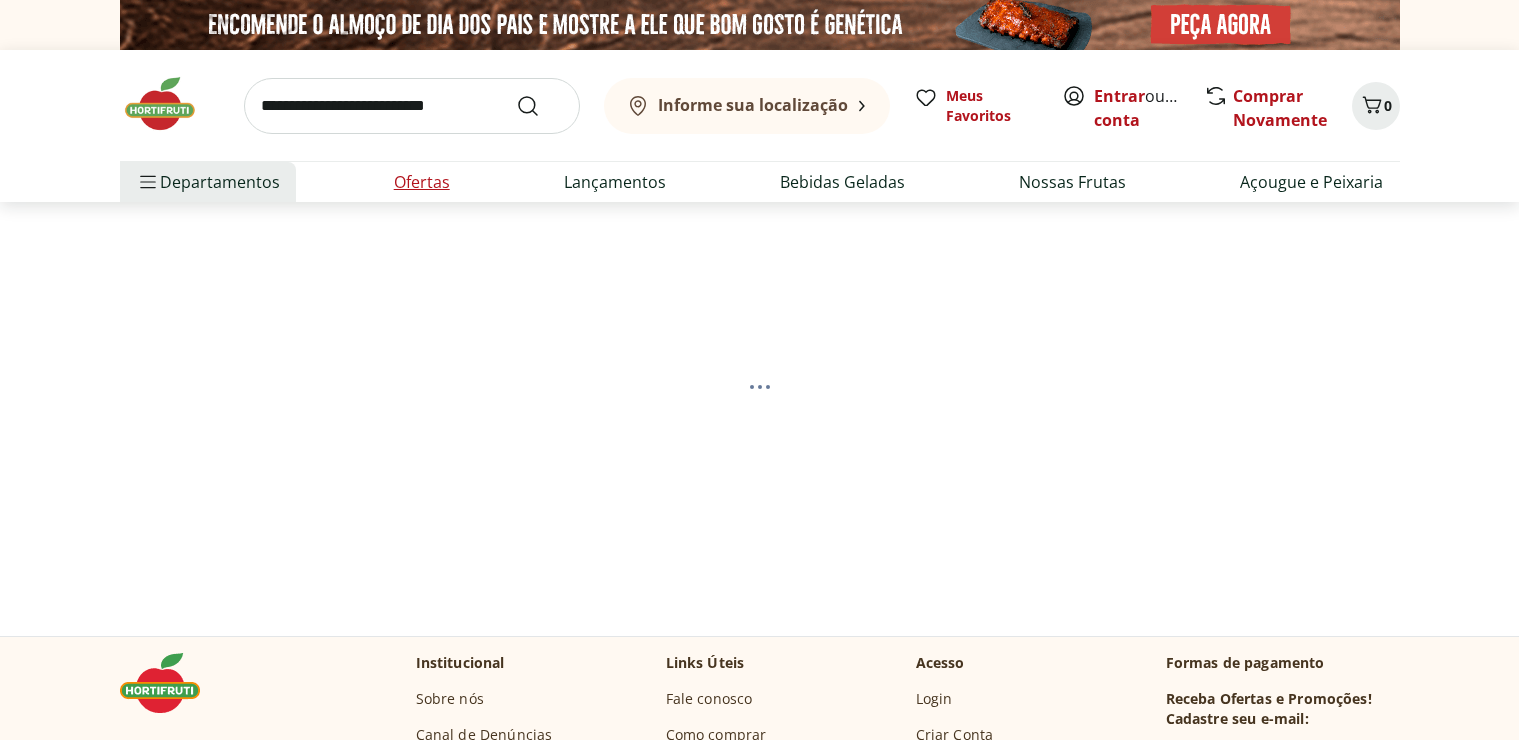 scroll, scrollTop: 0, scrollLeft: 0, axis: both 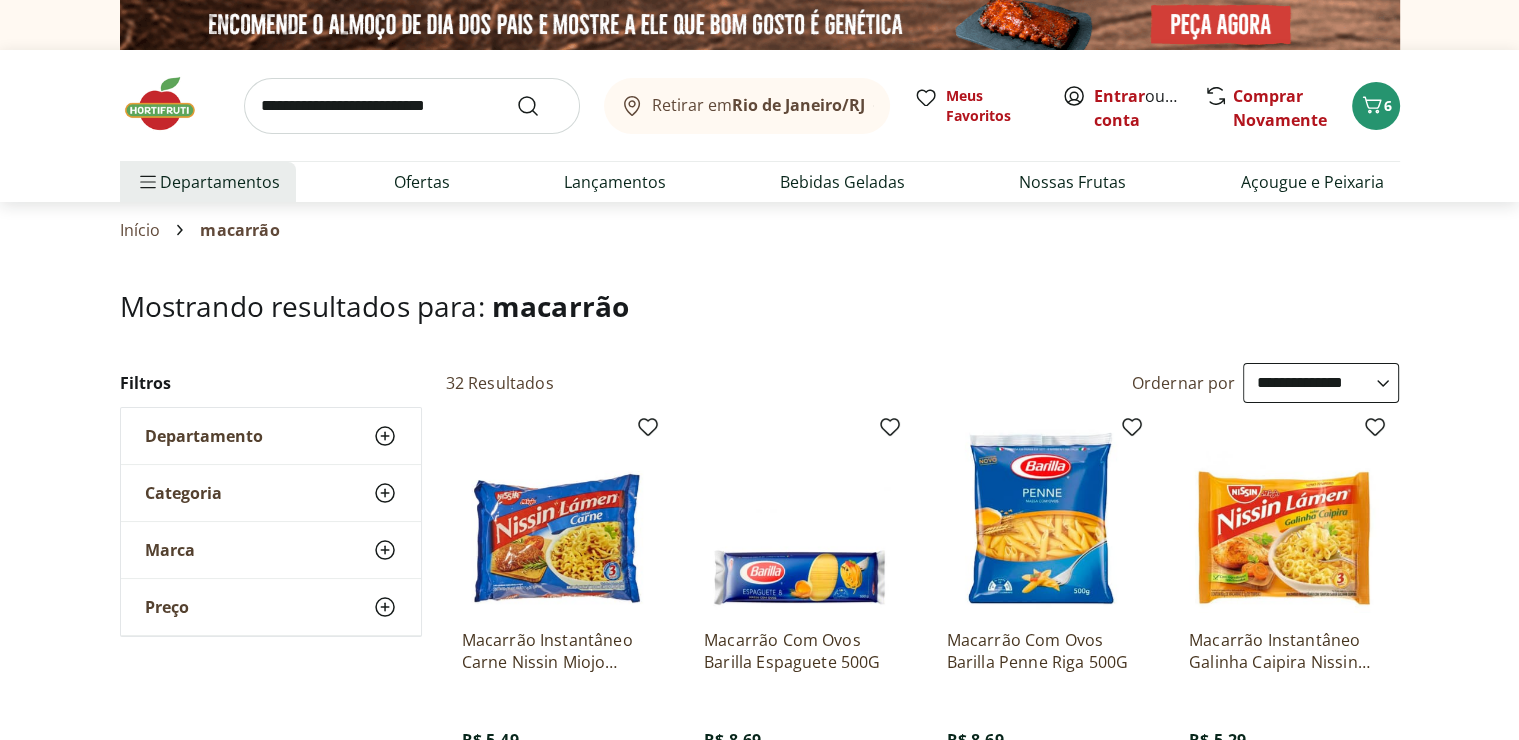 click on "**********" at bounding box center [1321, 383] 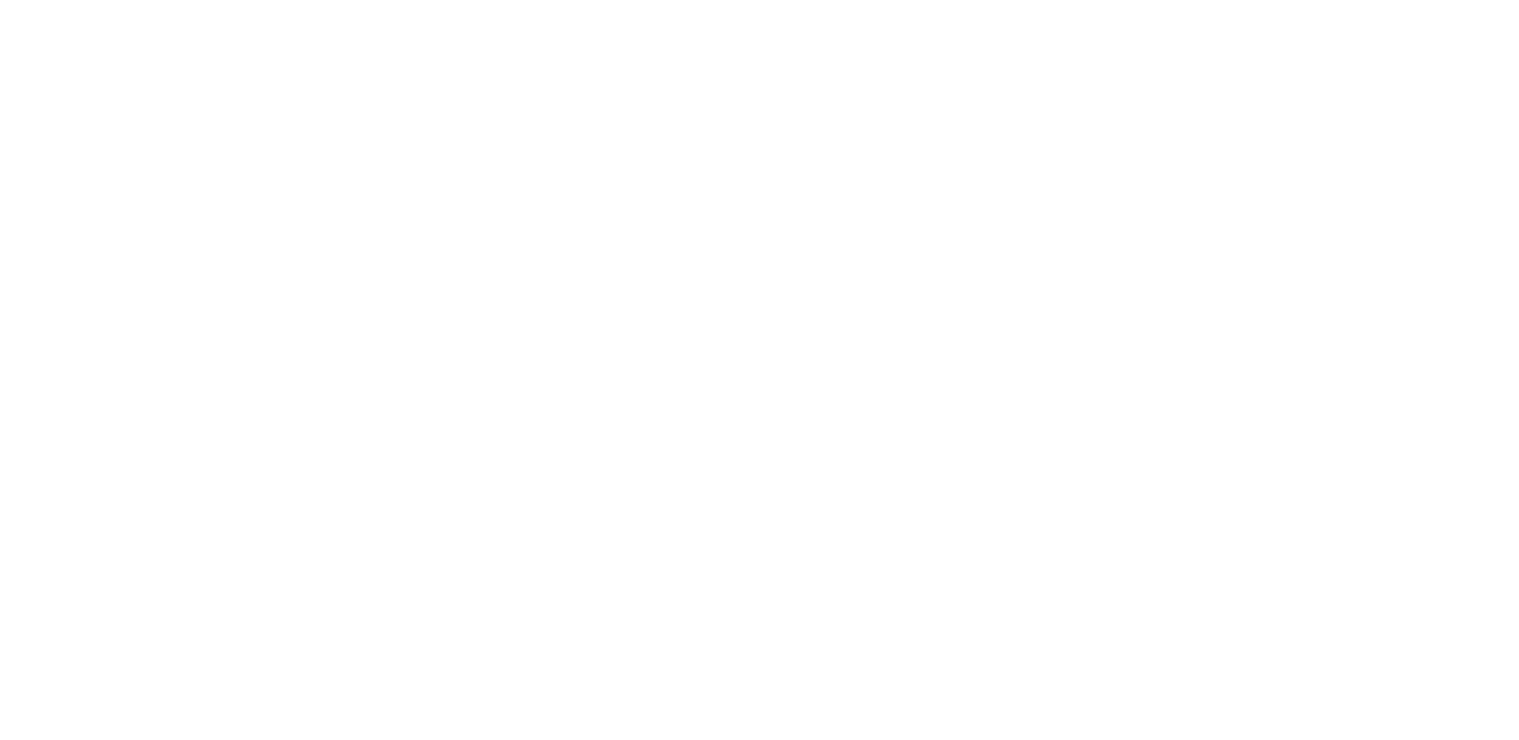 select on "*********" 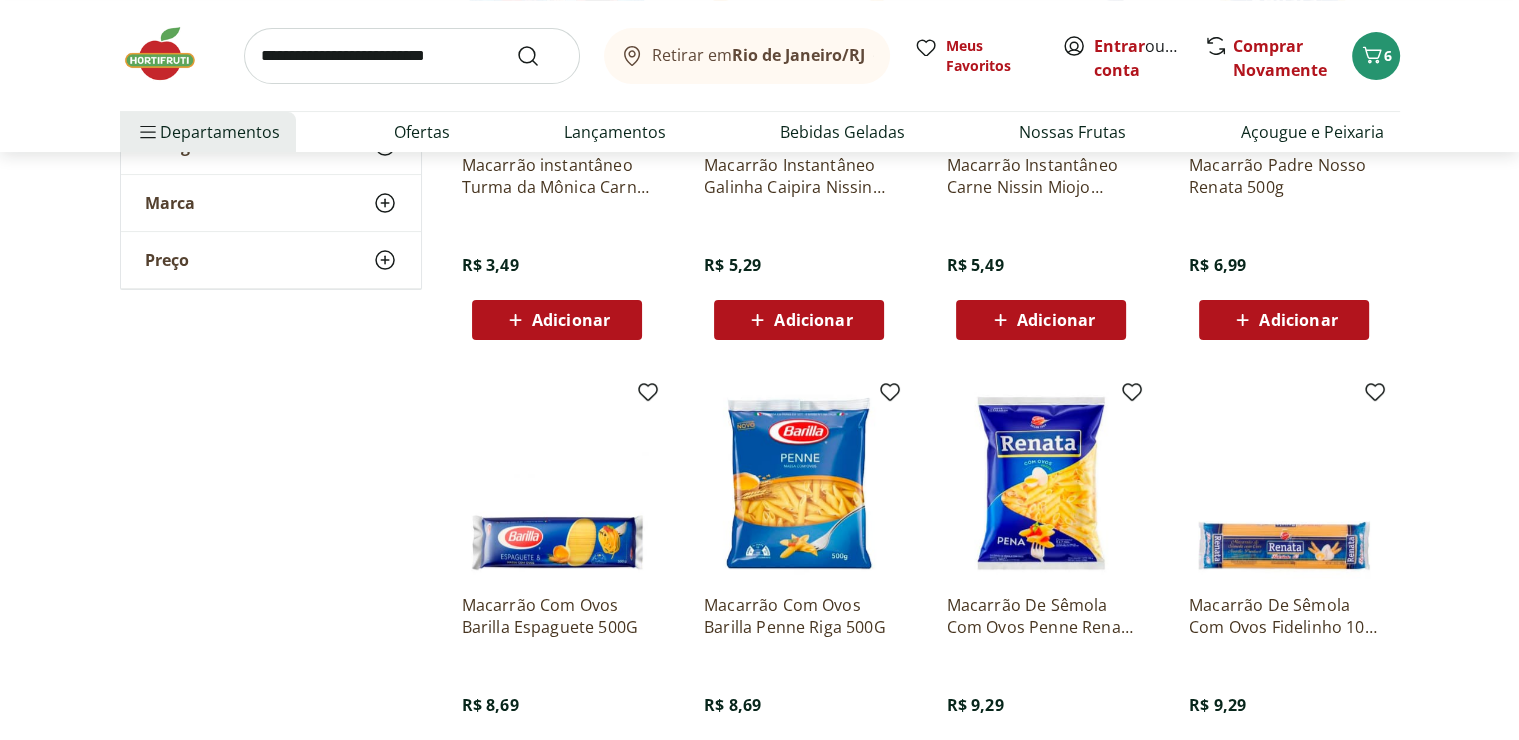 scroll, scrollTop: 648, scrollLeft: 0, axis: vertical 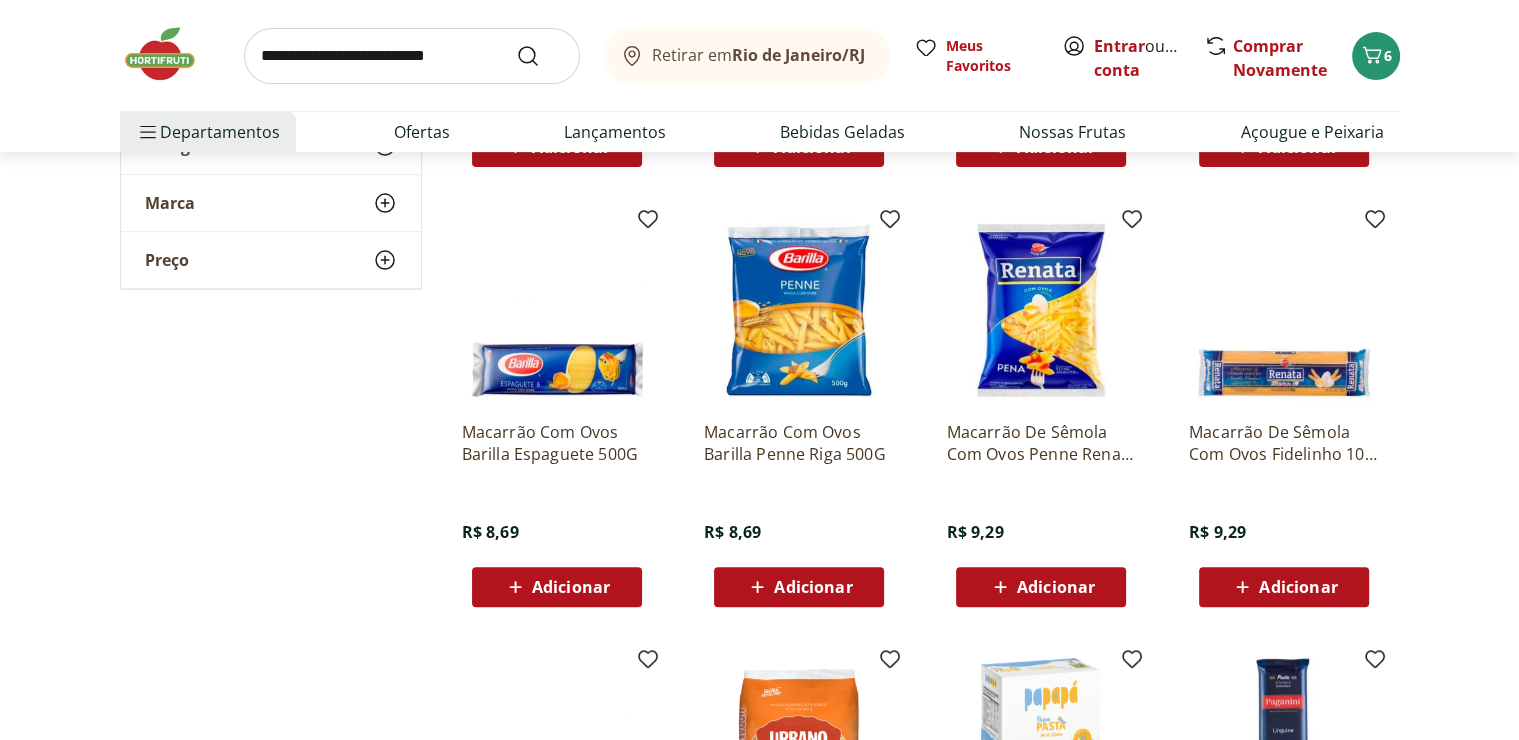 click on "Adicionar" at bounding box center (571, 587) 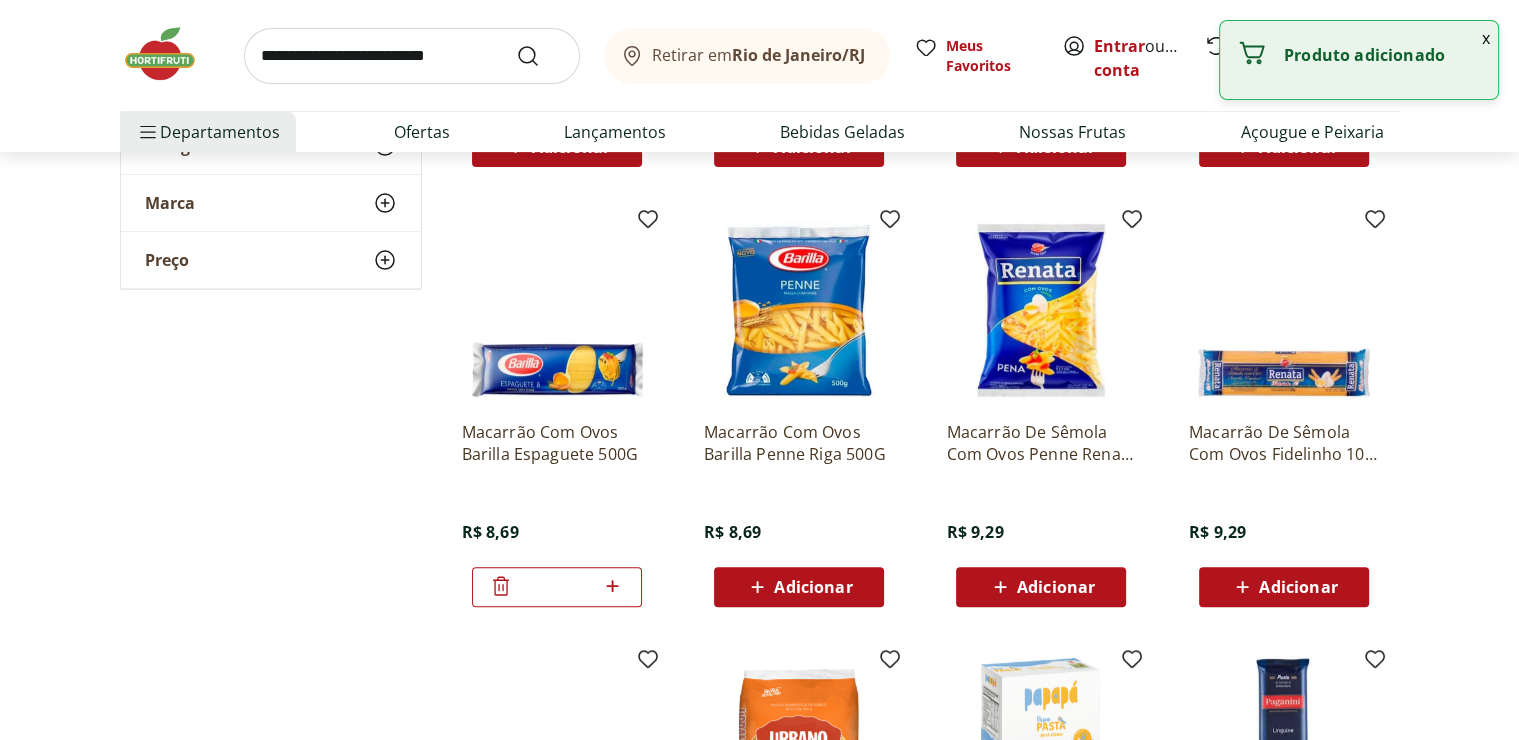click on "Adicionar" at bounding box center (813, 587) 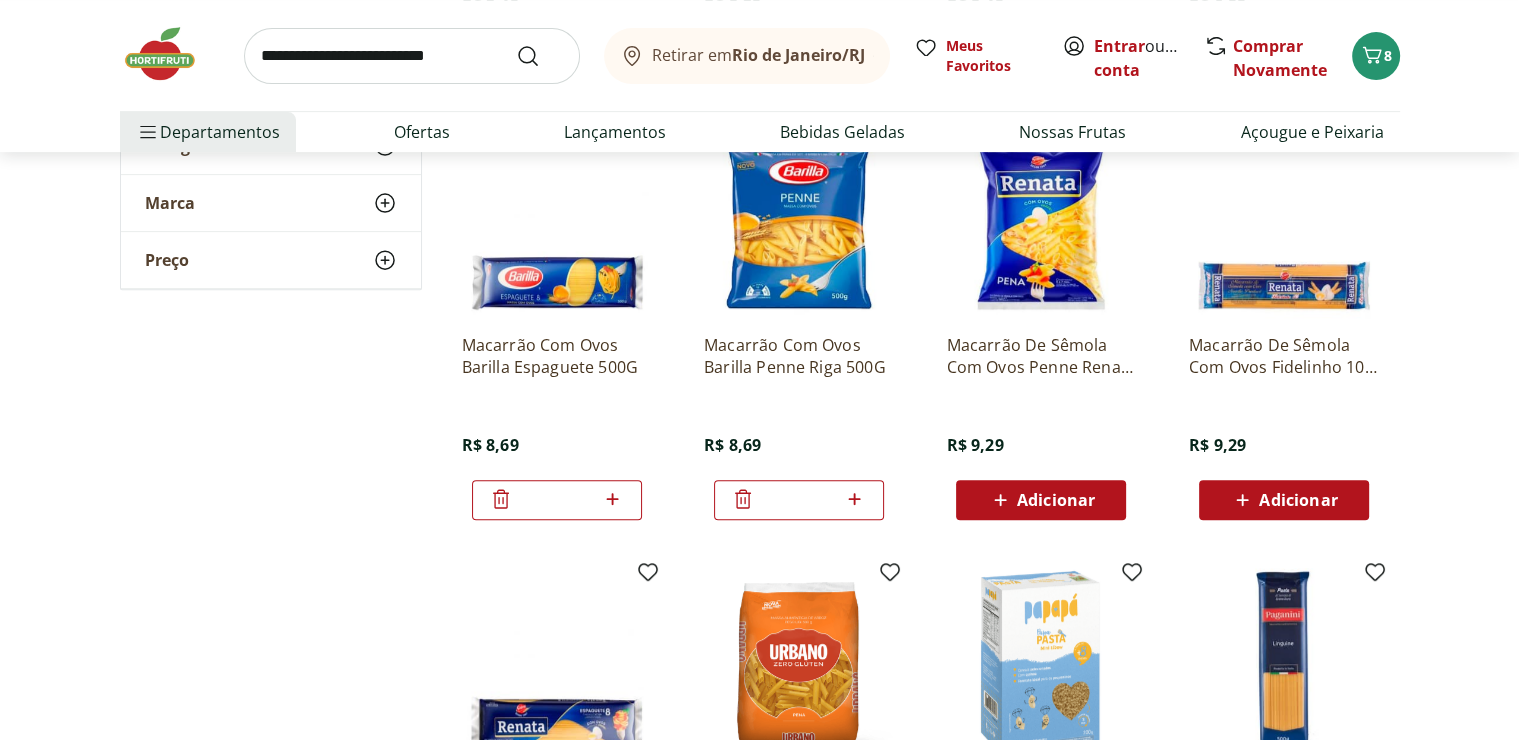 scroll, scrollTop: 756, scrollLeft: 0, axis: vertical 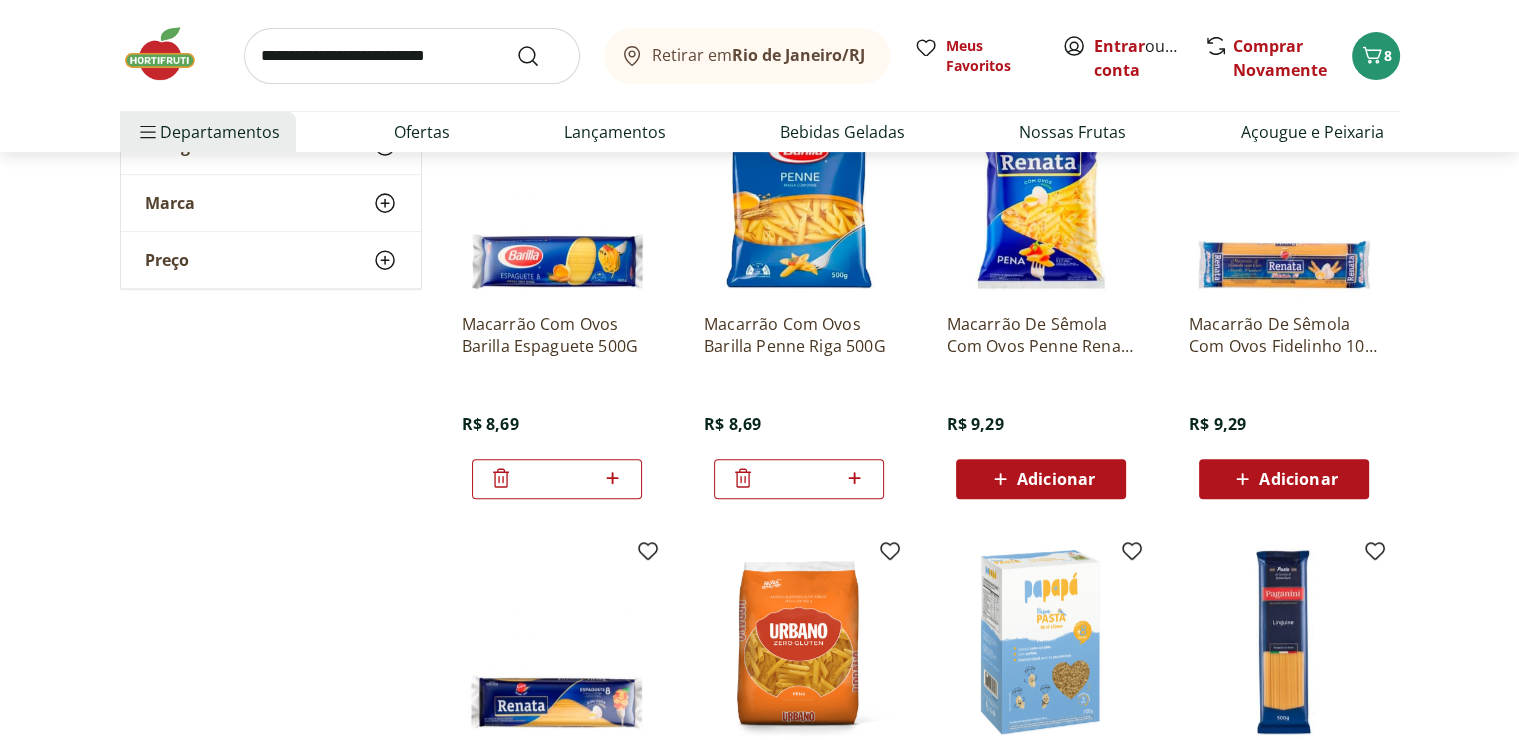 click 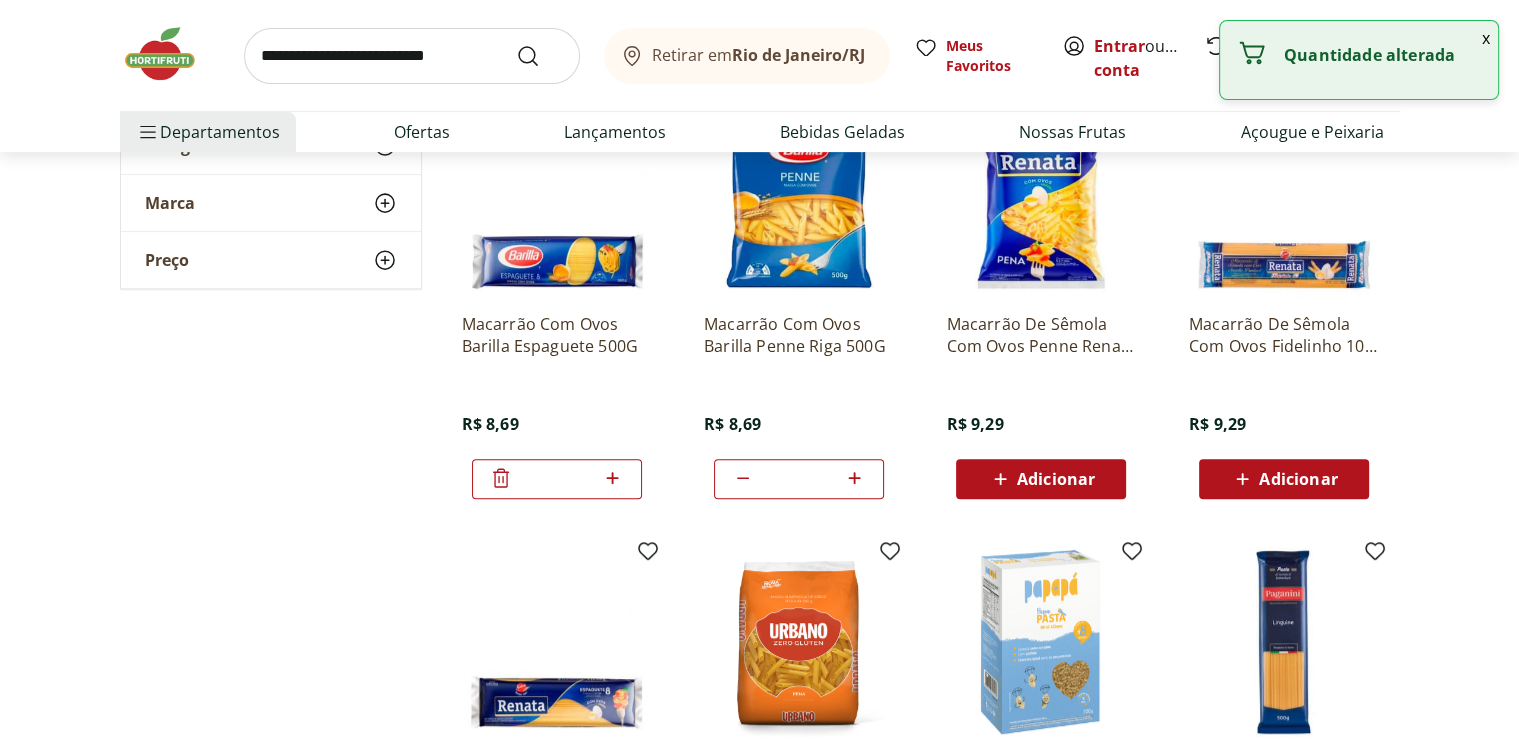 click 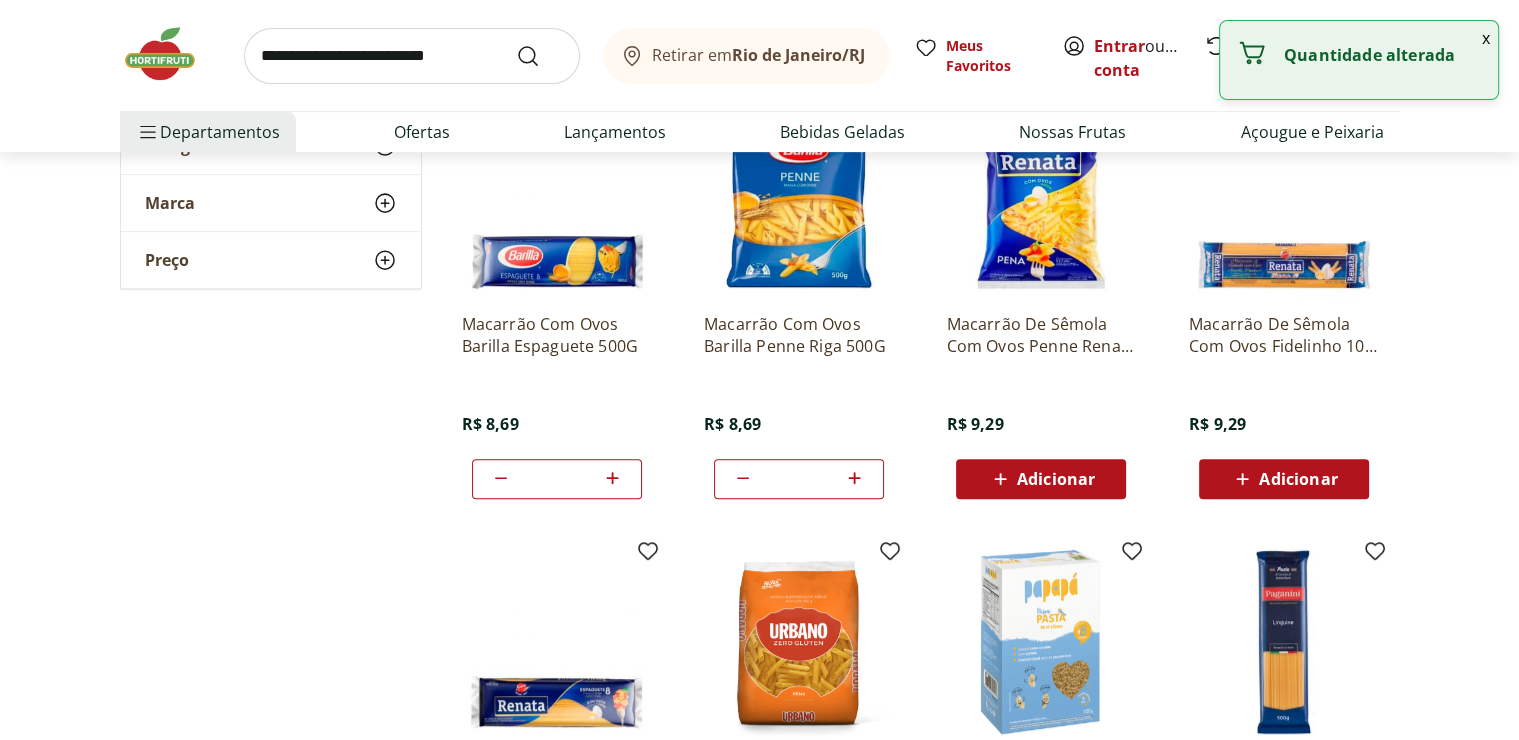 click 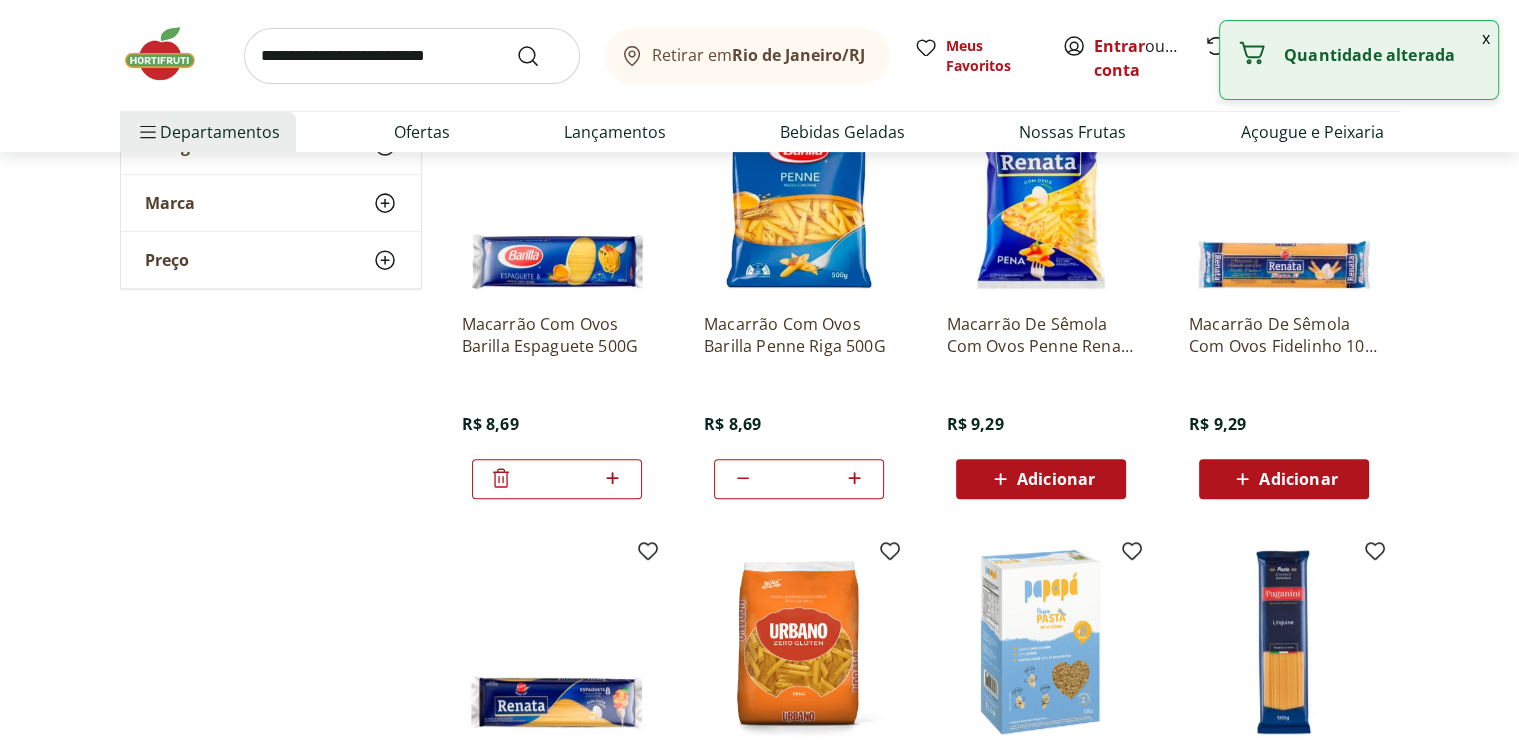 click 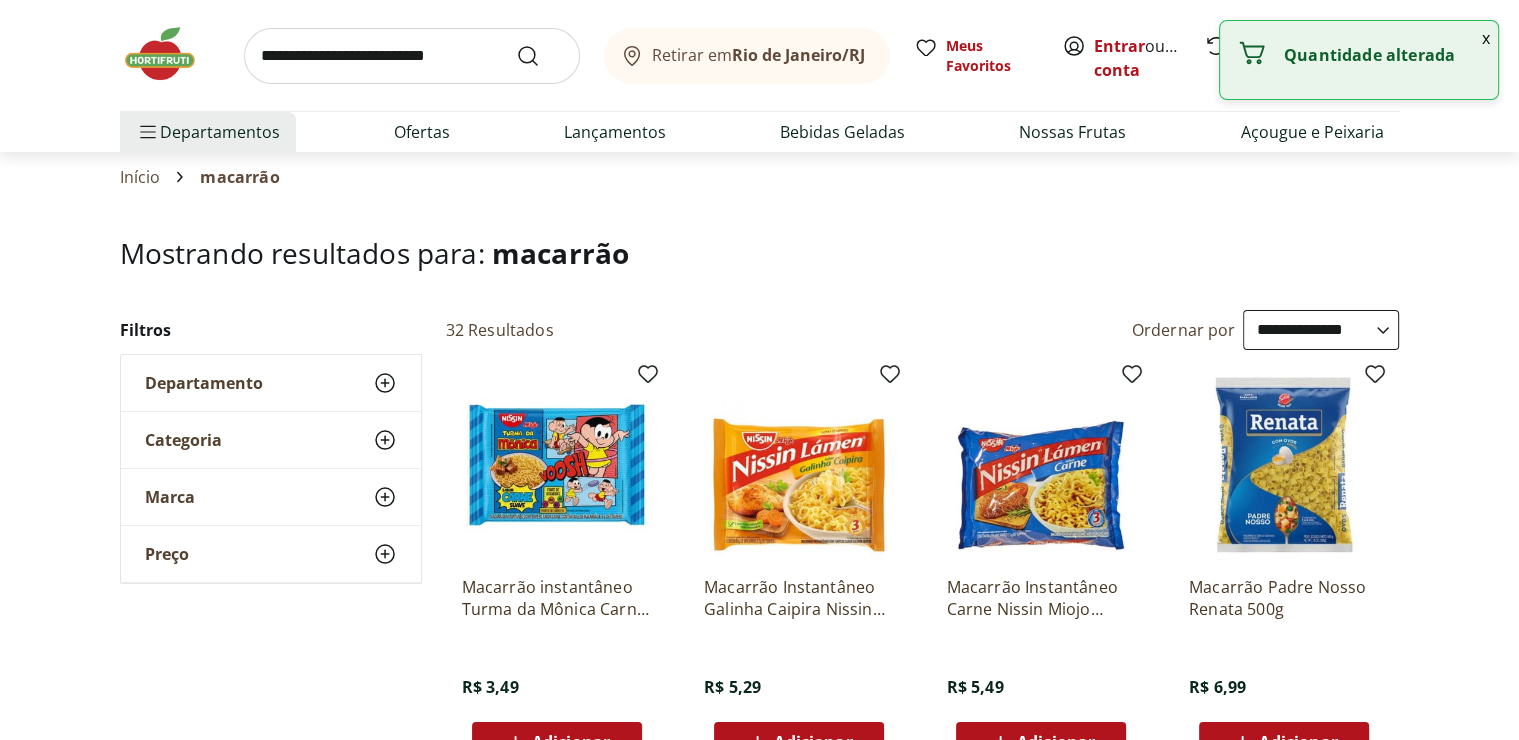 scroll, scrollTop: 0, scrollLeft: 0, axis: both 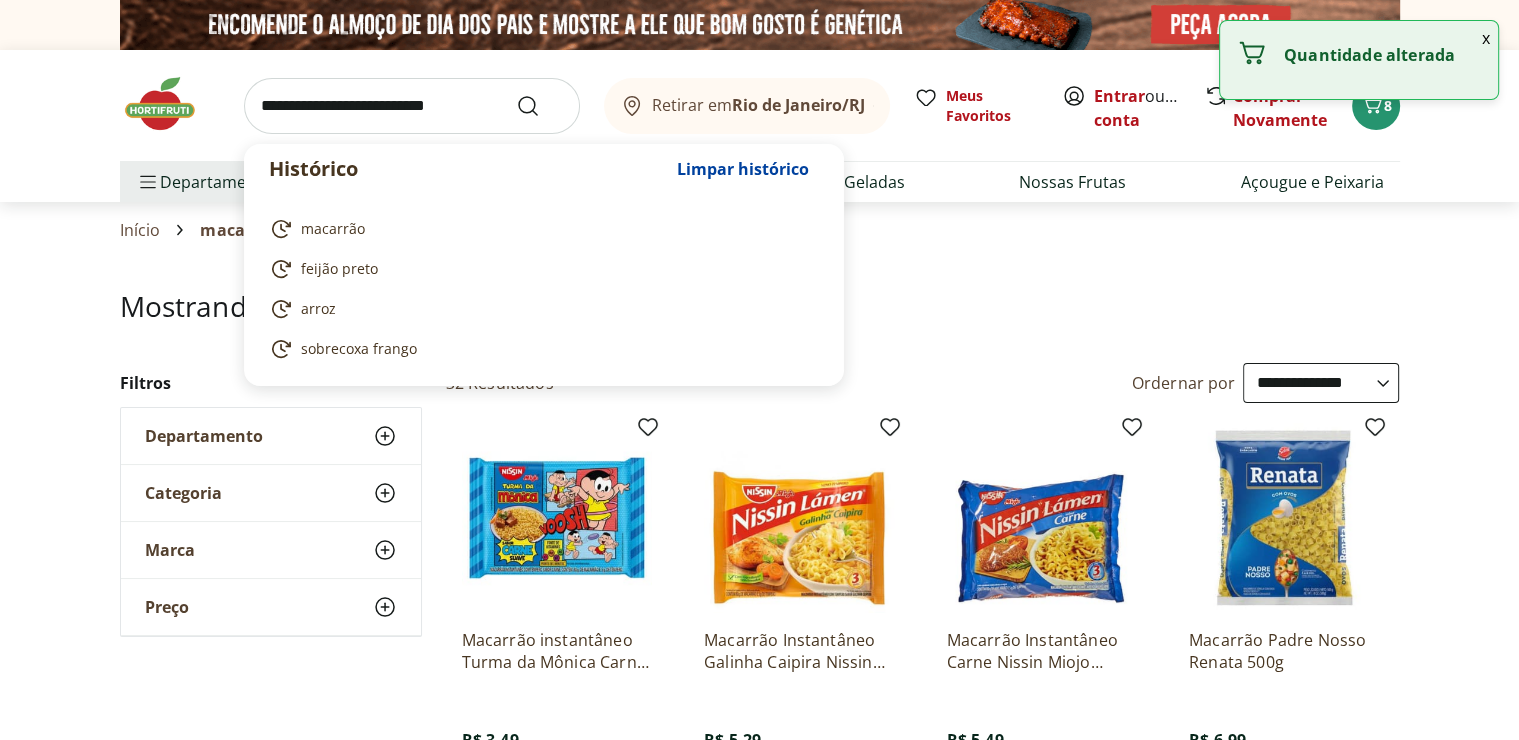click at bounding box center [412, 106] 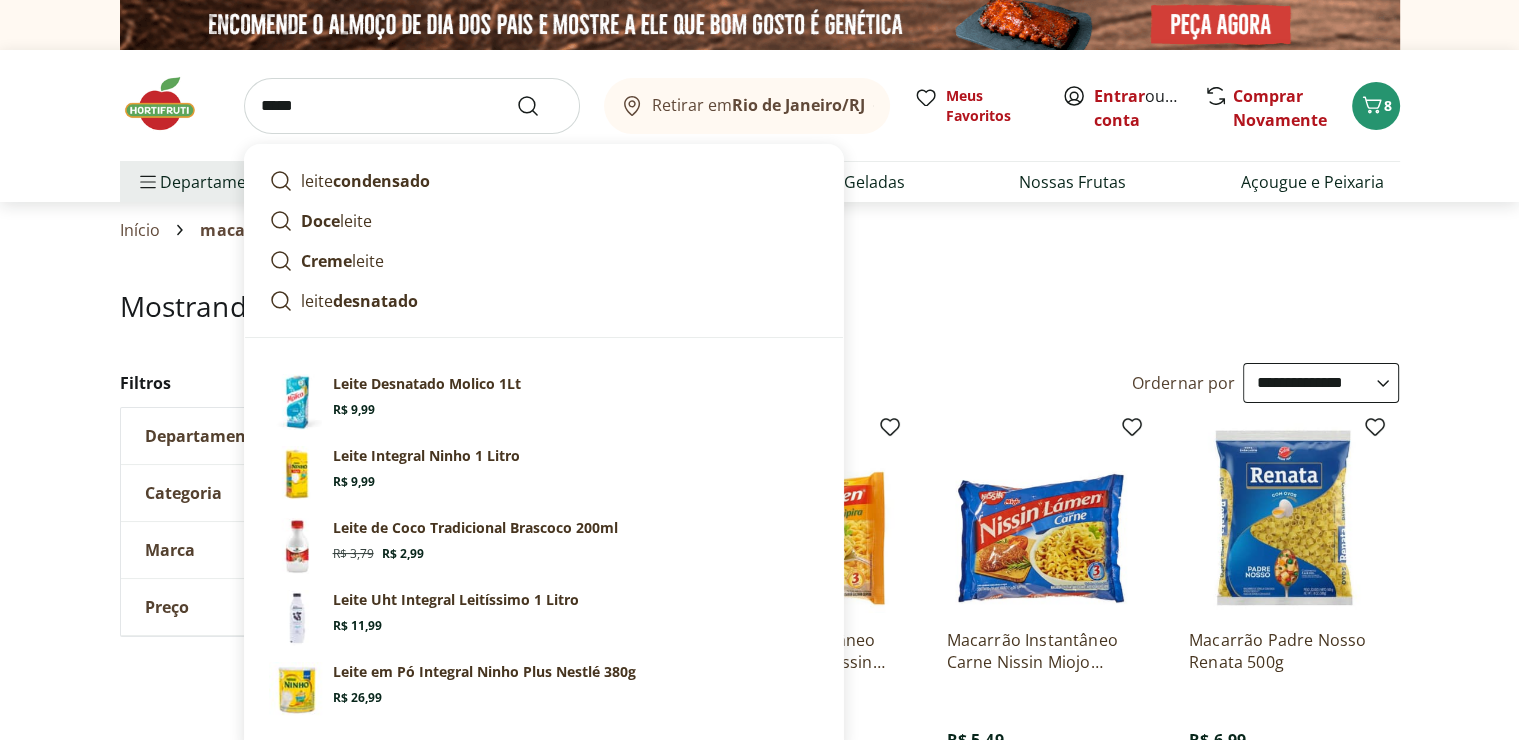 type on "*****" 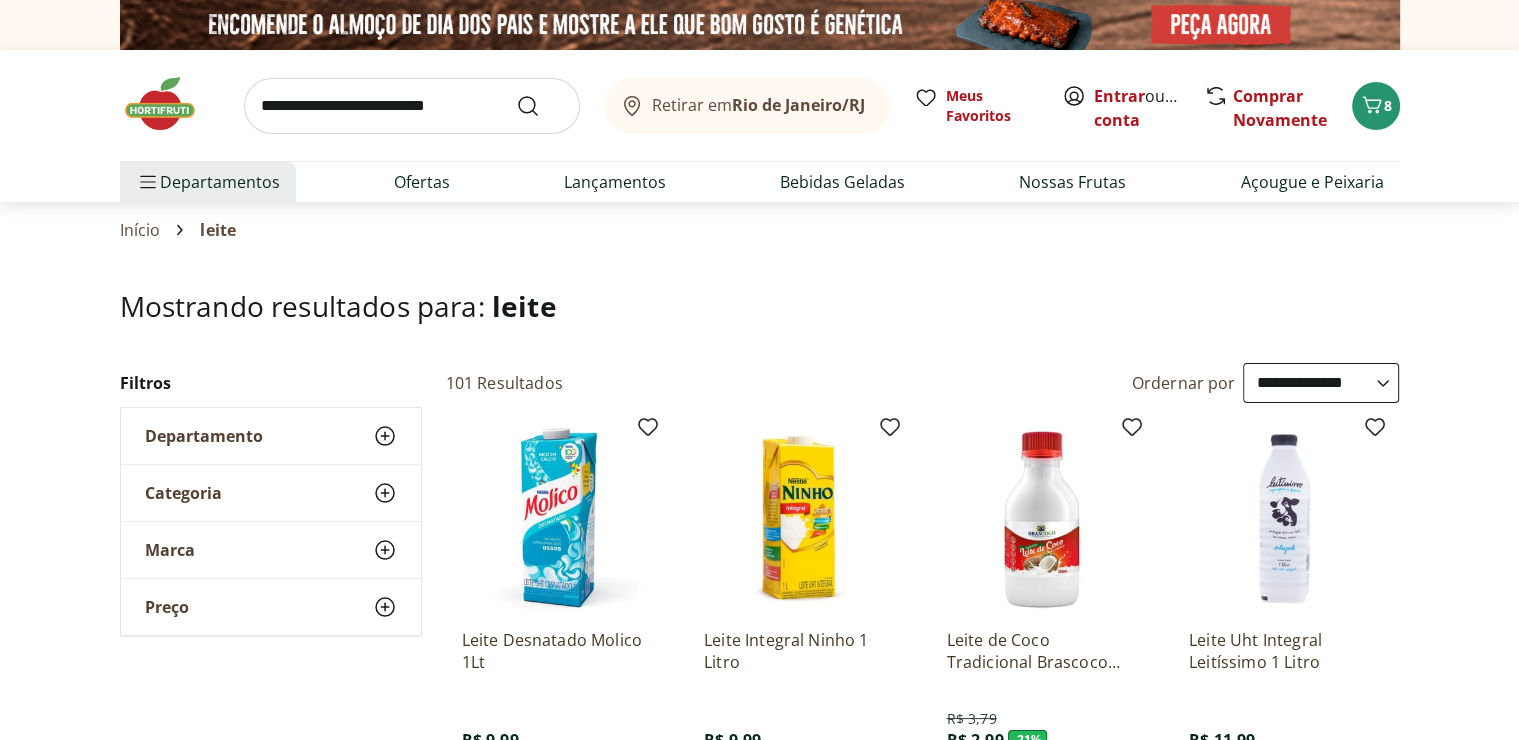 click on "**********" at bounding box center (1321, 383) 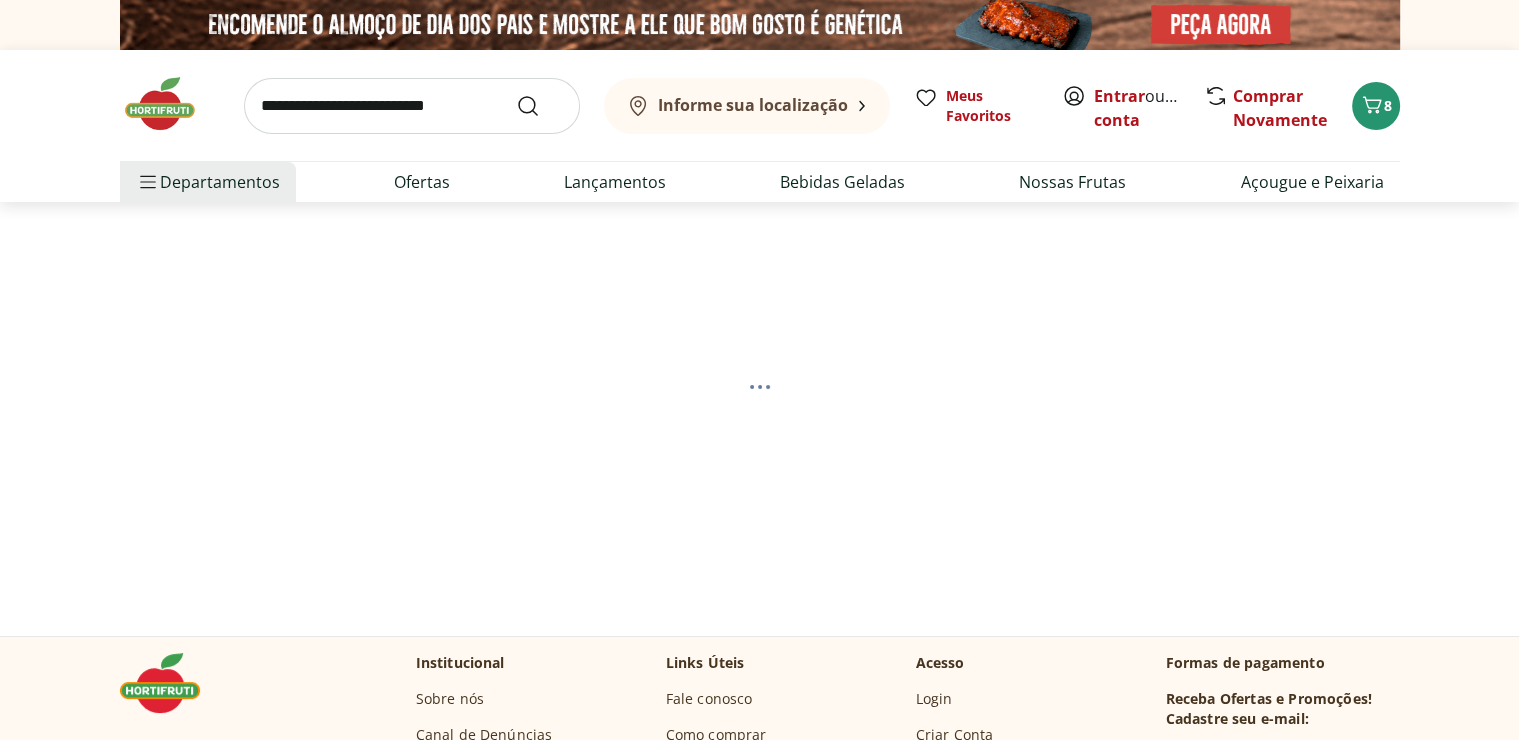 select on "*********" 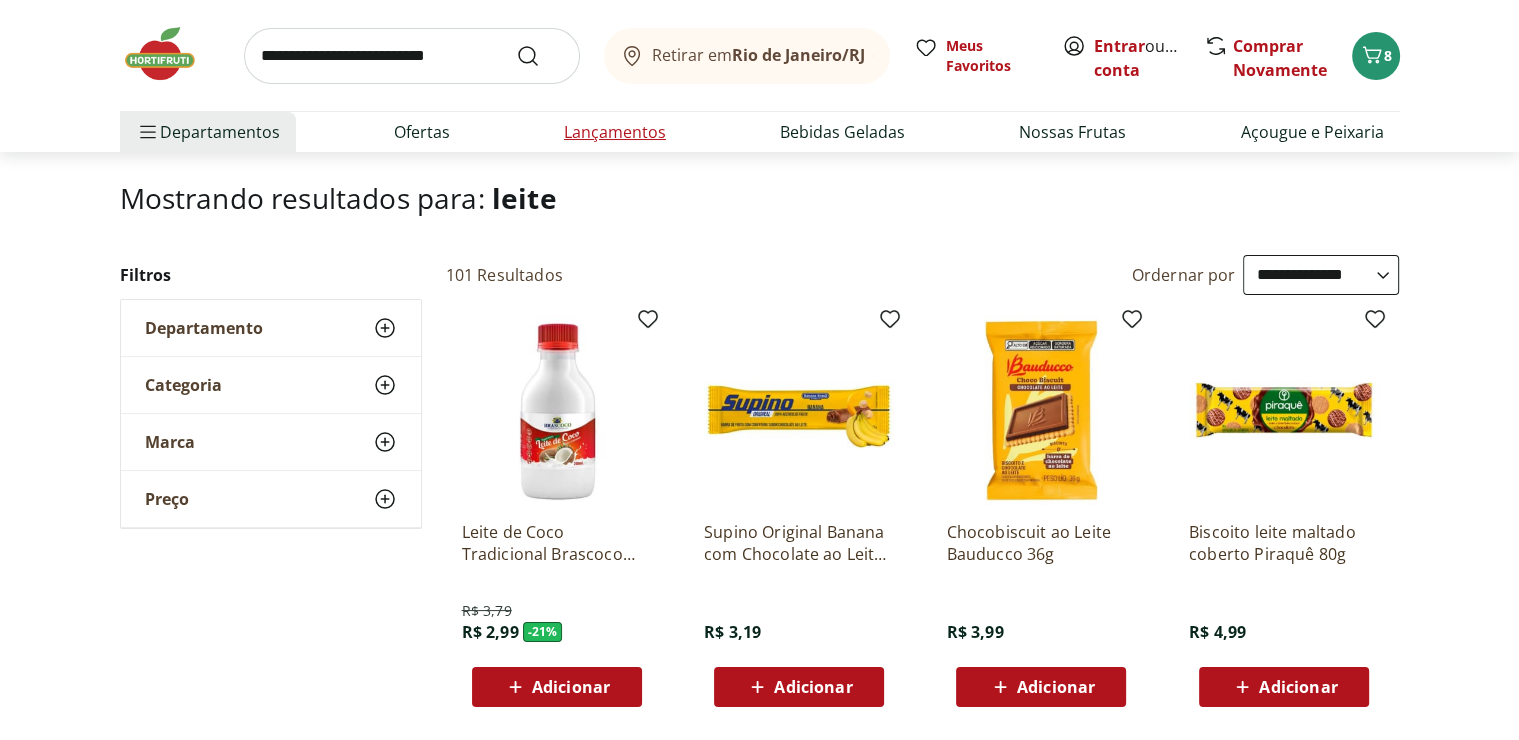 scroll, scrollTop: 0, scrollLeft: 0, axis: both 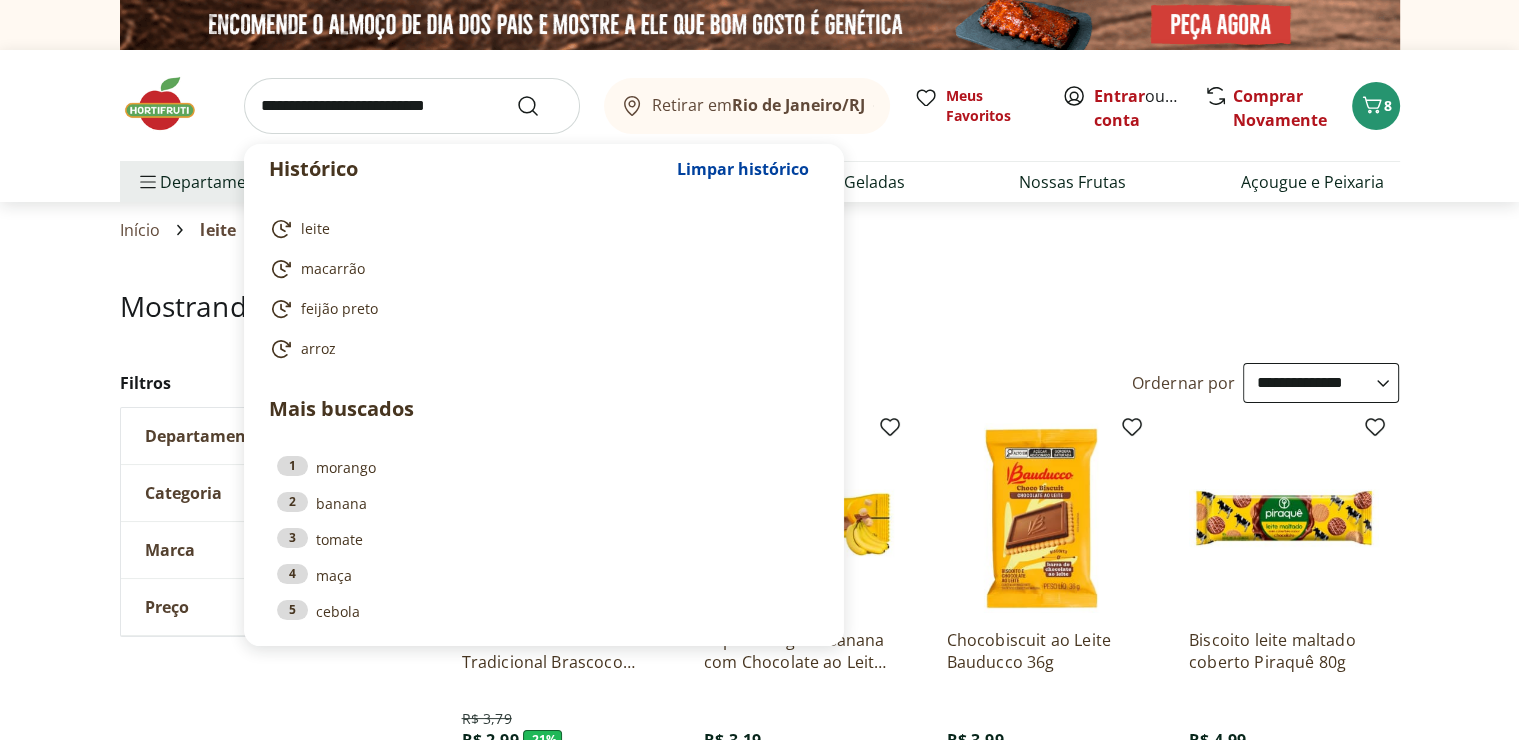 click at bounding box center (412, 106) 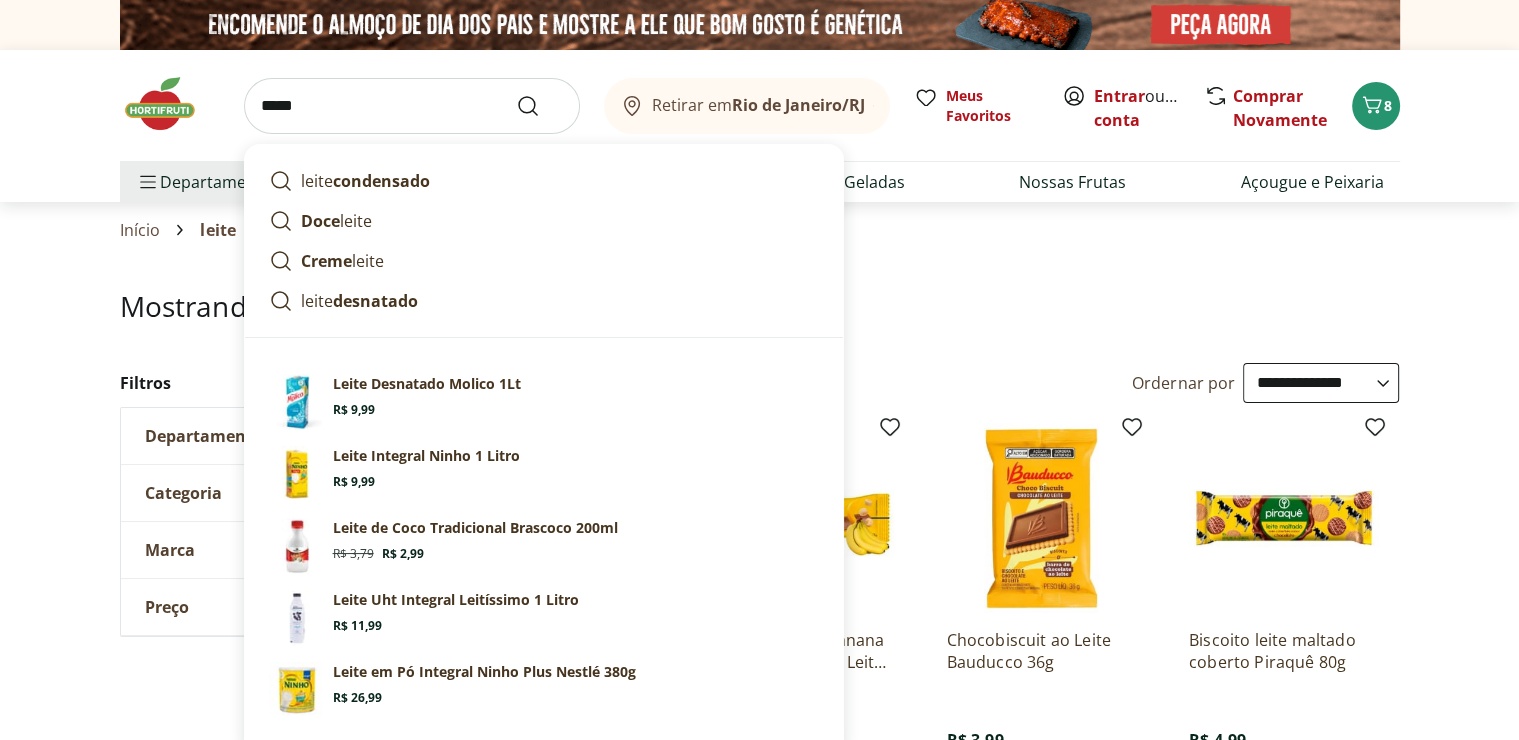 type on "*****" 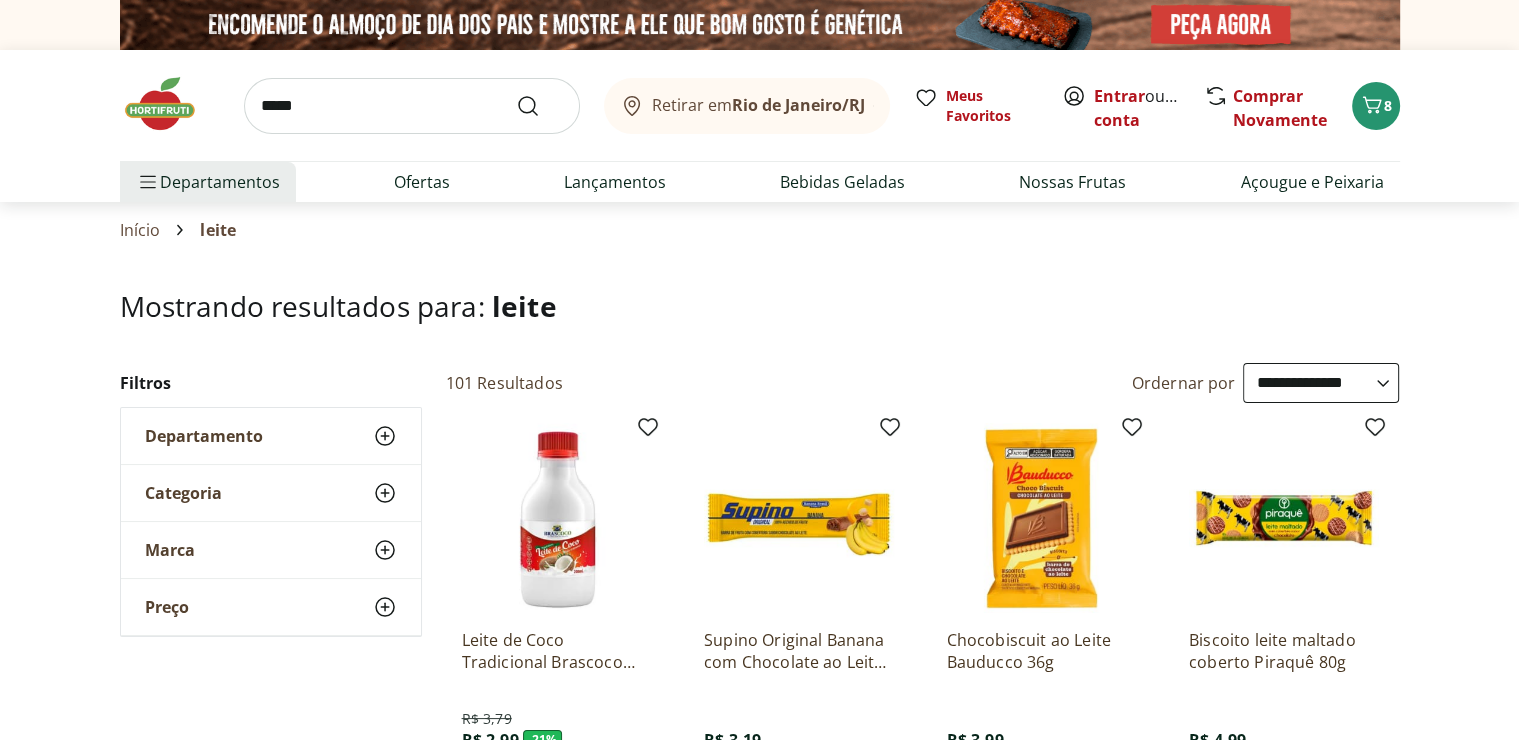 click on "**********" at bounding box center (1321, 383) 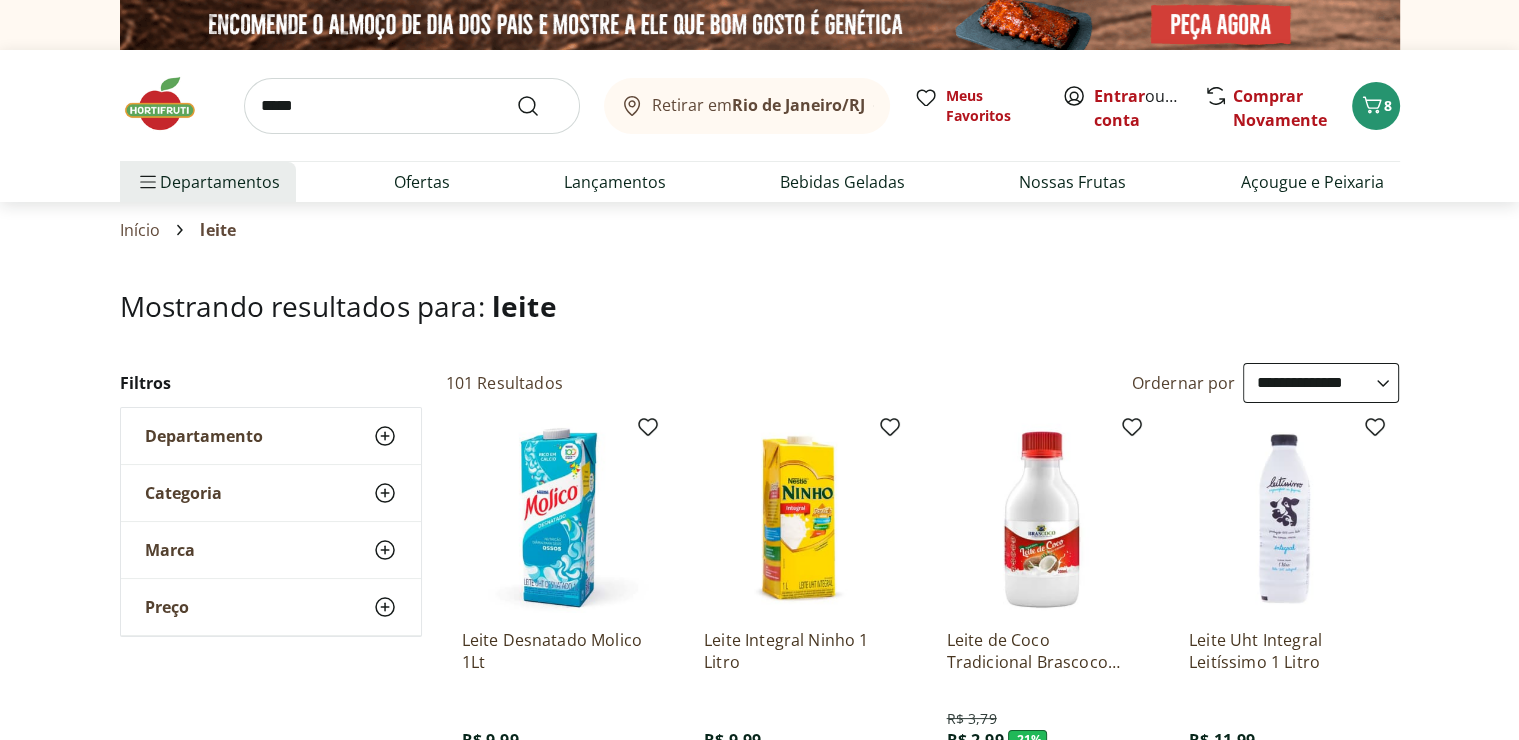 scroll, scrollTop: 216, scrollLeft: 0, axis: vertical 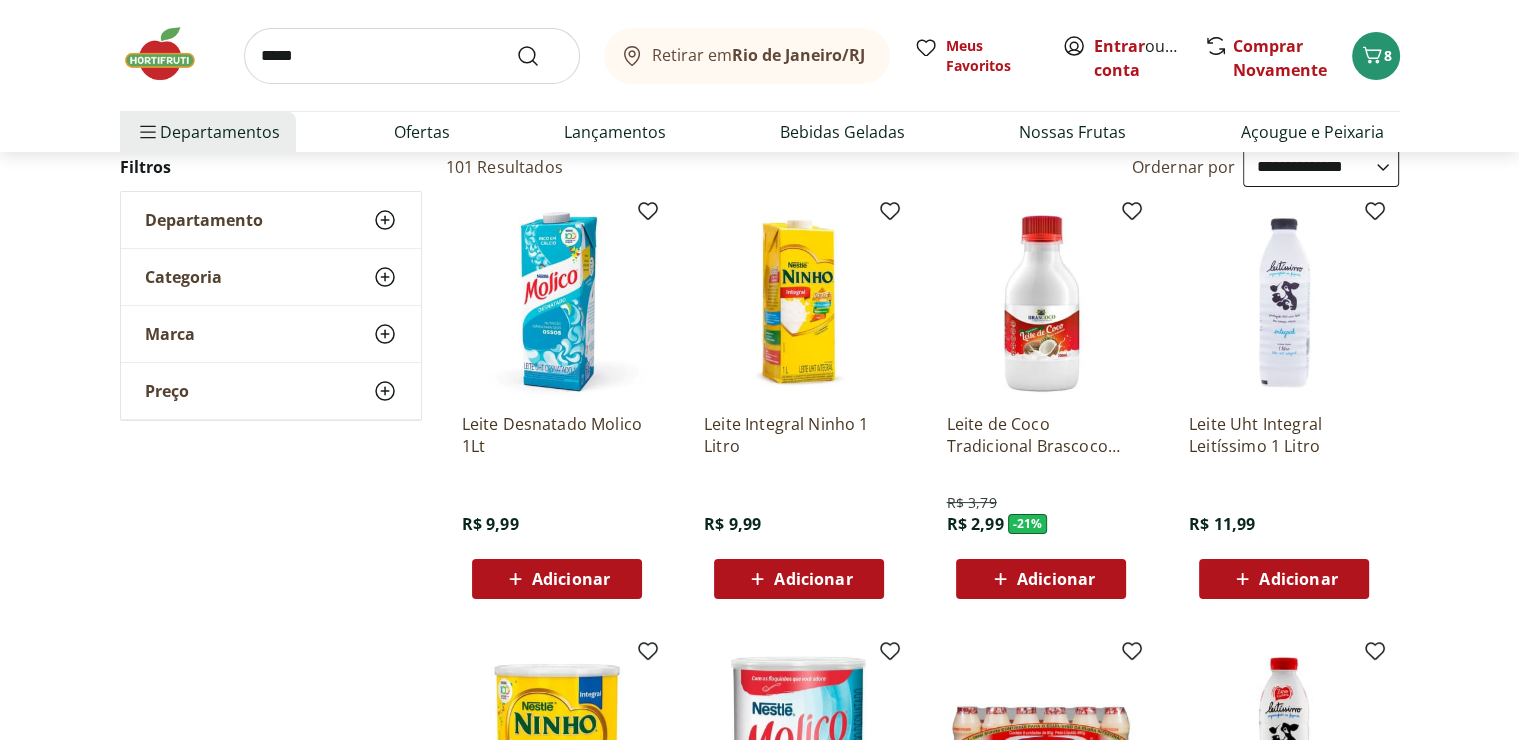 click on "Adicionar" at bounding box center [813, 579] 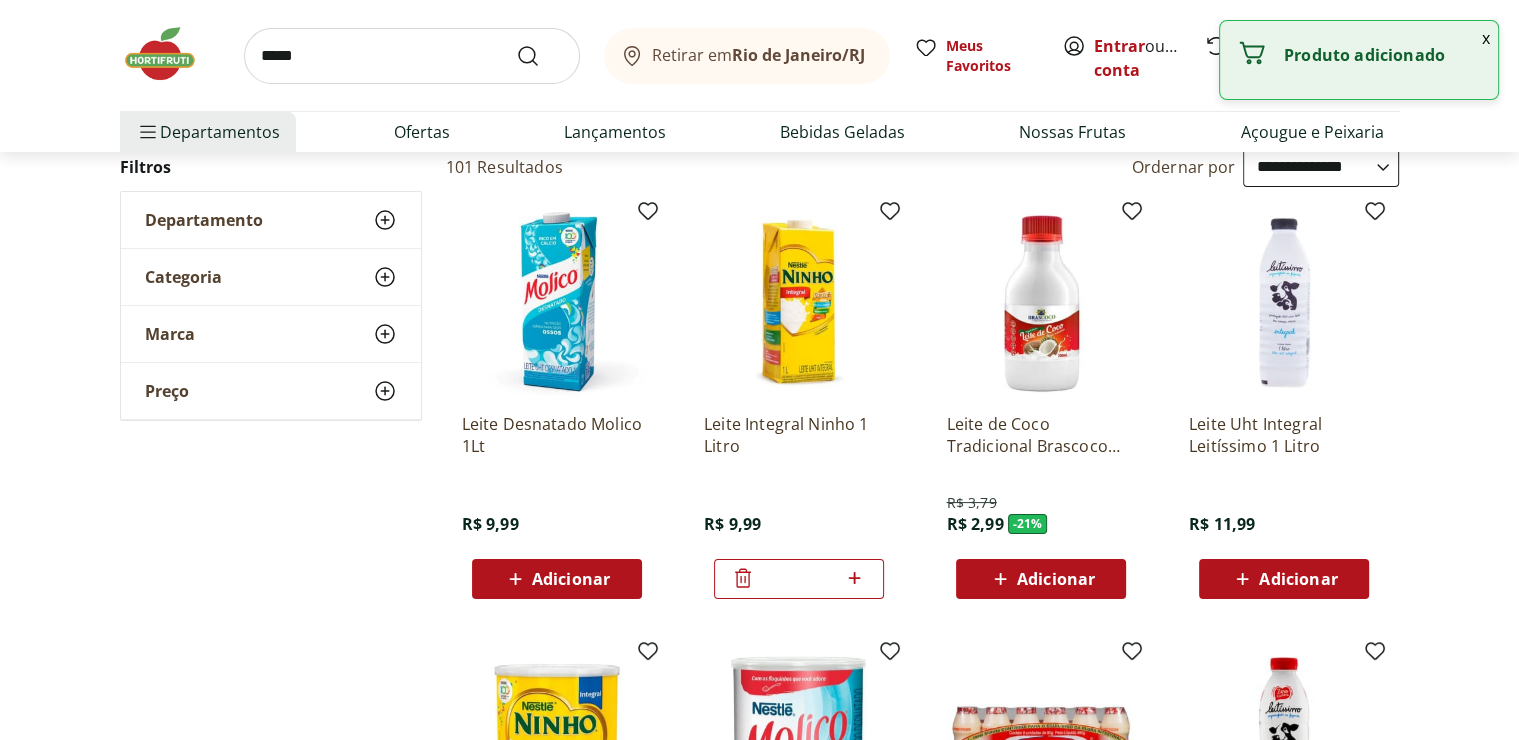 click 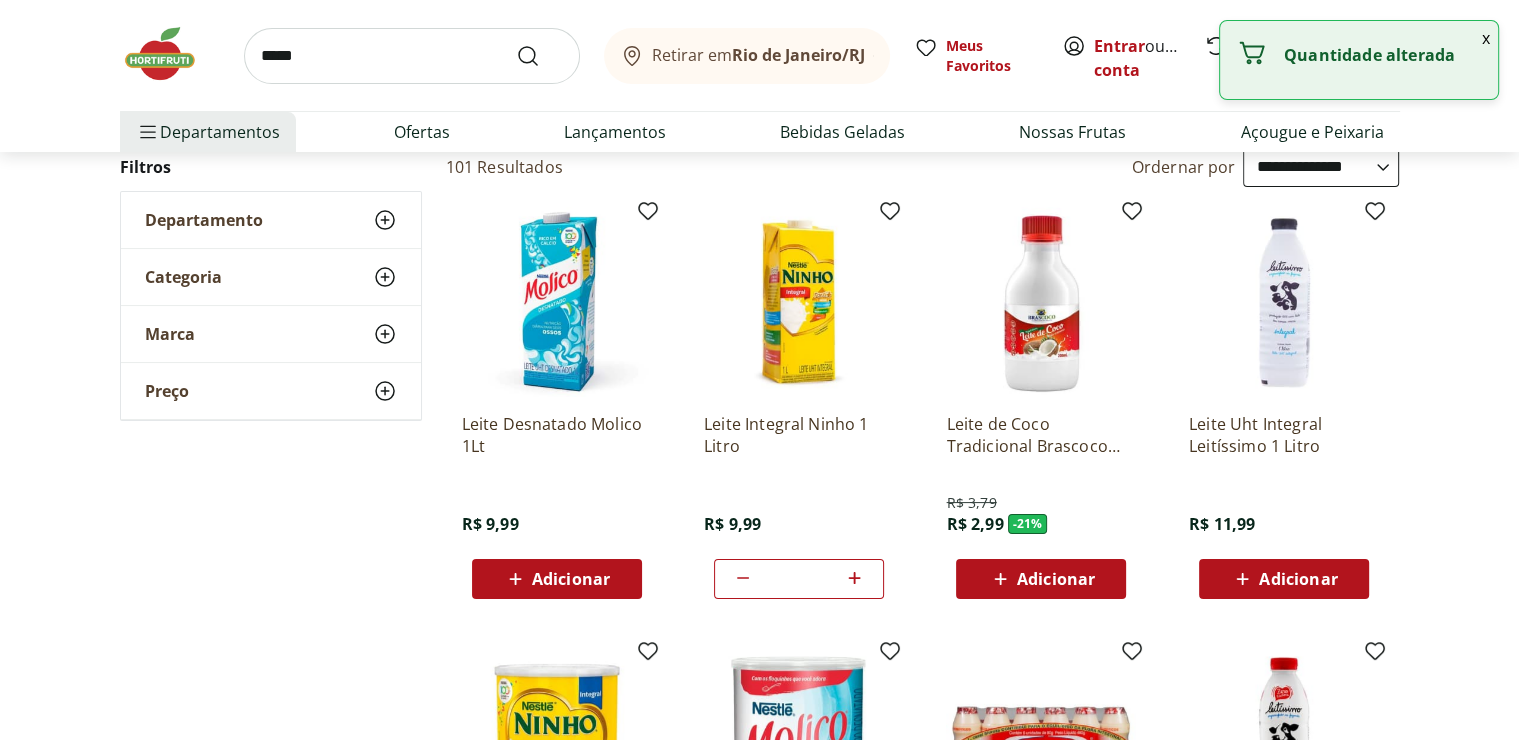click 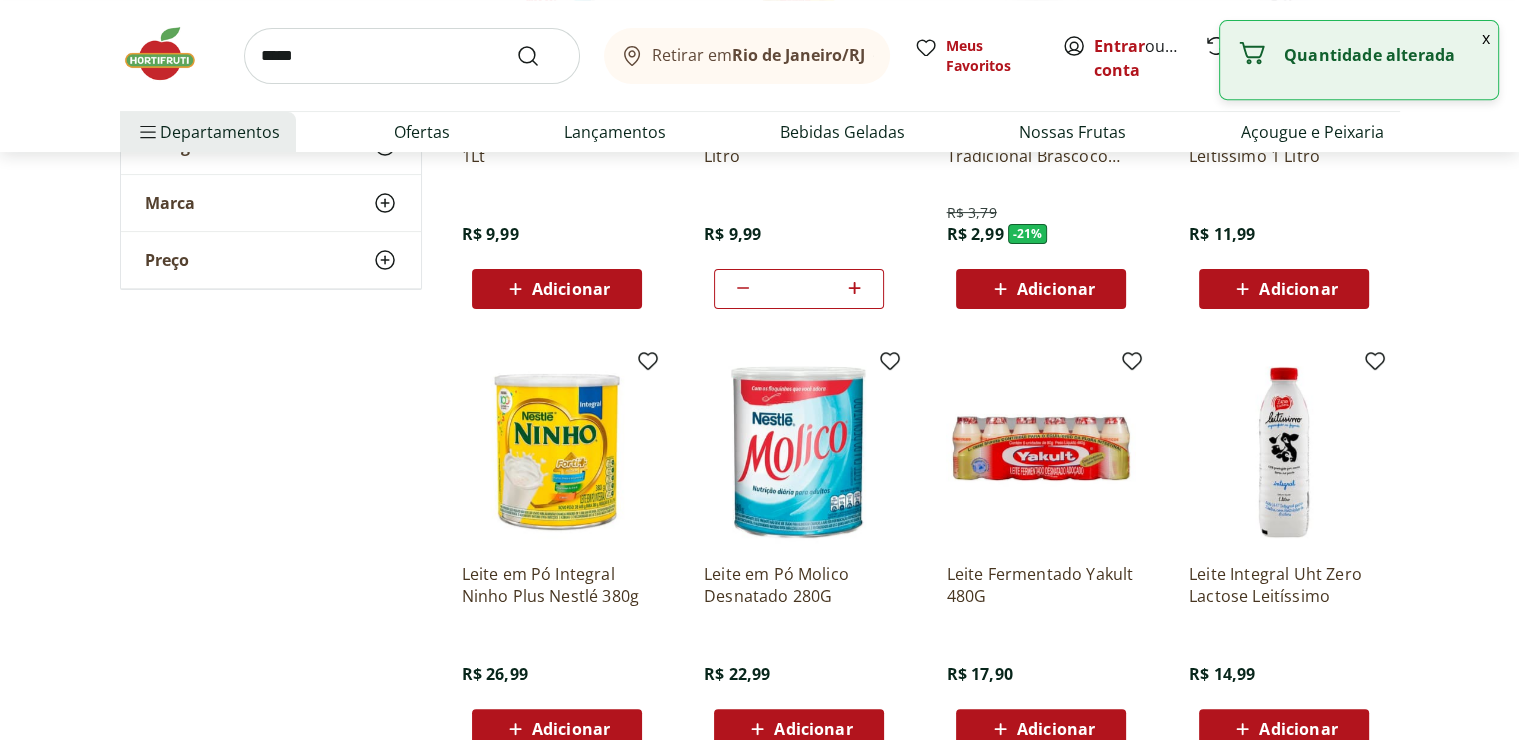 scroll, scrollTop: 648, scrollLeft: 0, axis: vertical 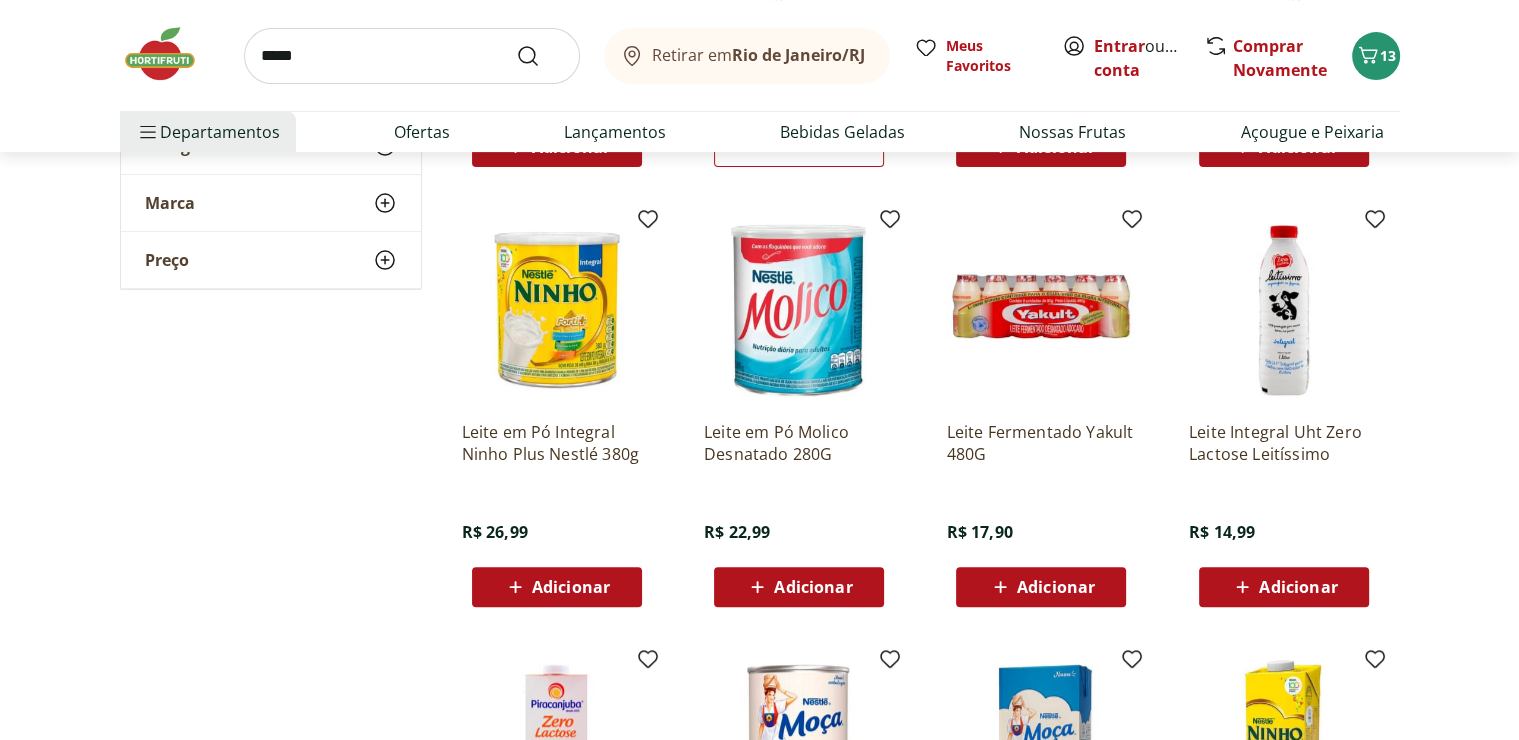 click on "Adicionar" at bounding box center (1056, 587) 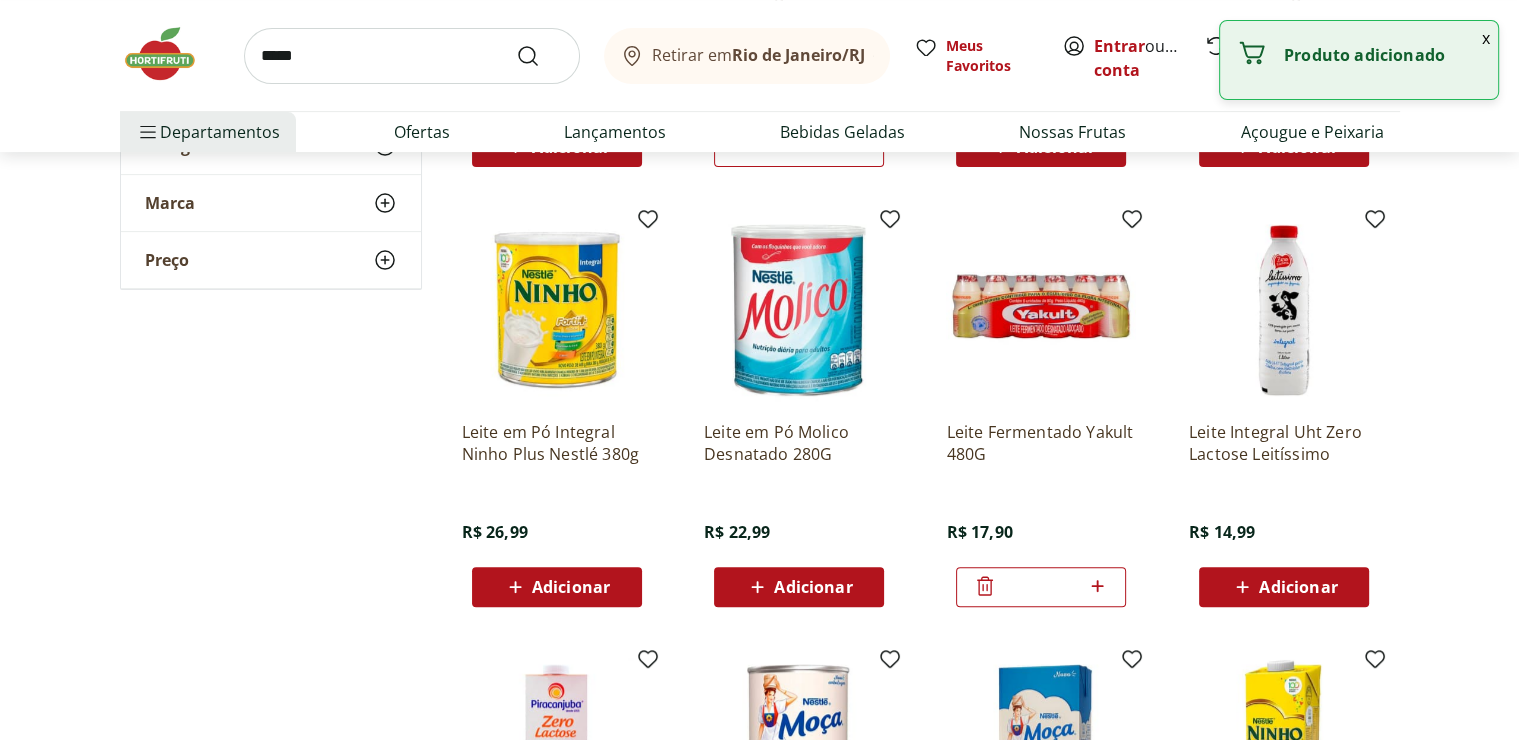 scroll, scrollTop: 1080, scrollLeft: 0, axis: vertical 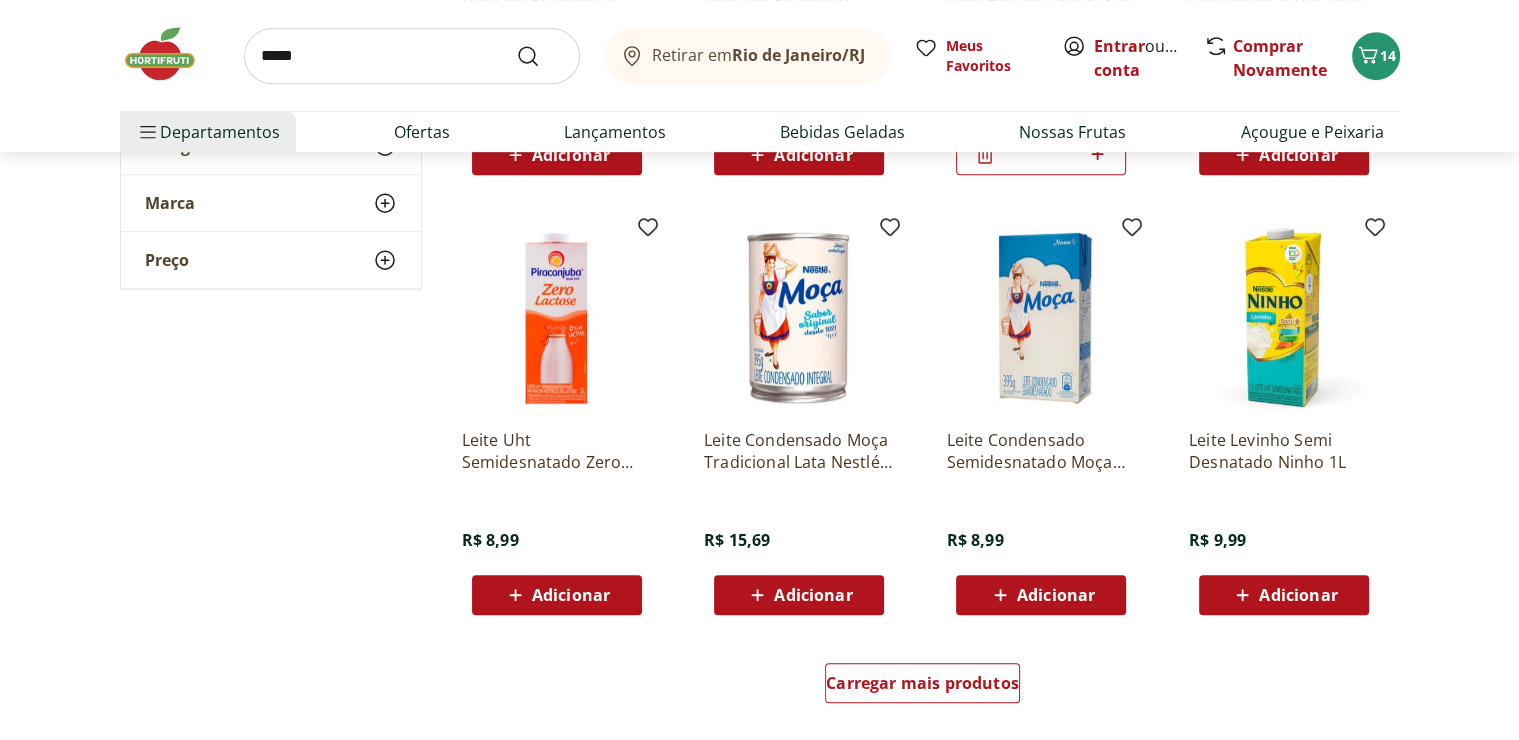 click on "Leite Condensado Semidesnatado Moça Caixa Nestlé 395g" at bounding box center [1041, 451] 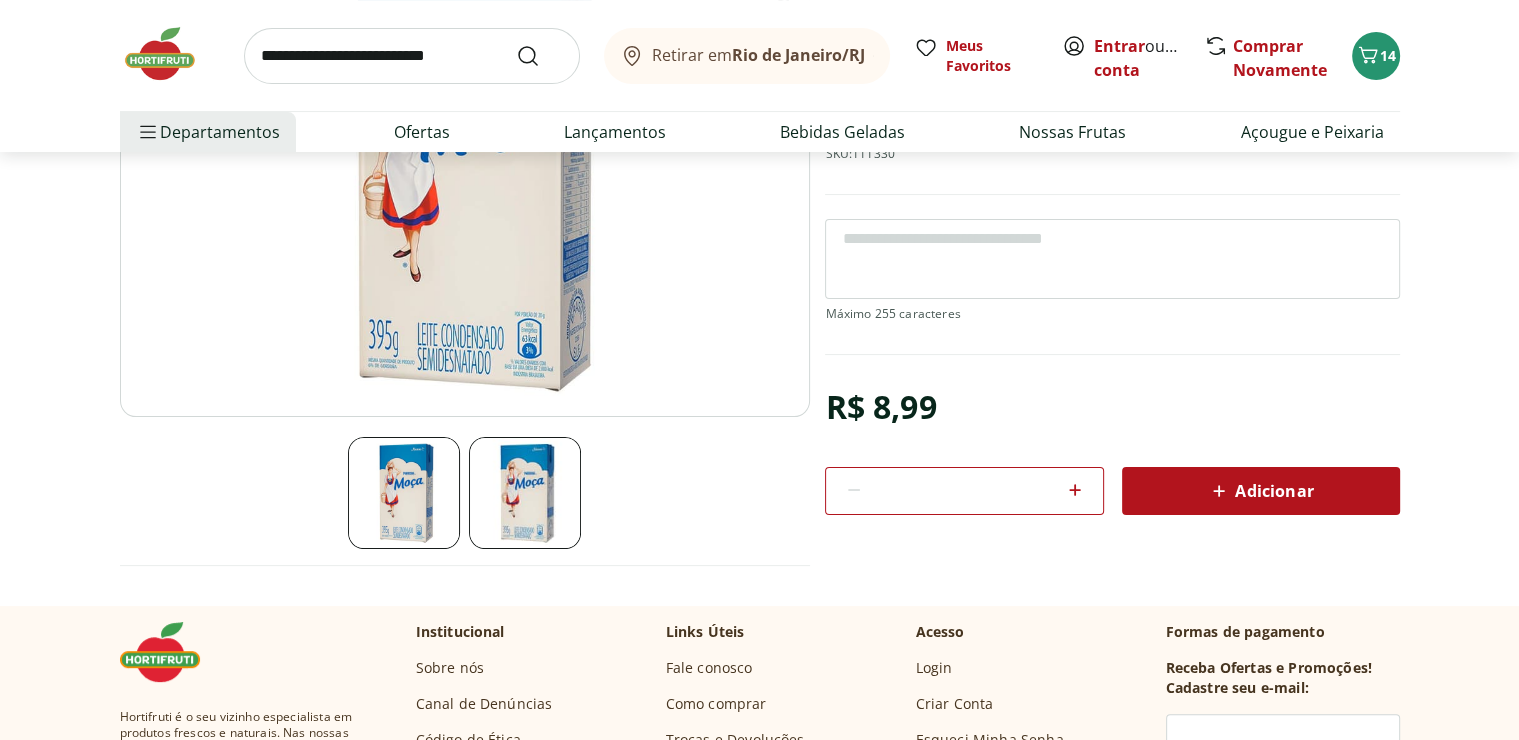 scroll, scrollTop: 0, scrollLeft: 0, axis: both 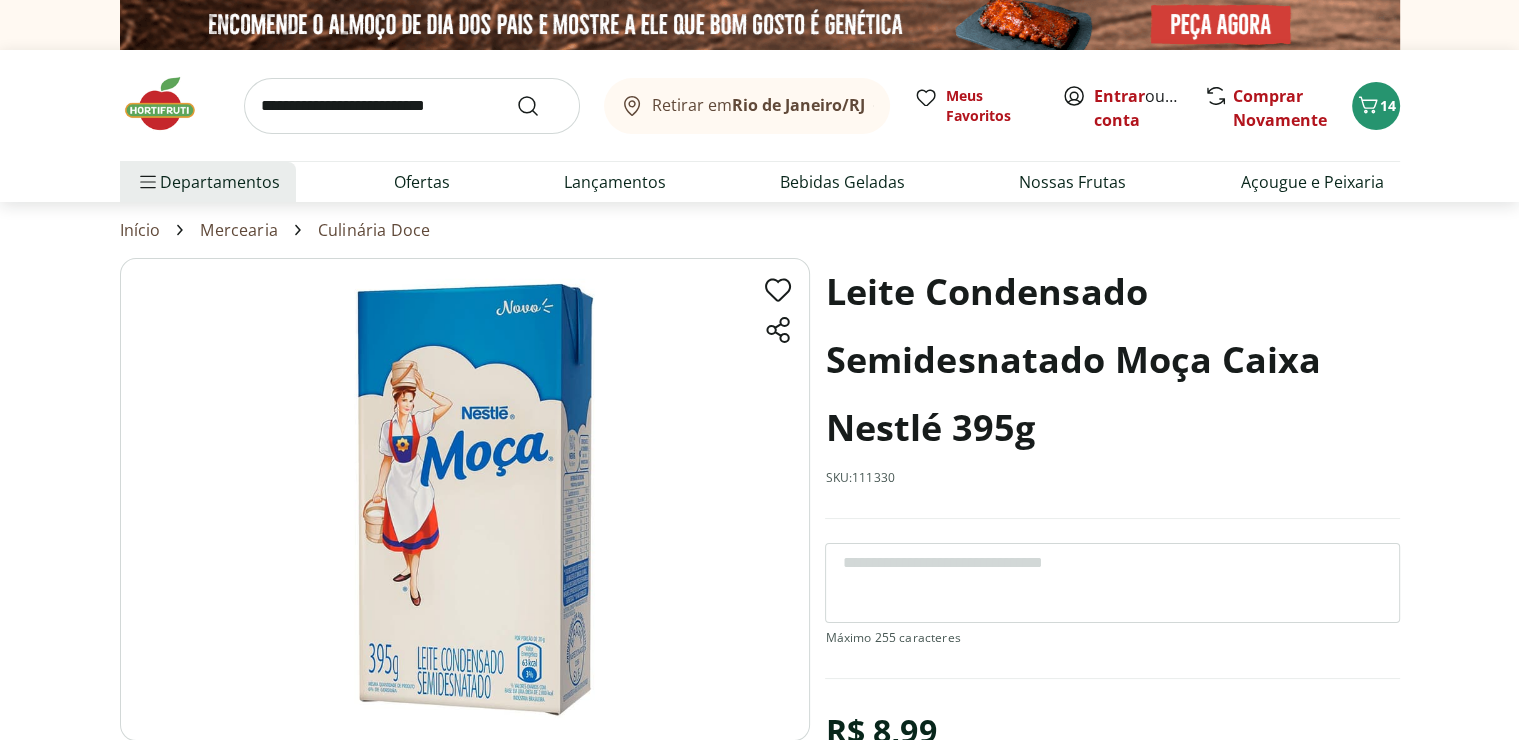 select on "**********" 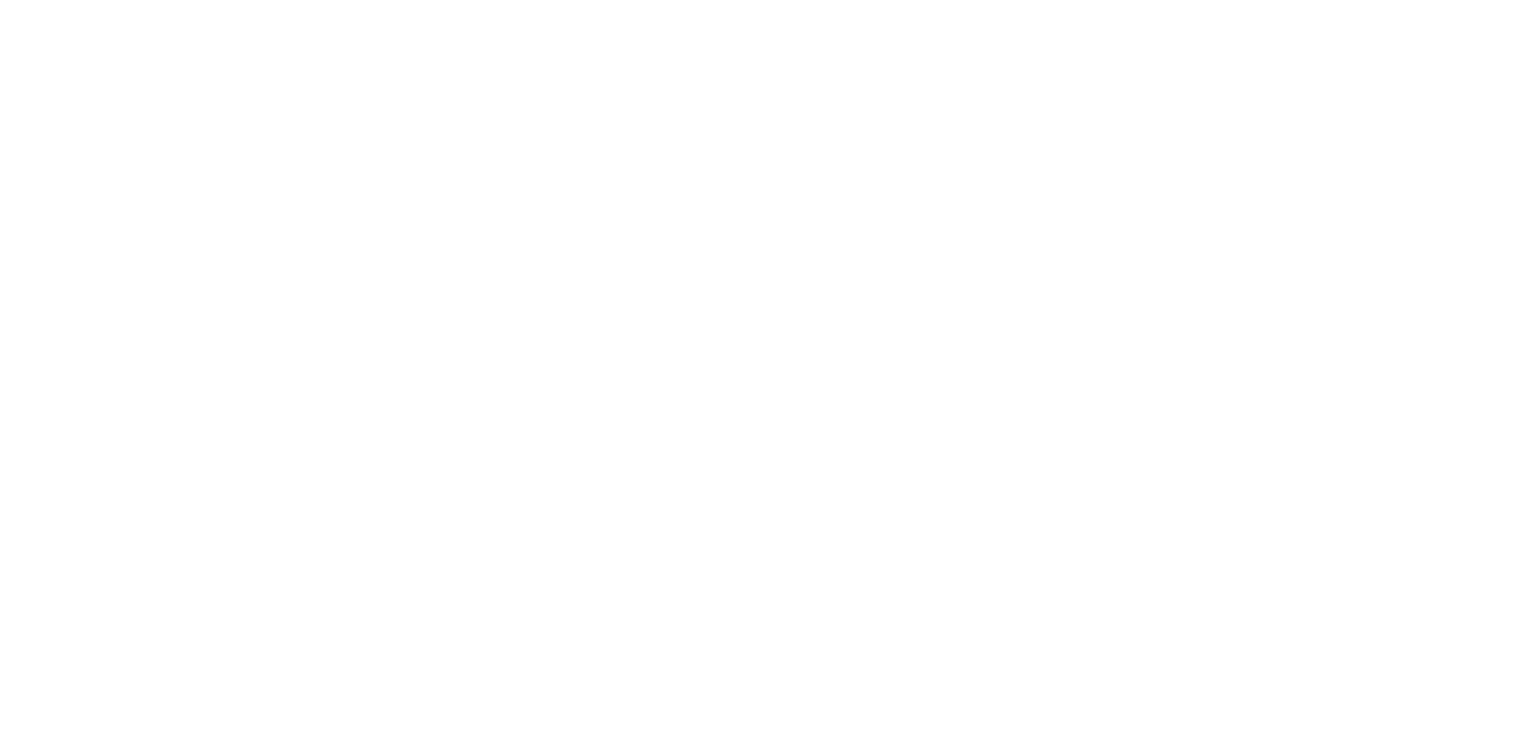 type on "*" 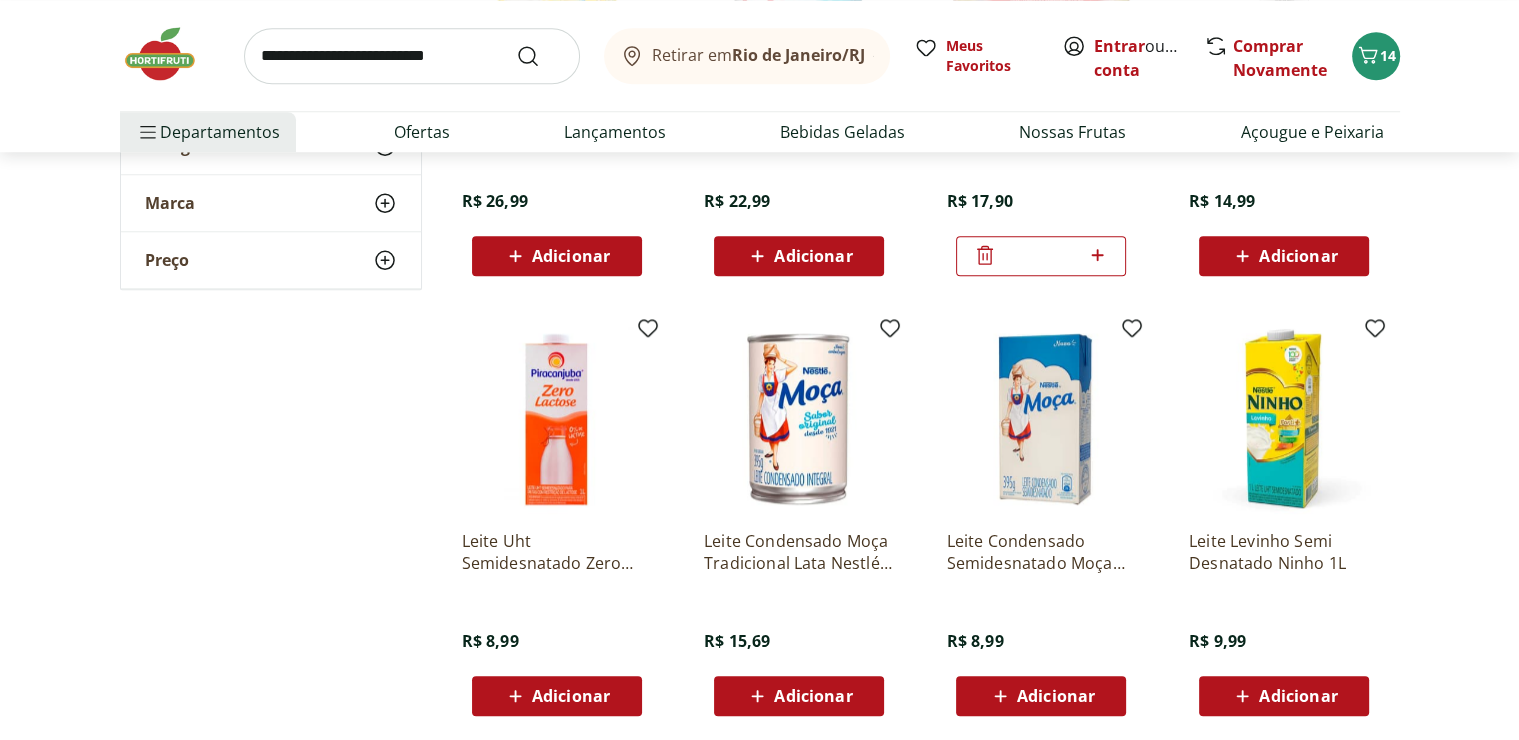 scroll, scrollTop: 1886, scrollLeft: 0, axis: vertical 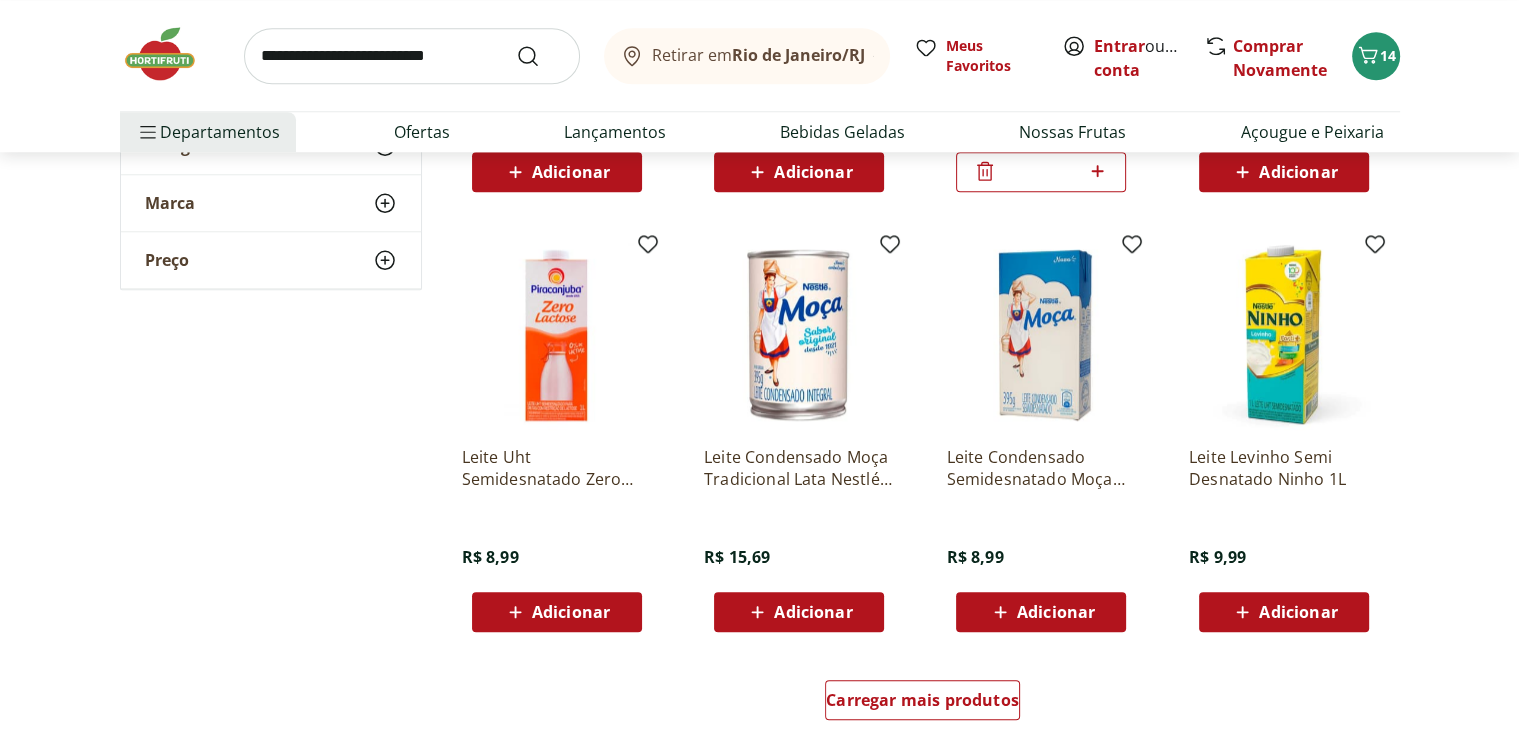 click on "Leite Condensado Moça Tradicional Lata Nestlé 395G" at bounding box center [799, 468] 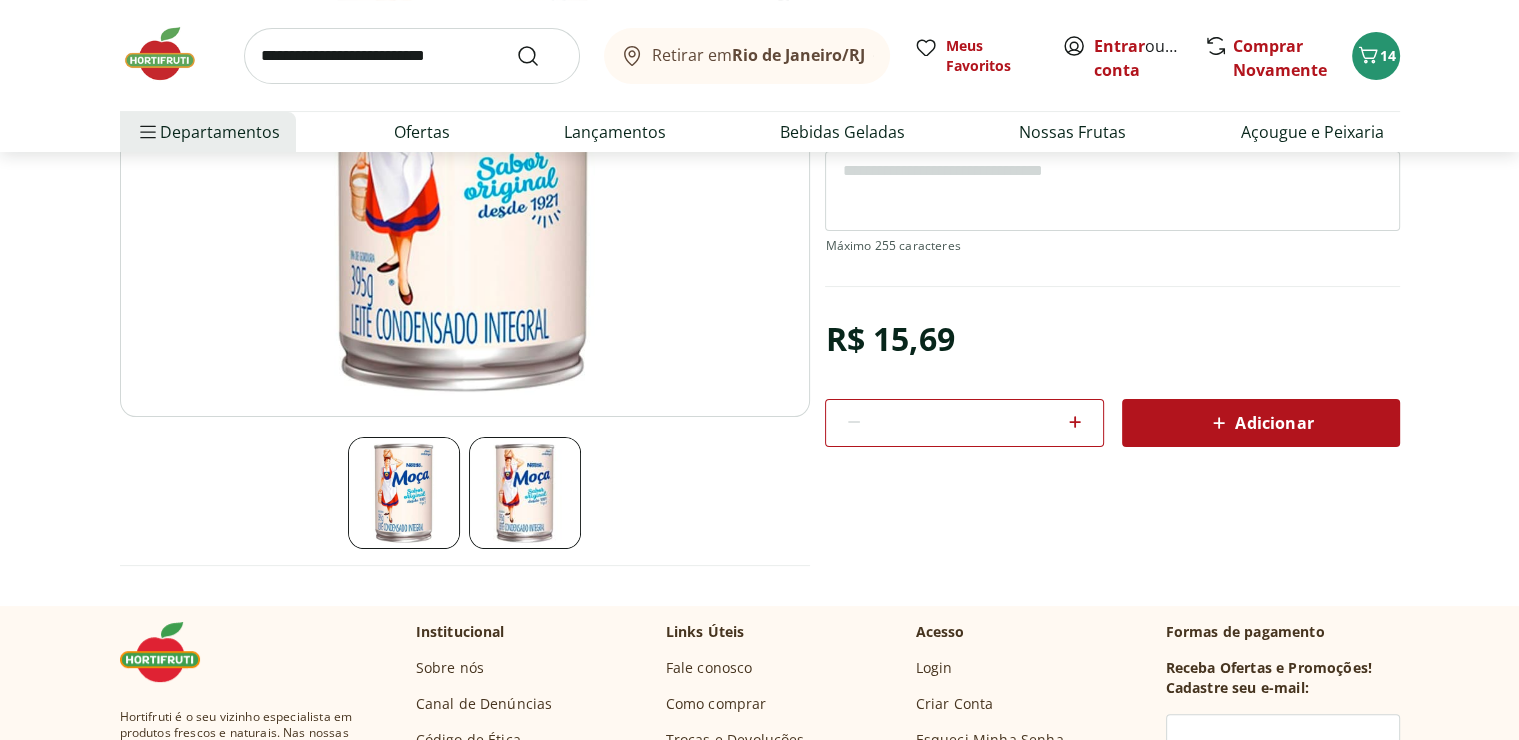 scroll, scrollTop: 0, scrollLeft: 0, axis: both 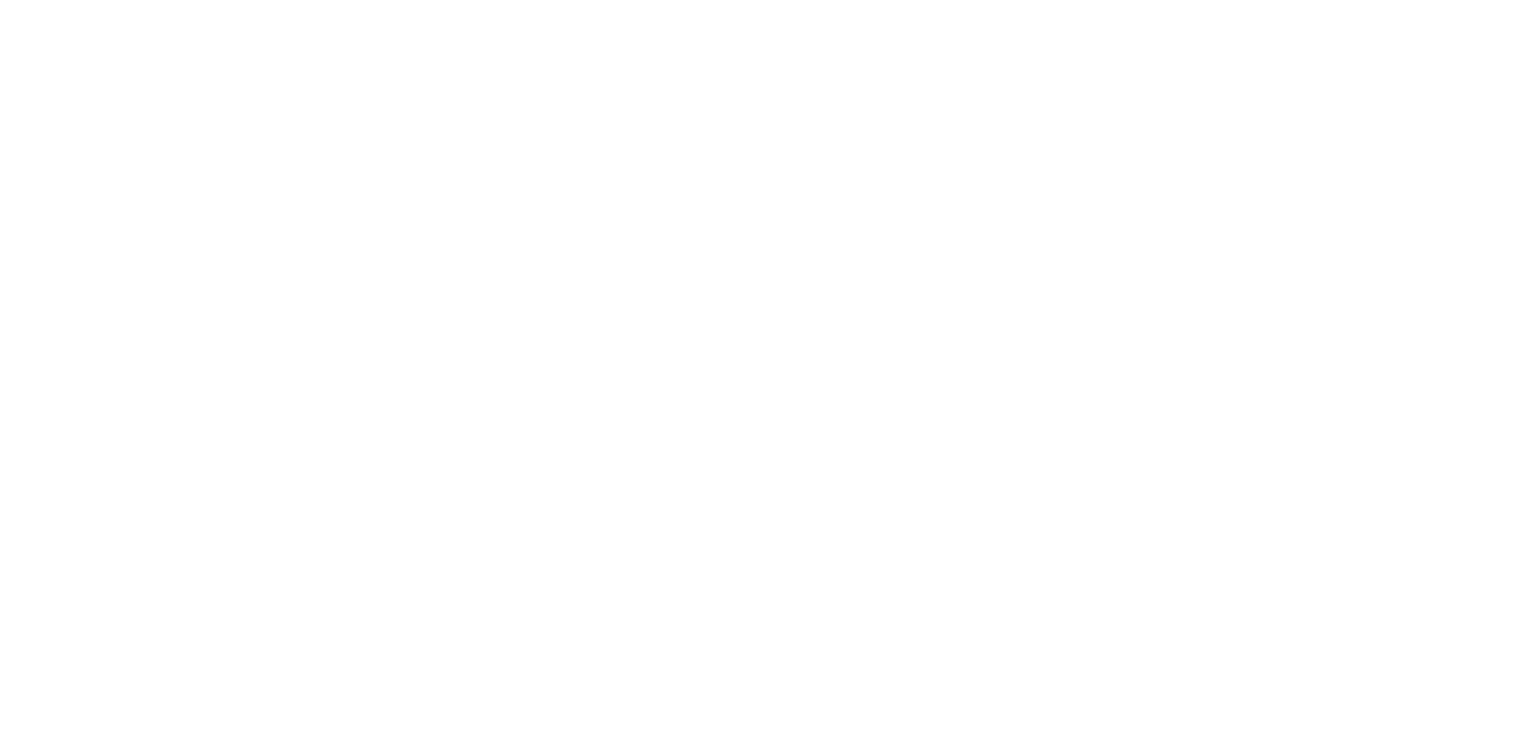 select on "**********" 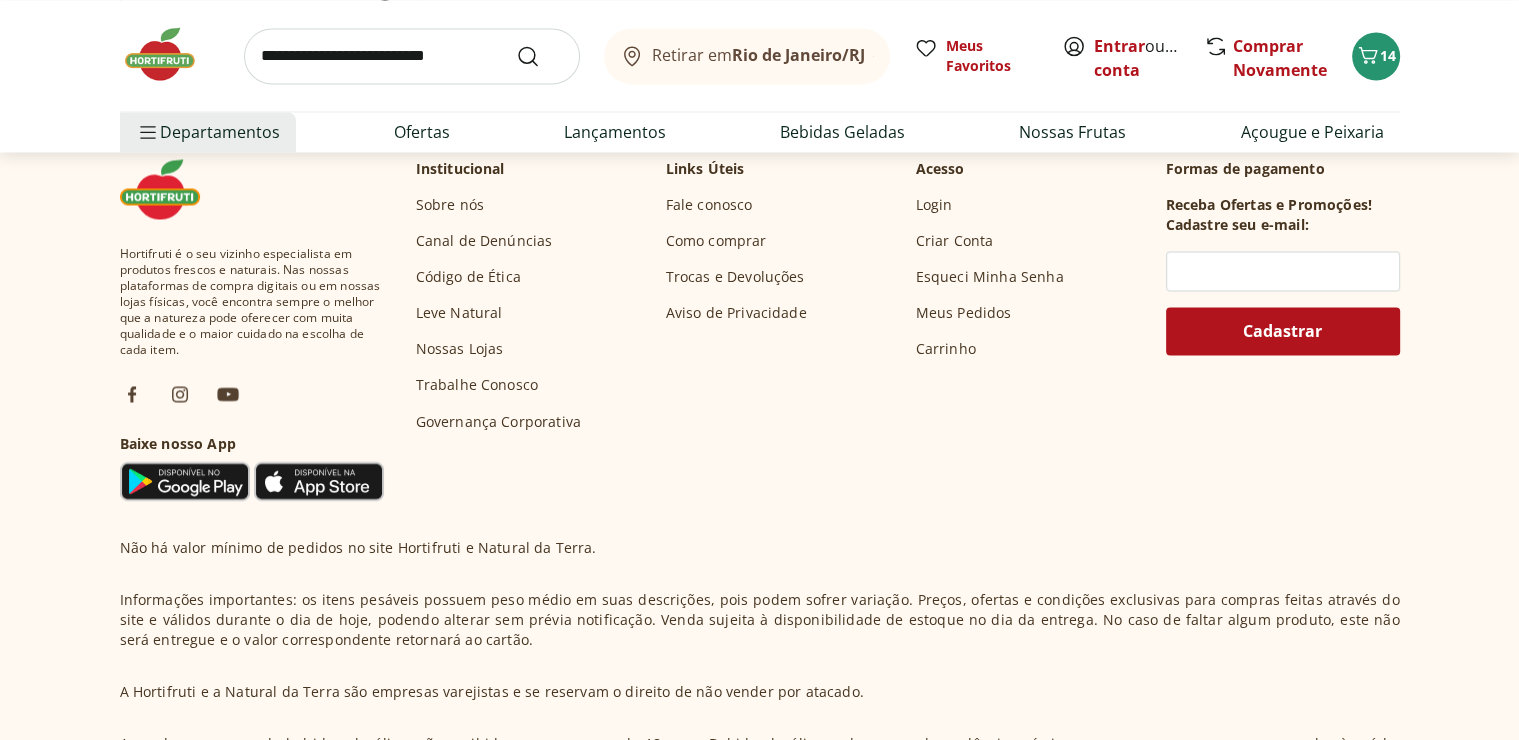scroll, scrollTop: 2951, scrollLeft: 0, axis: vertical 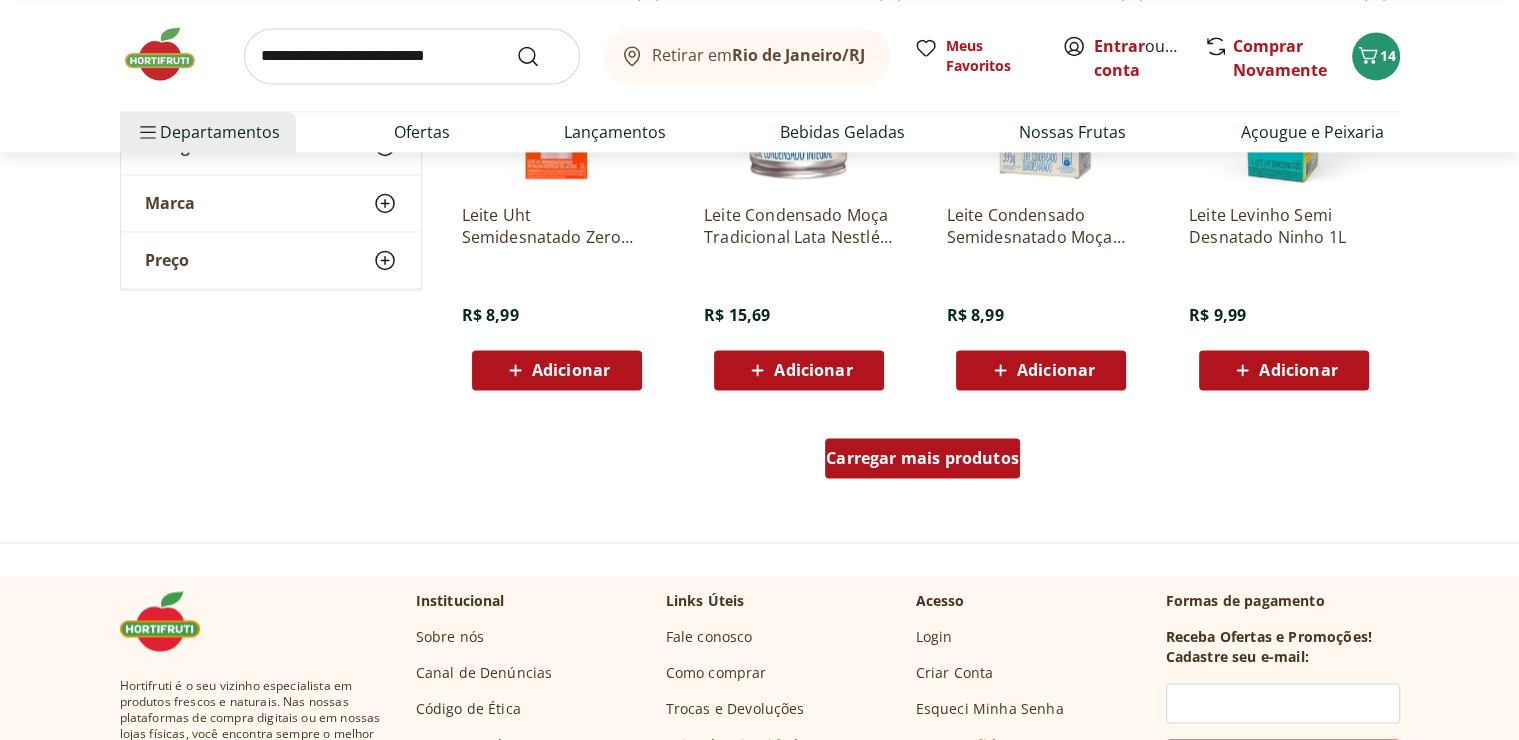 click on "Carregar mais produtos" at bounding box center [922, 462] 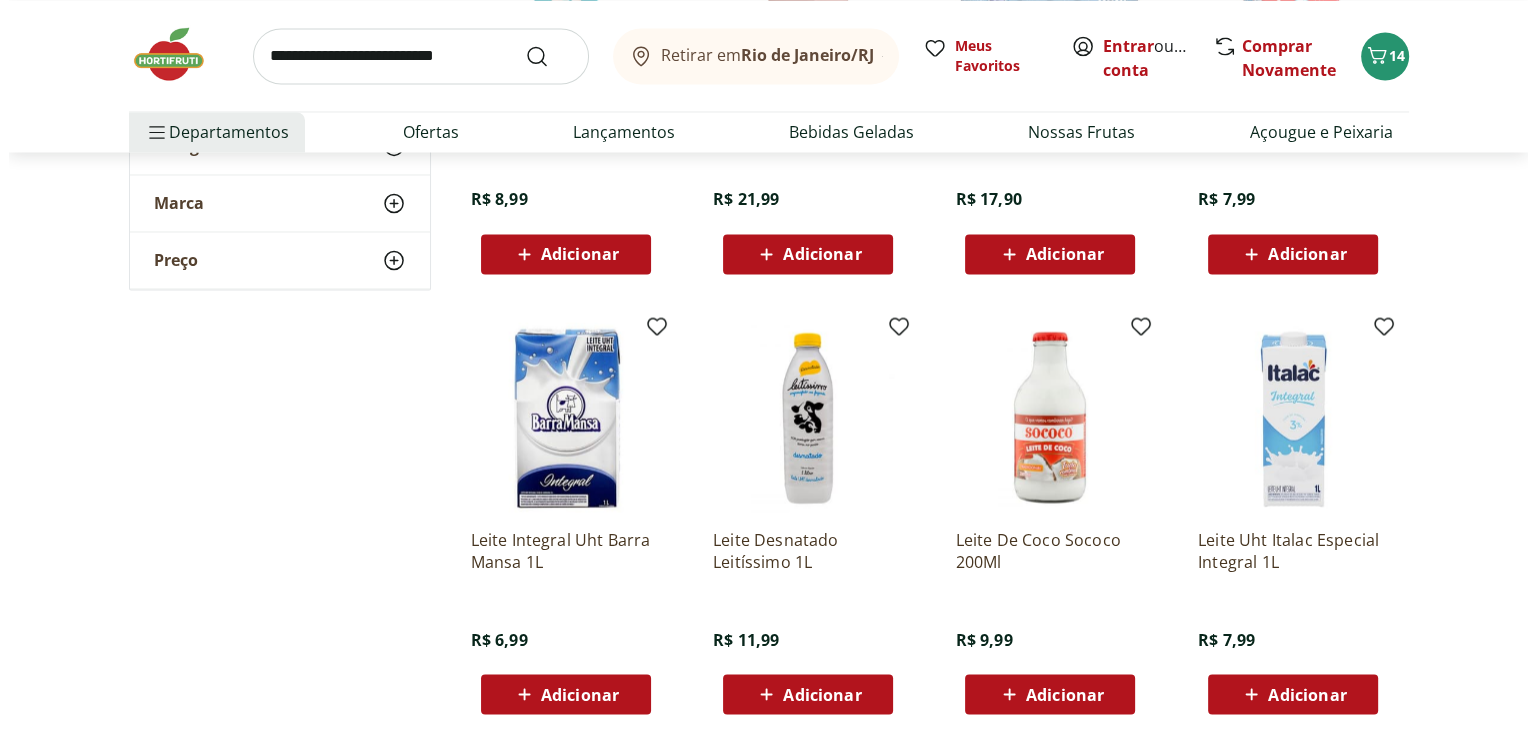 scroll, scrollTop: 3491, scrollLeft: 0, axis: vertical 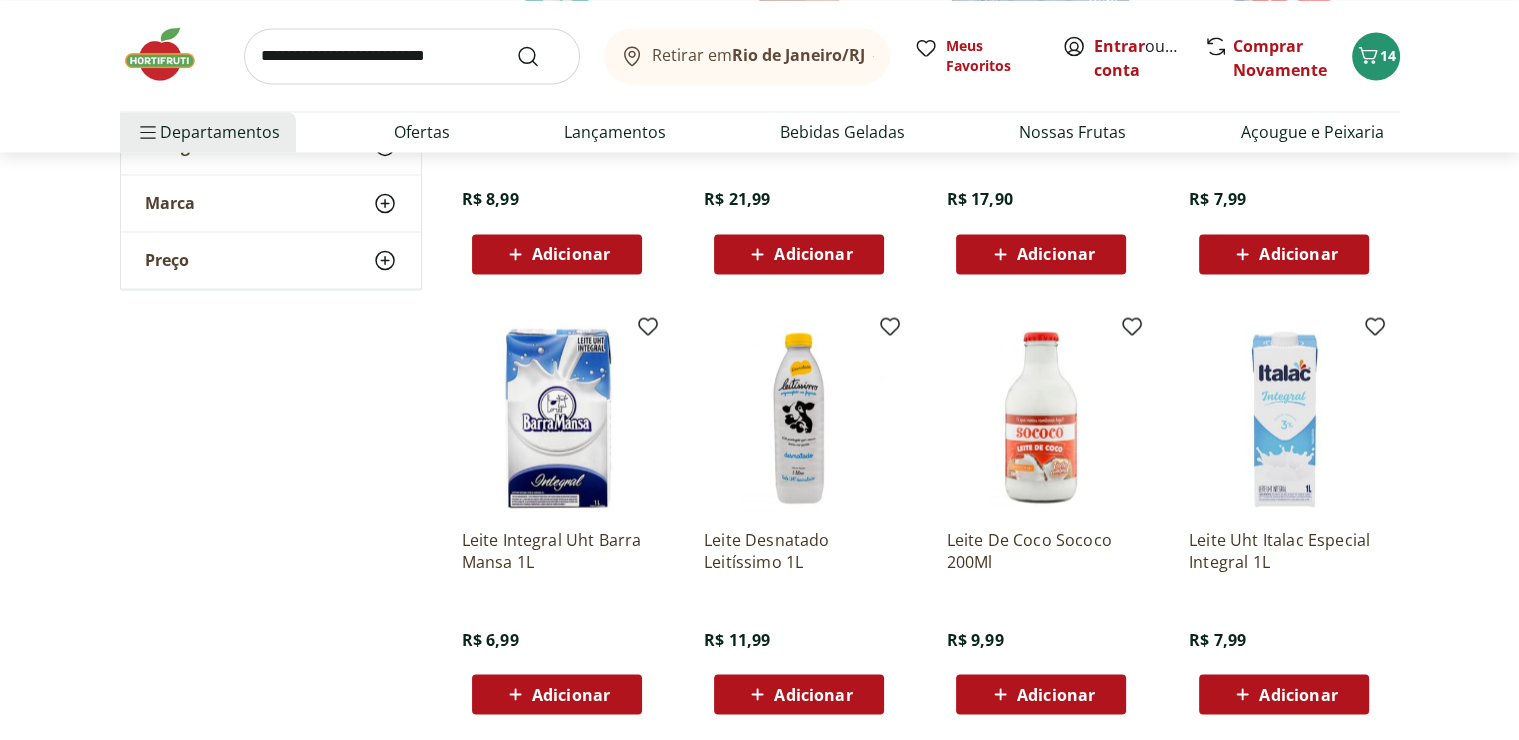 click on "Adicionar" at bounding box center (571, 694) 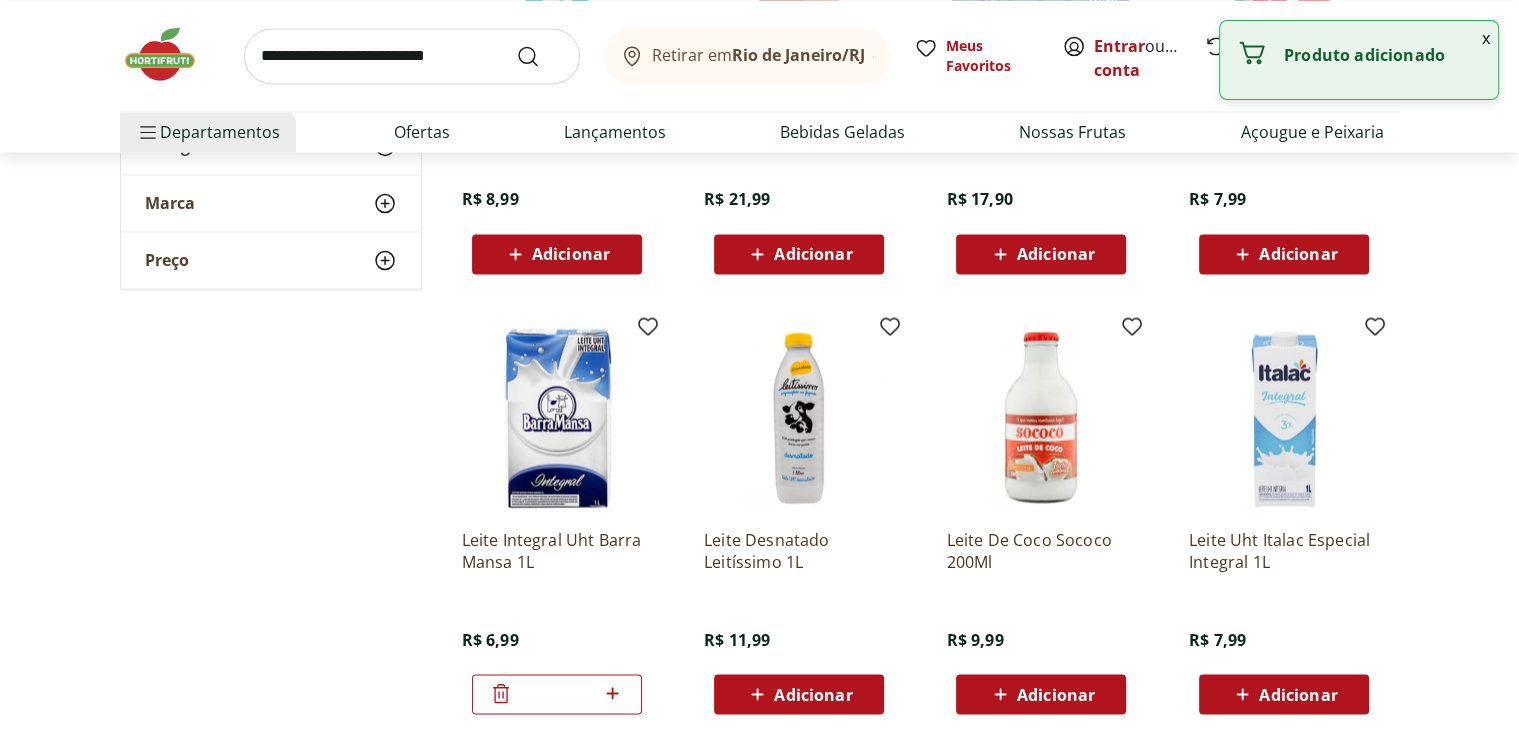 click 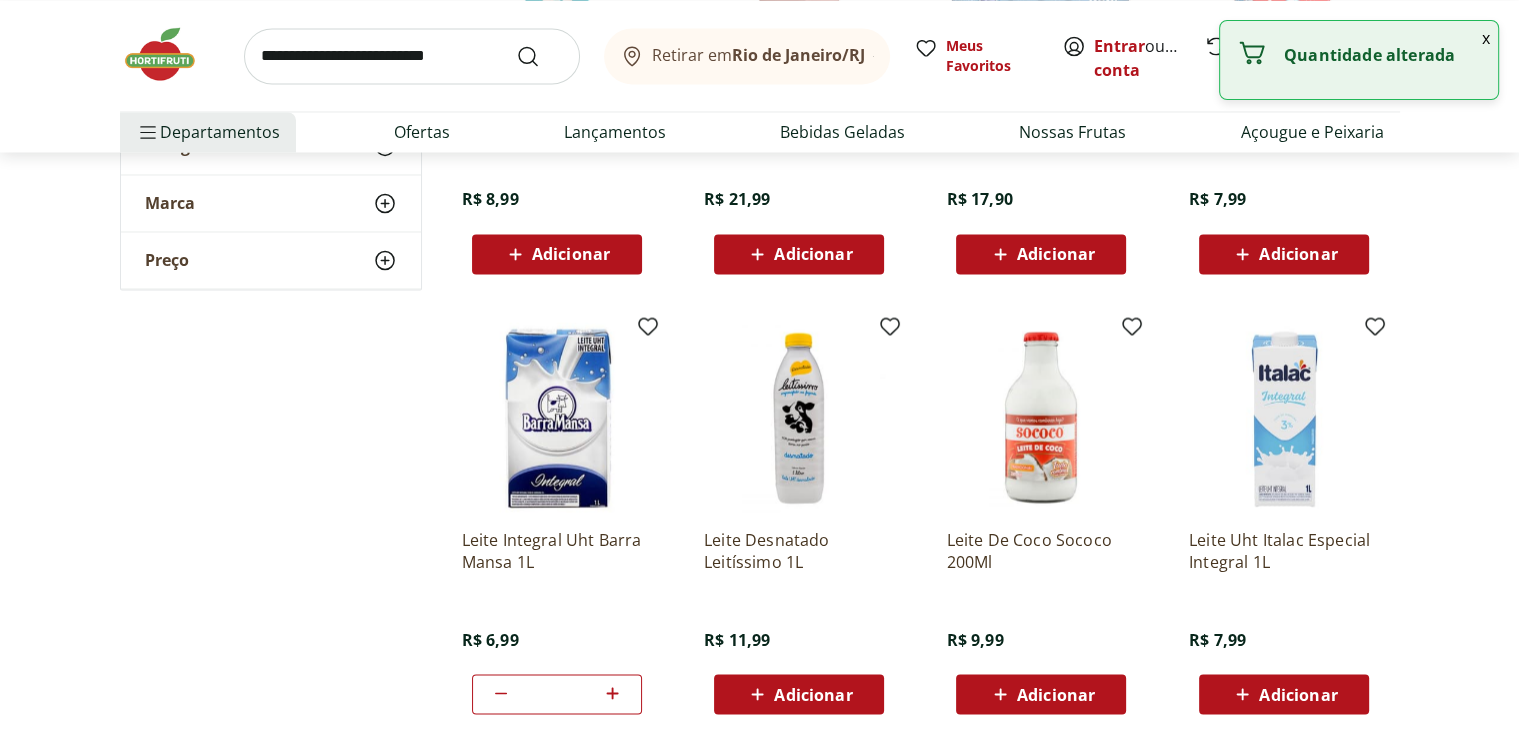 click 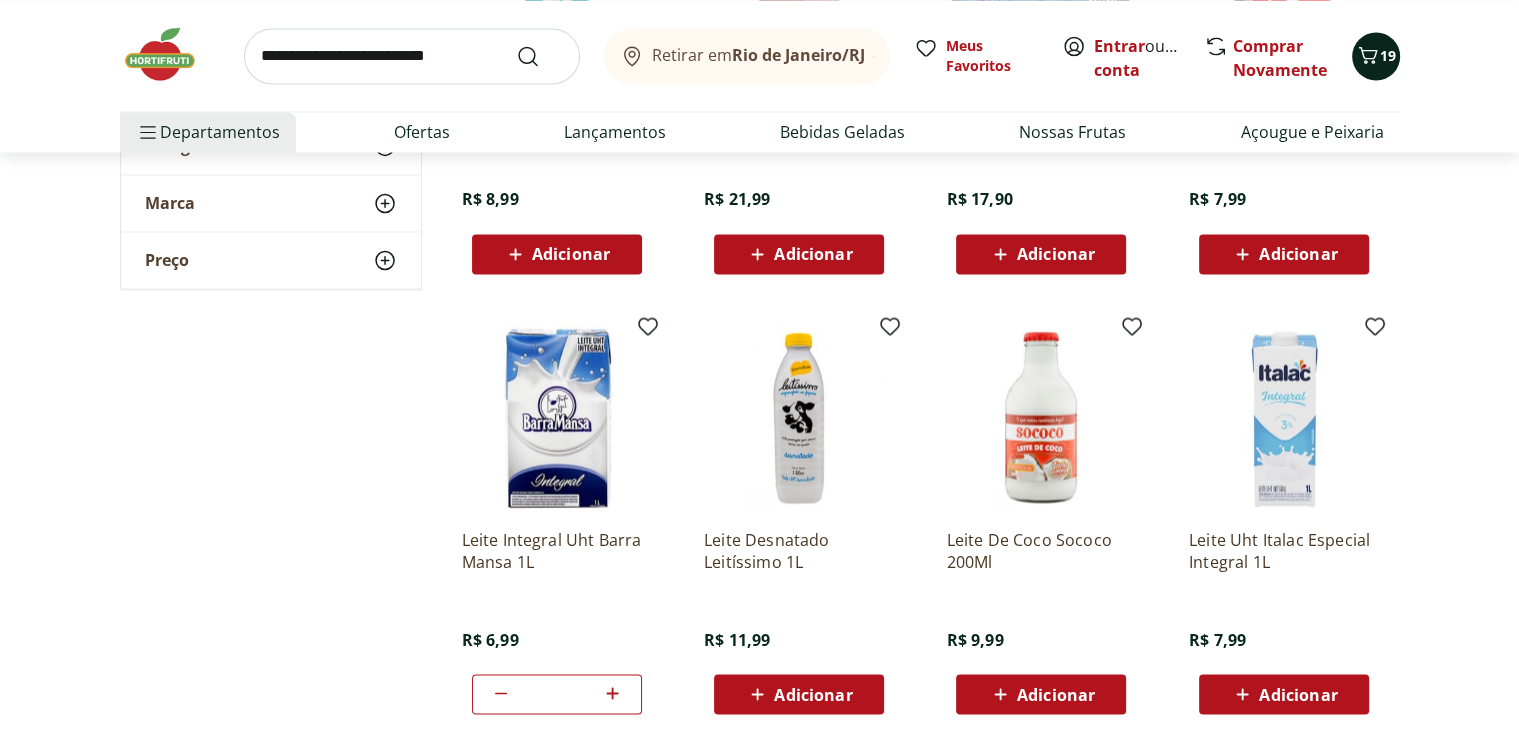 click 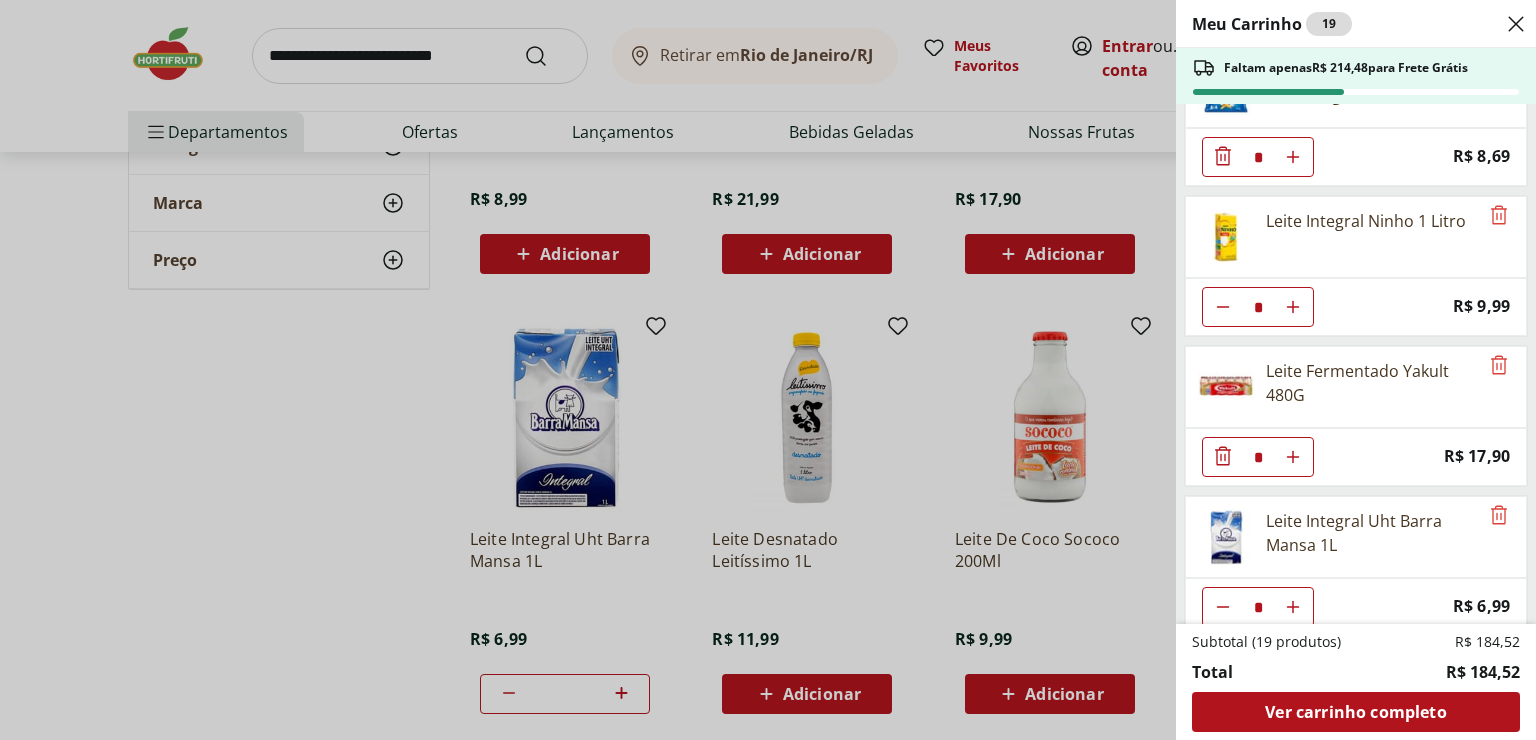 scroll, scrollTop: 678, scrollLeft: 0, axis: vertical 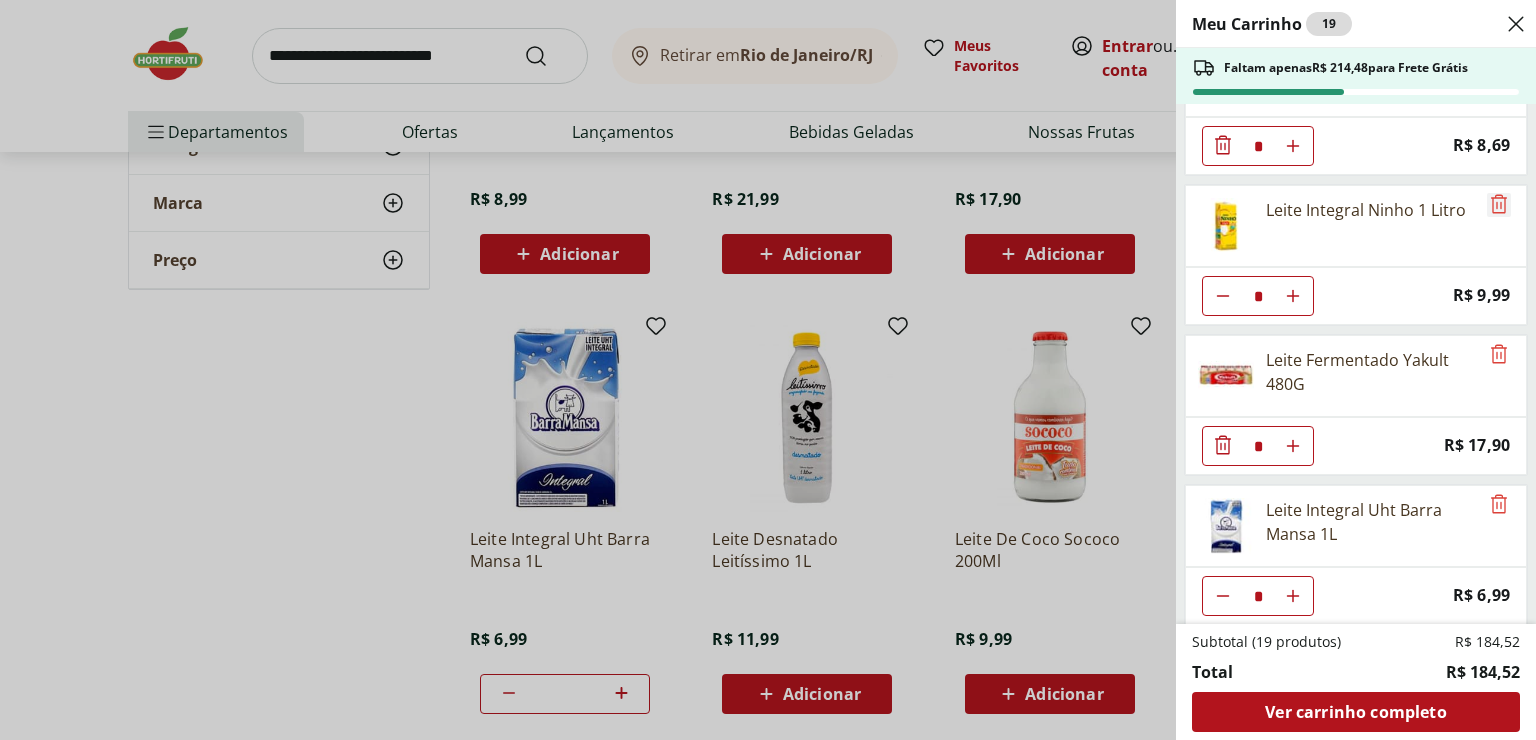 click 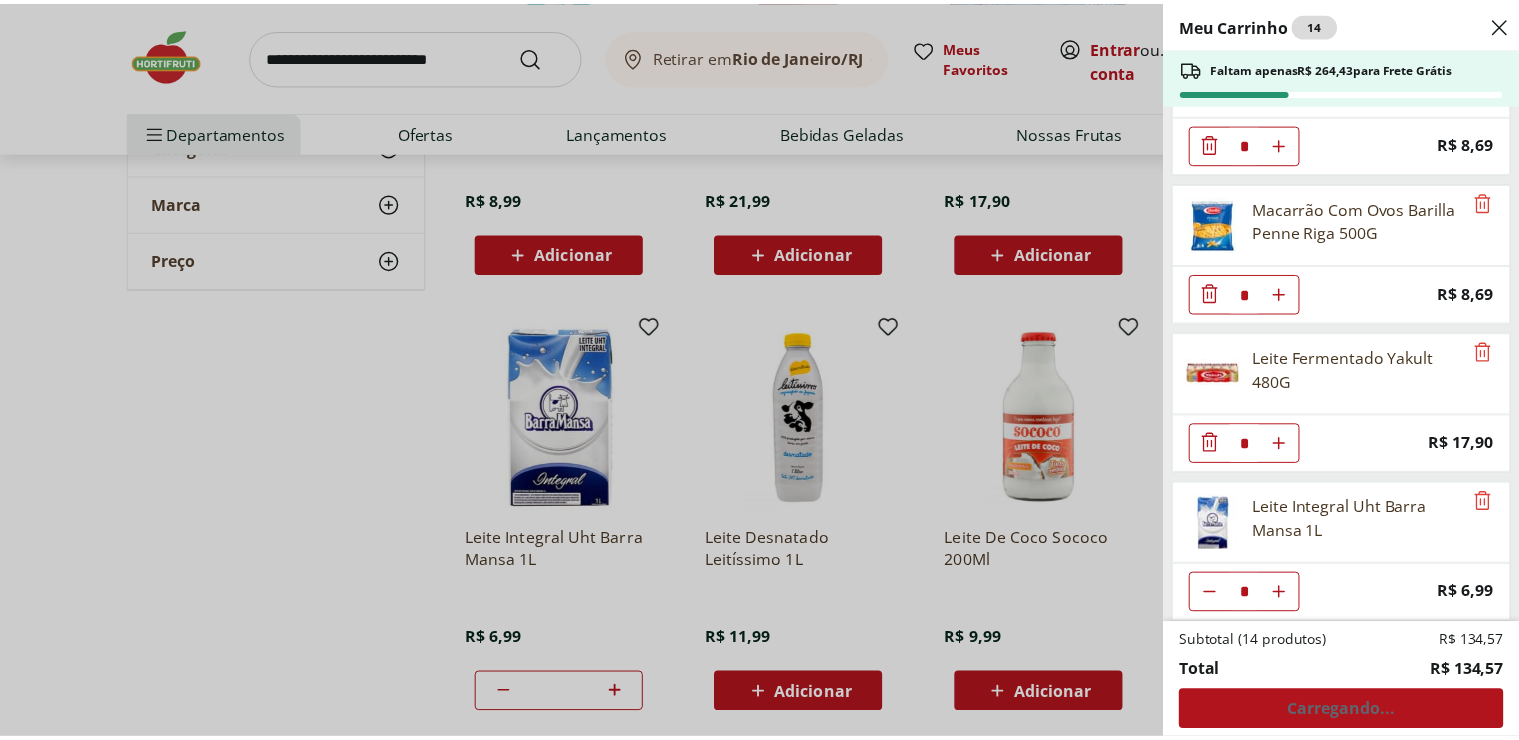 scroll, scrollTop: 0, scrollLeft: 0, axis: both 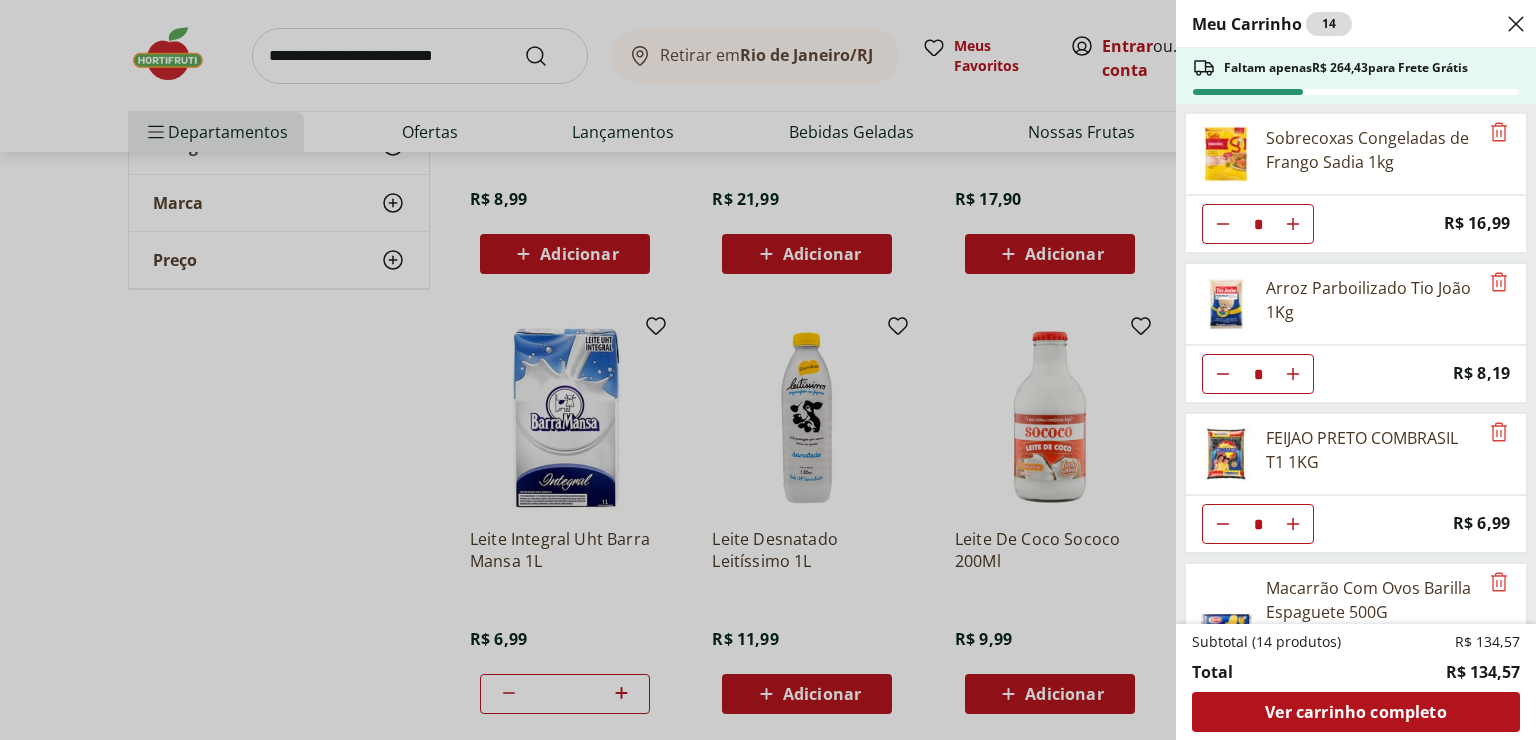 click on "Meu Carrinho 14 Faltam apenas  R$ 264,43  para Frete Grátis Sobrecoxas Congeladas de Frango Sadia 1kg * Price: R$ 16,99 Arroz Parboilizado Tio João 1Kg * Price: R$ 8,19 FEIJAO PRETO COMBRASIL T1 1KG * Price: R$ 6,99 Macarrão Com Ovos Barilla Espaguete 500G * Price: R$ 8,69 Macarrão Com Ovos Barilla Penne Riga 500G * Price: R$ 8,69 Leite Fermentado Yakult 480G * Price: R$ 17,90 Leite Integral Uht Barra Mansa 1L * Price: R$ 6,99 Subtotal (14 produtos) R$ 134,57 Total R$ 134,57 Ver carrinho completo" at bounding box center (768, 370) 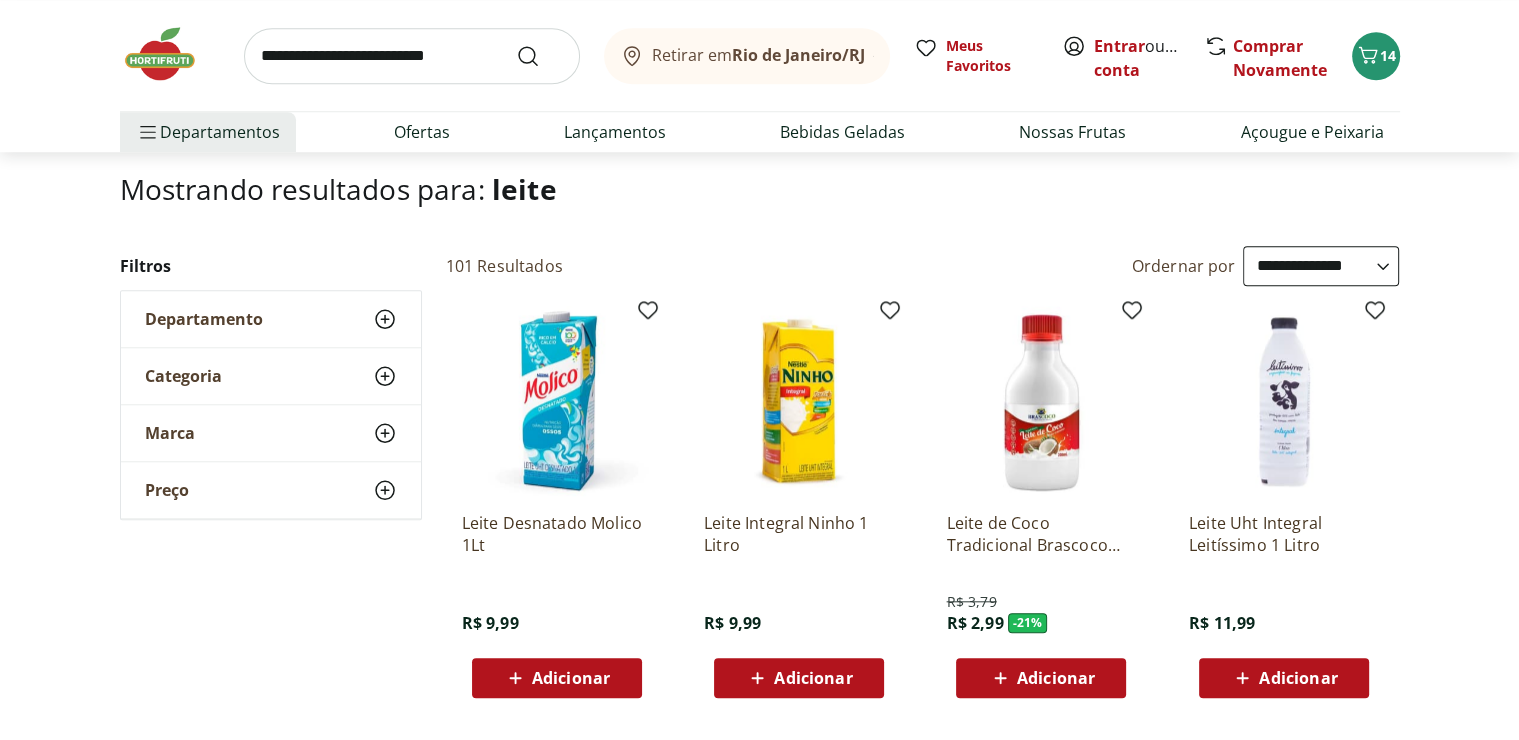 scroll, scrollTop: 0, scrollLeft: 0, axis: both 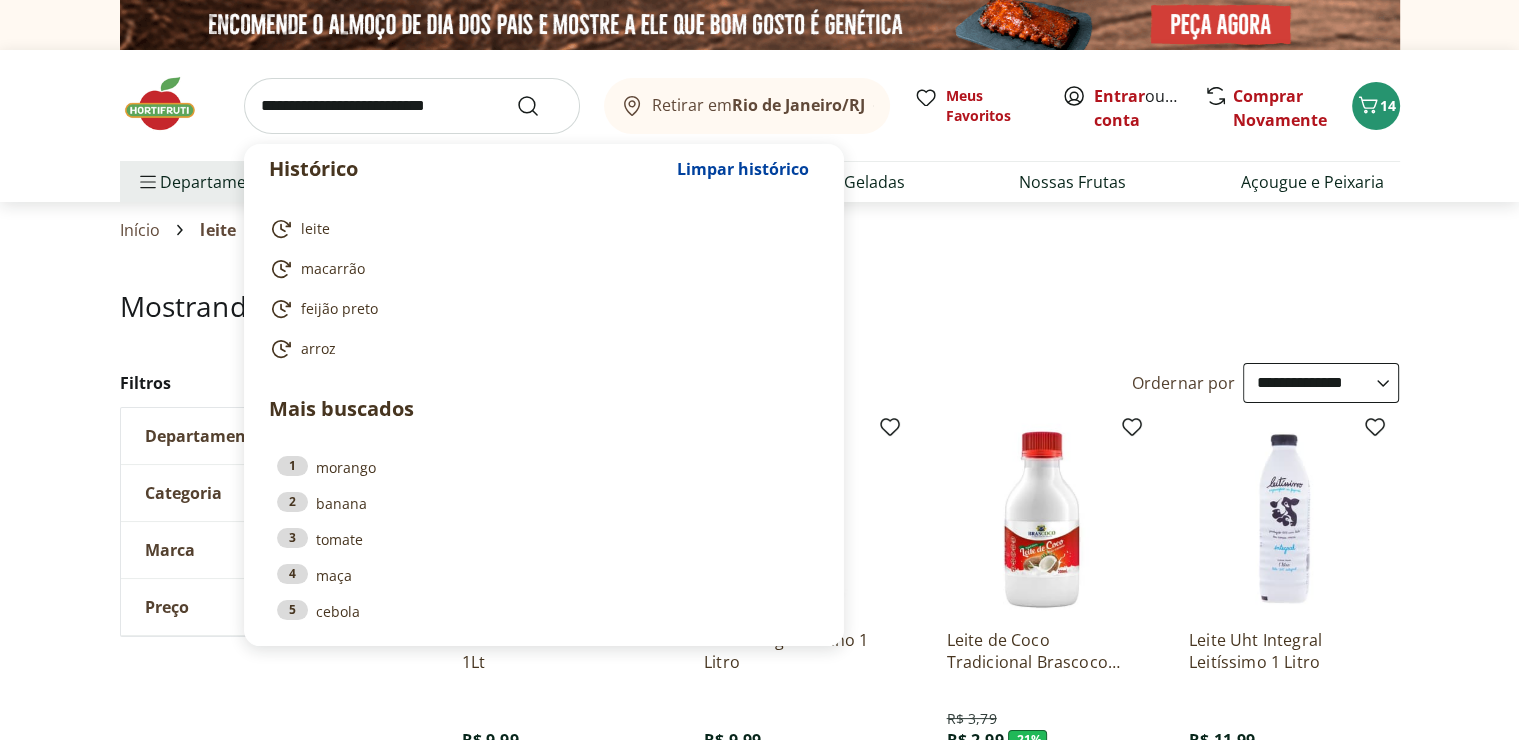 click at bounding box center [412, 106] 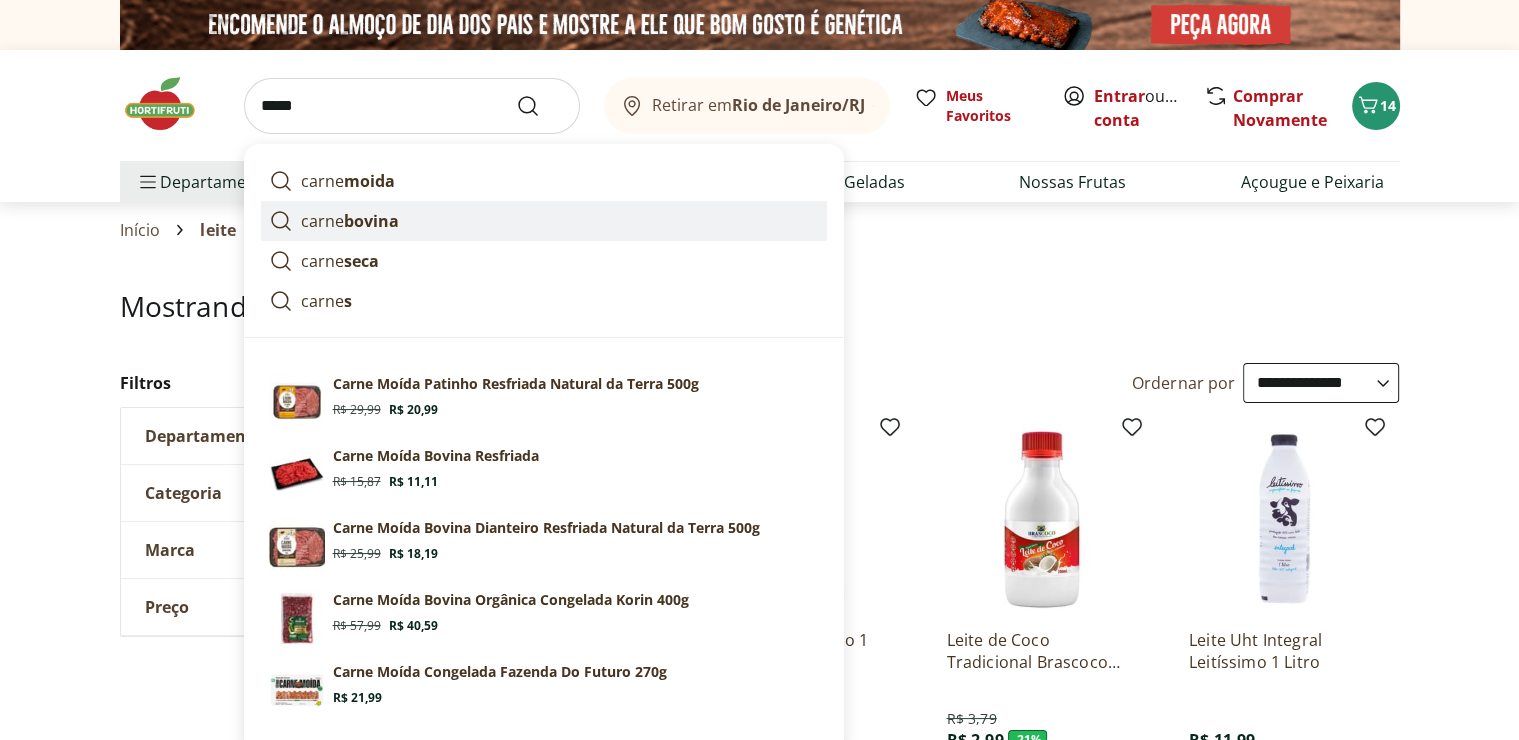 click on "bovina" at bounding box center (371, 221) 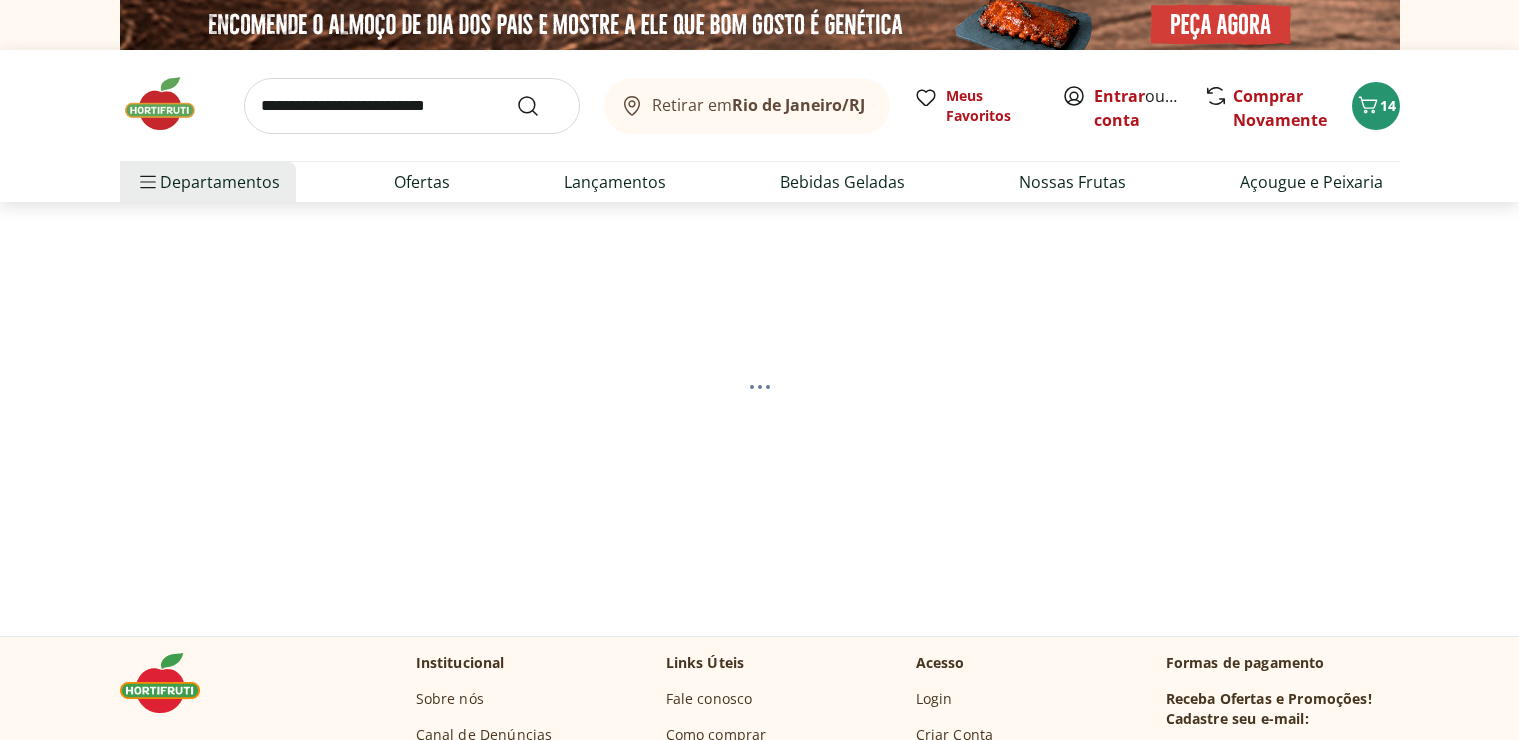 scroll, scrollTop: 0, scrollLeft: 0, axis: both 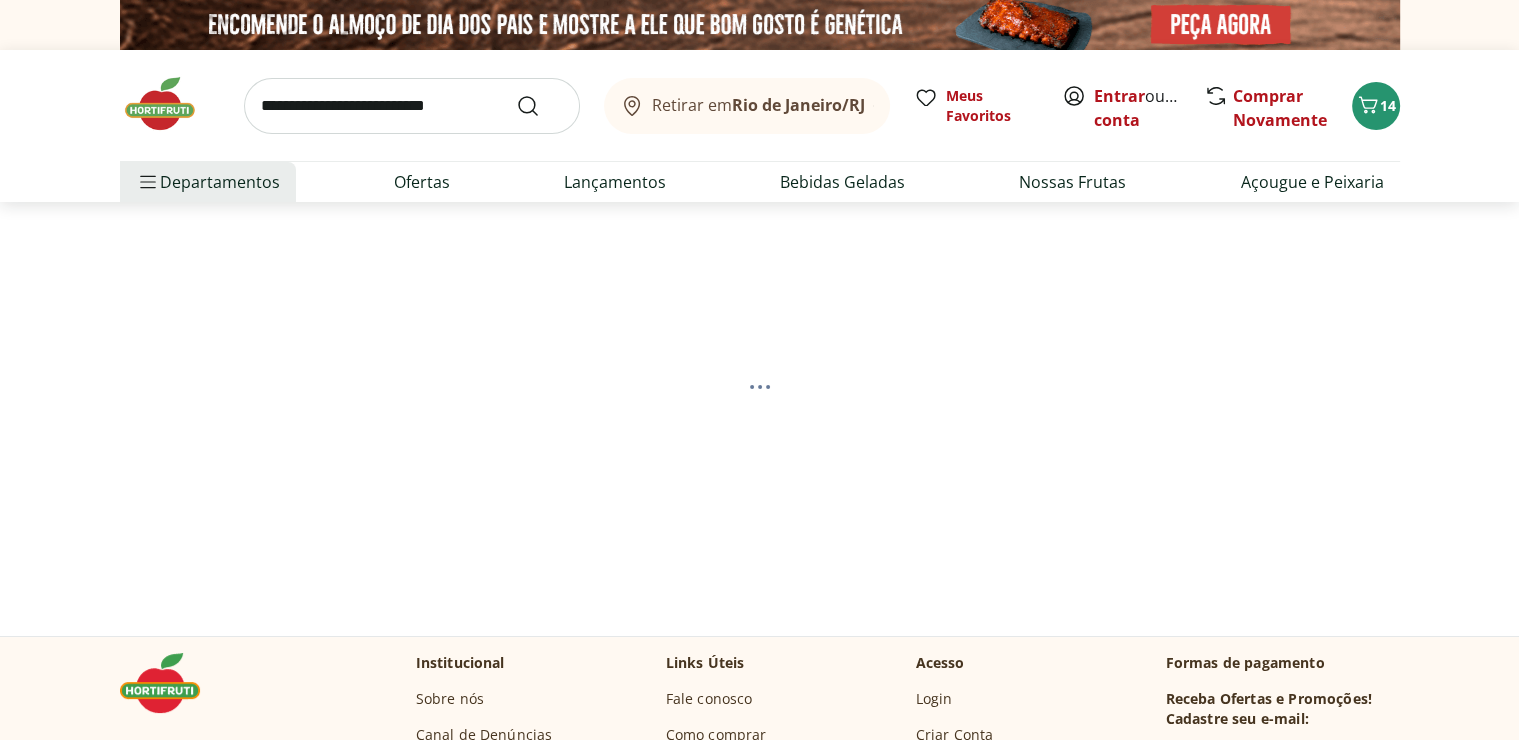 select on "**********" 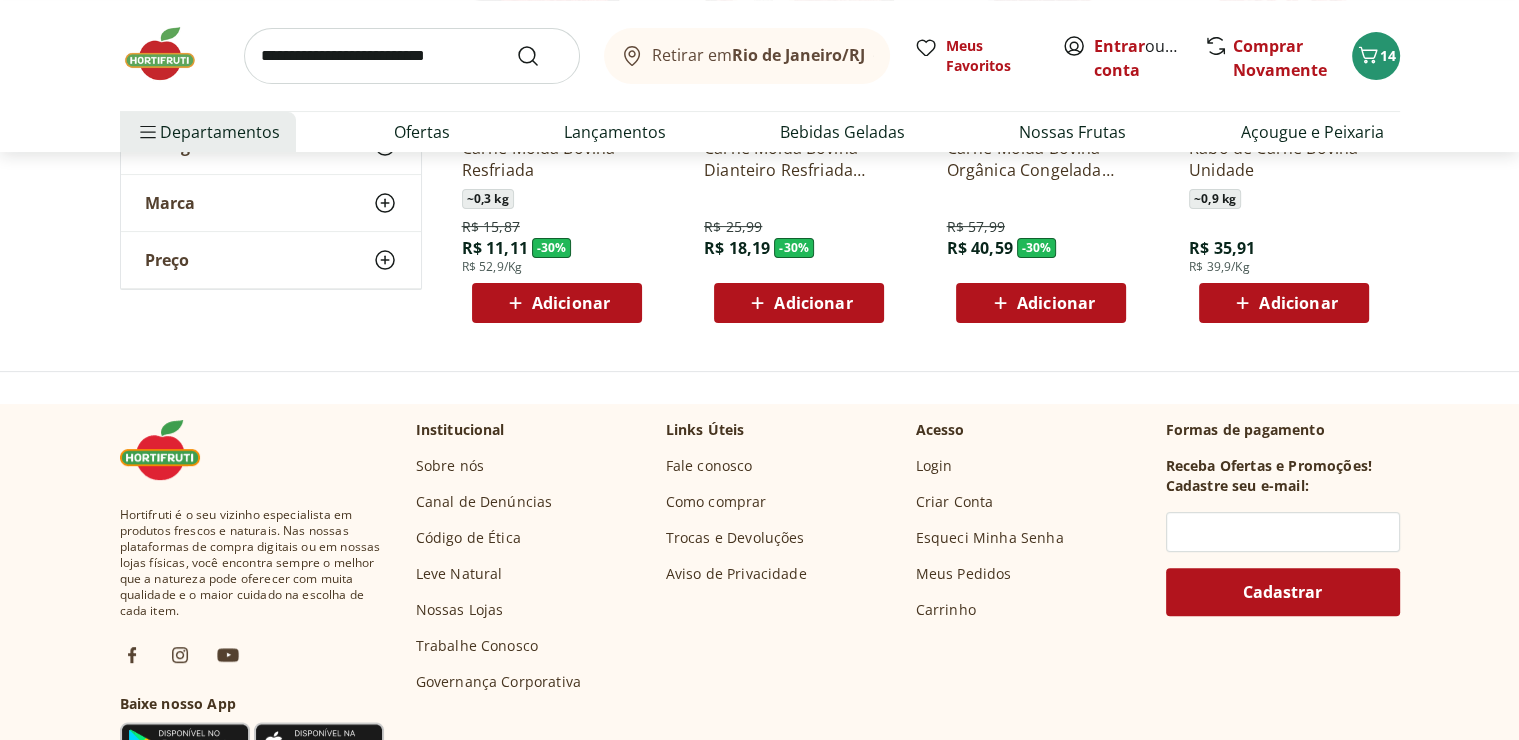 scroll, scrollTop: 168, scrollLeft: 0, axis: vertical 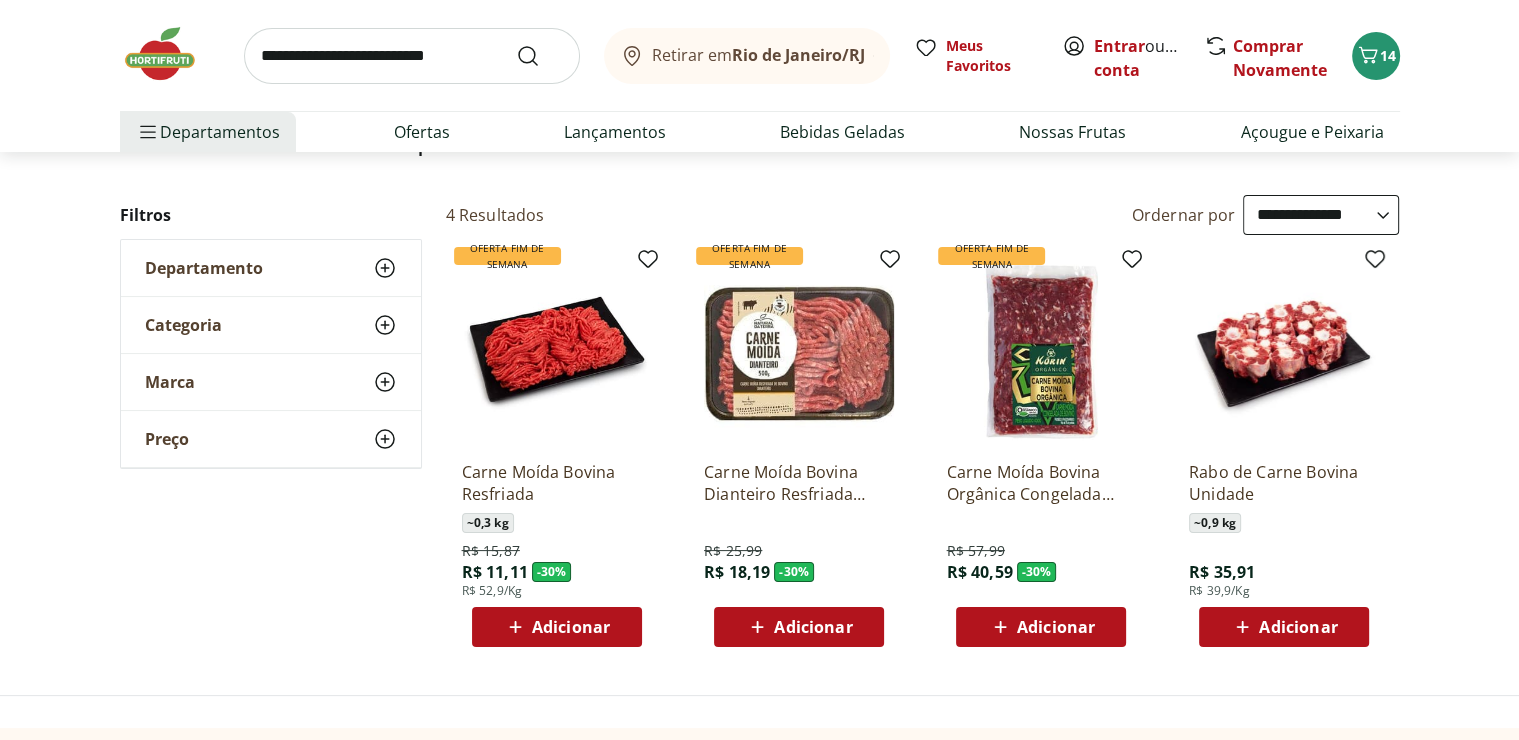 click at bounding box center (412, 56) 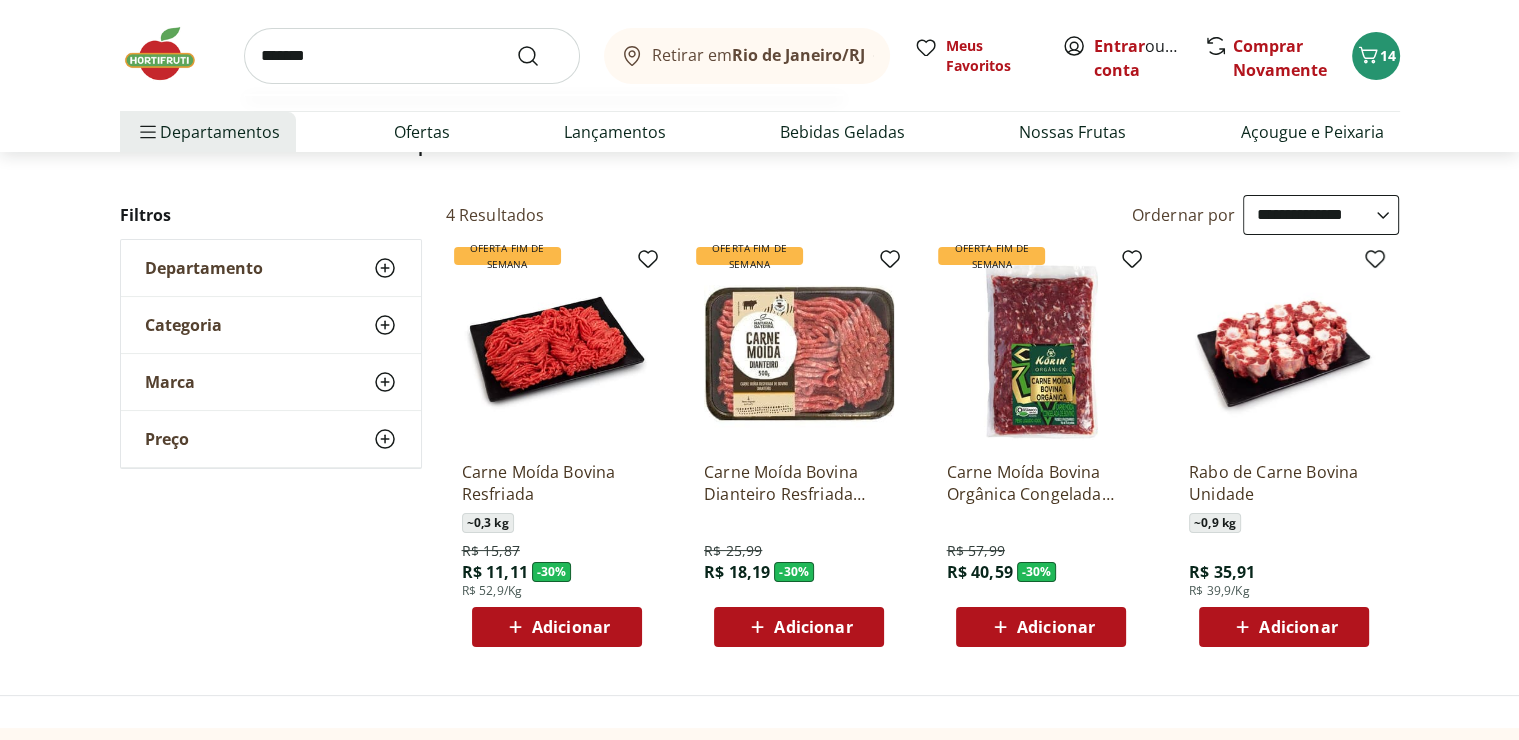 type on "*******" 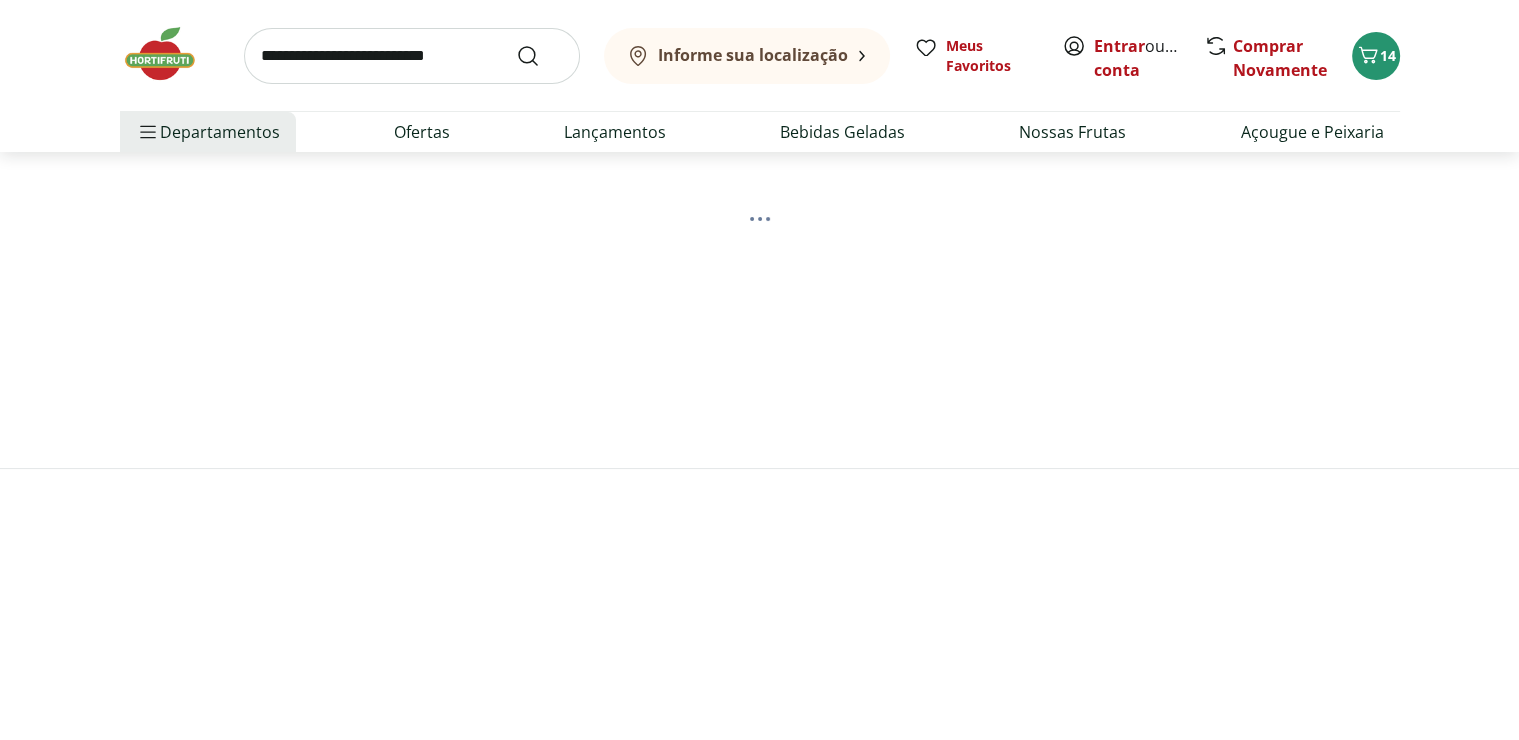 scroll, scrollTop: 0, scrollLeft: 0, axis: both 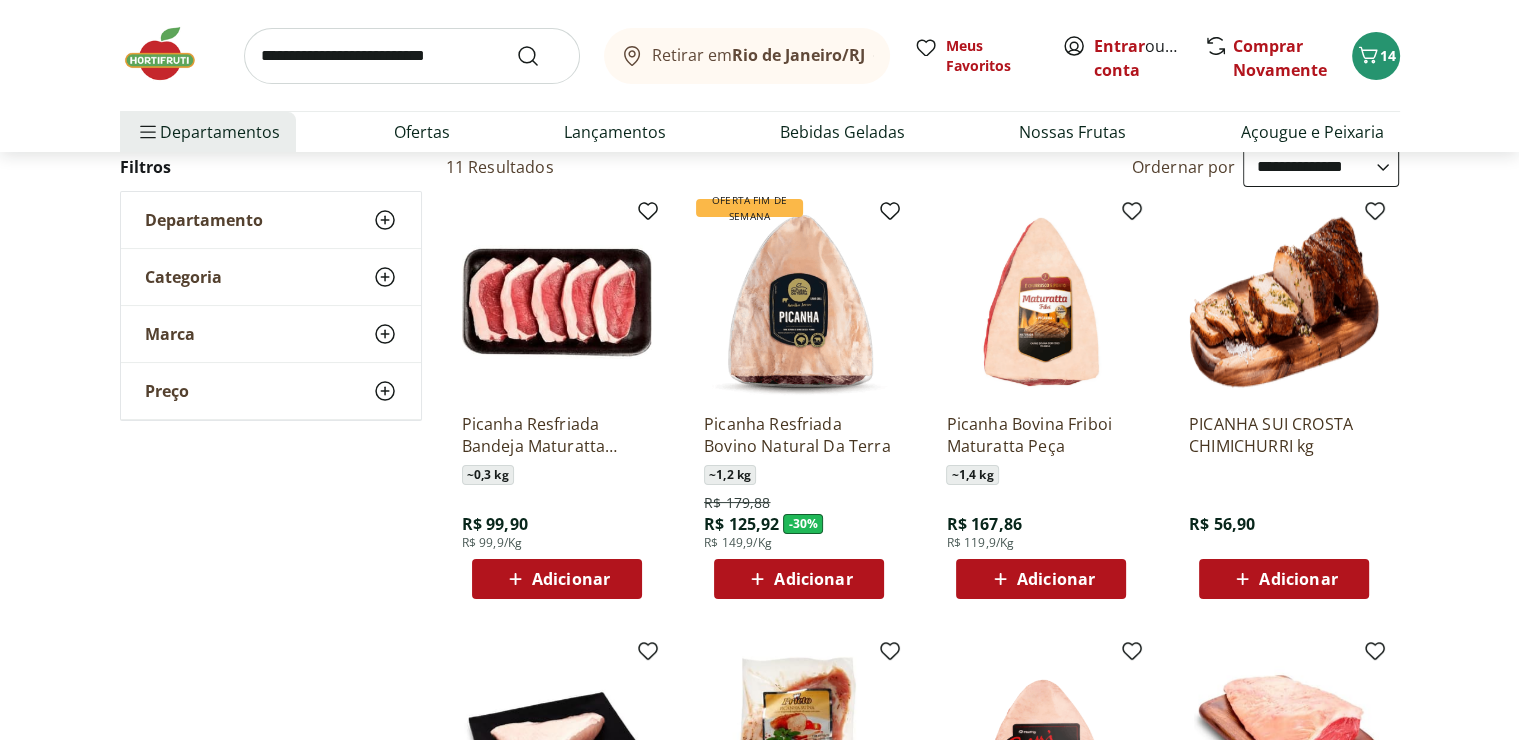click on "**********" at bounding box center [1321, 167] 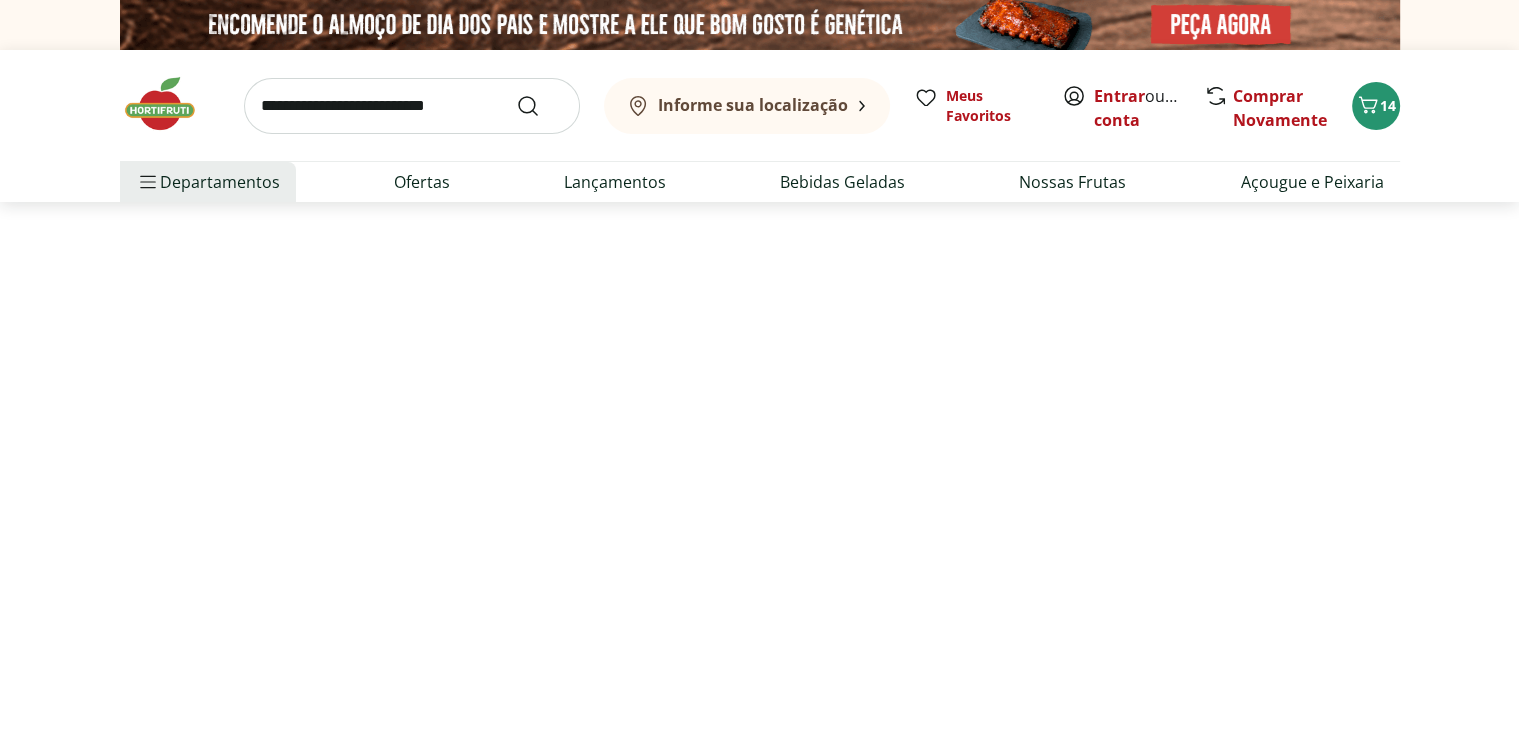 select on "*********" 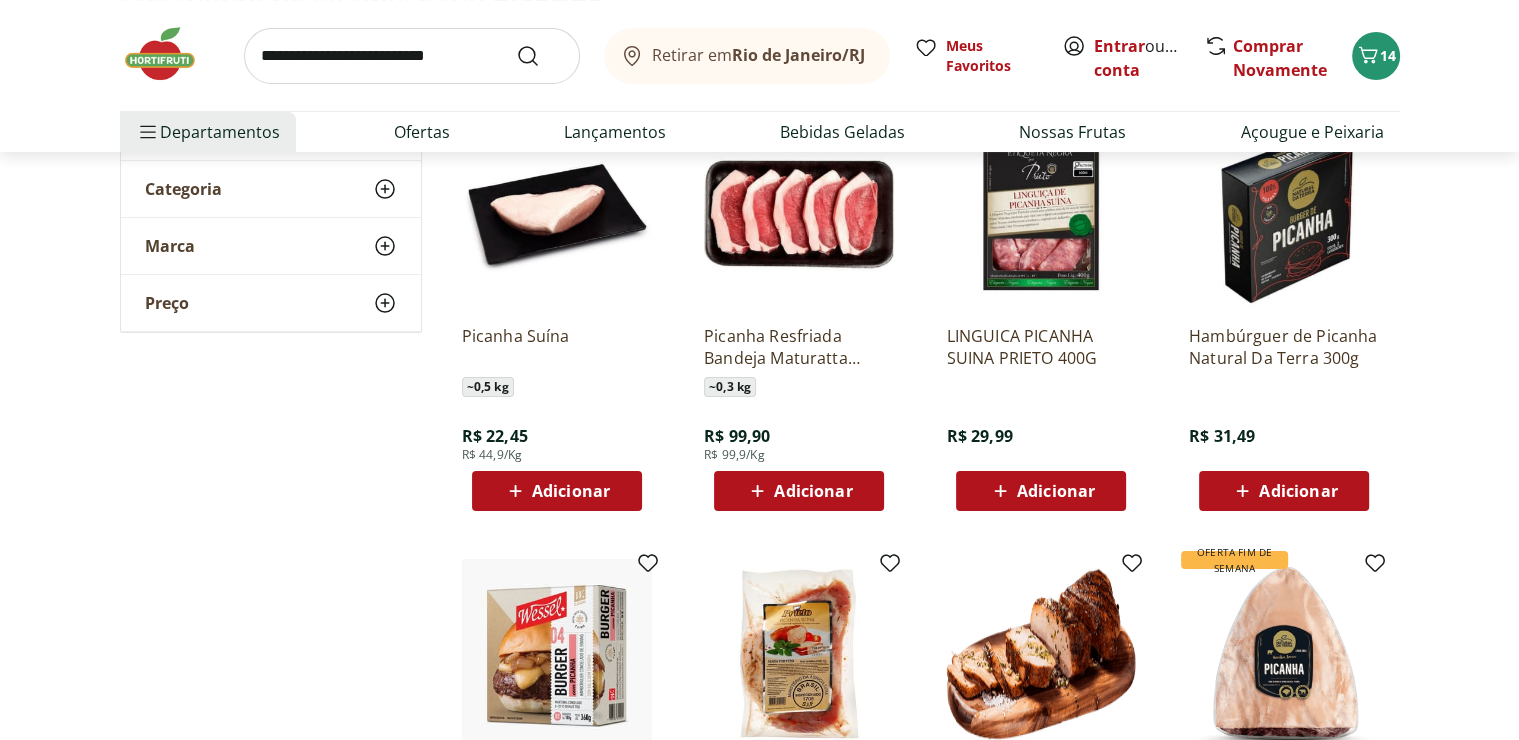 scroll, scrollTop: 216, scrollLeft: 0, axis: vertical 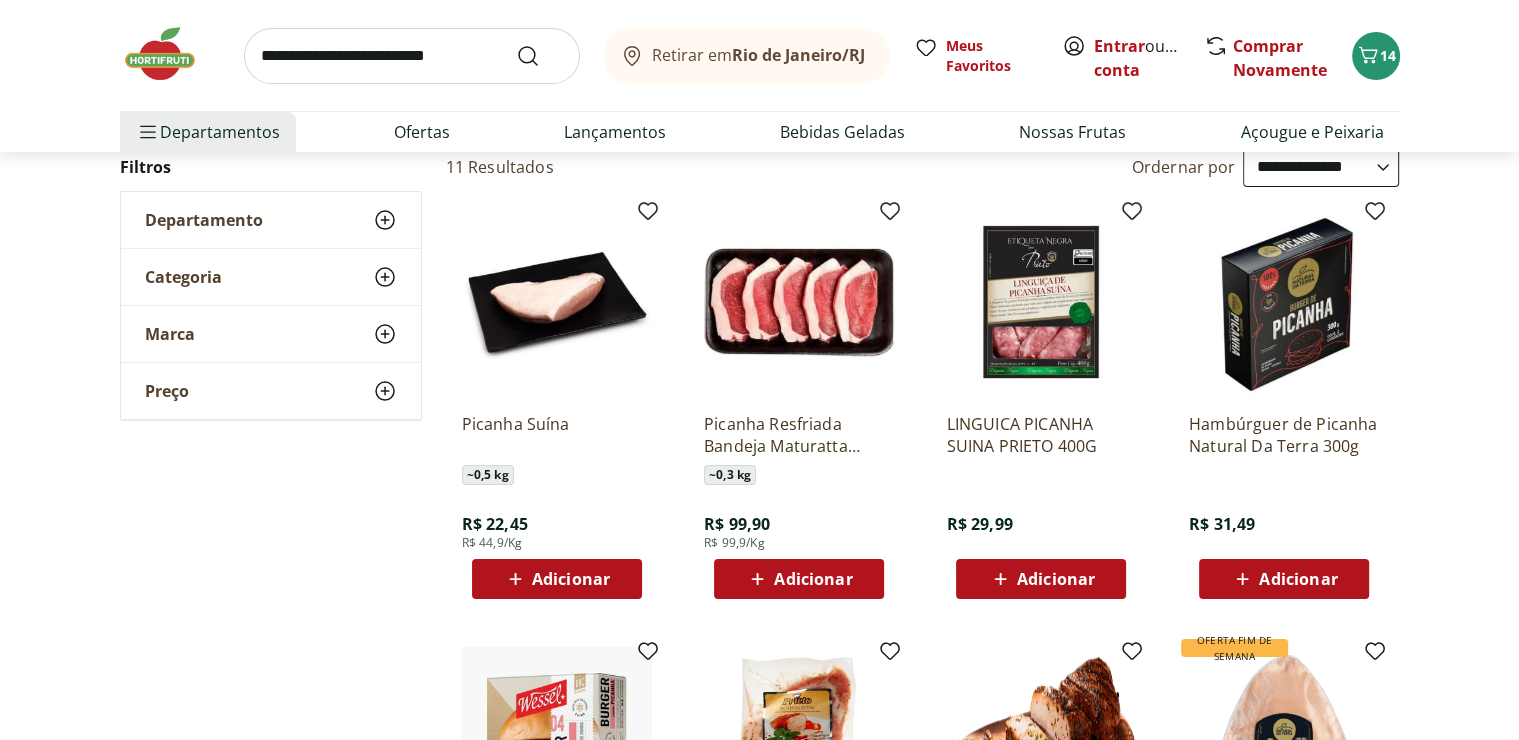 click at bounding box center (557, 302) 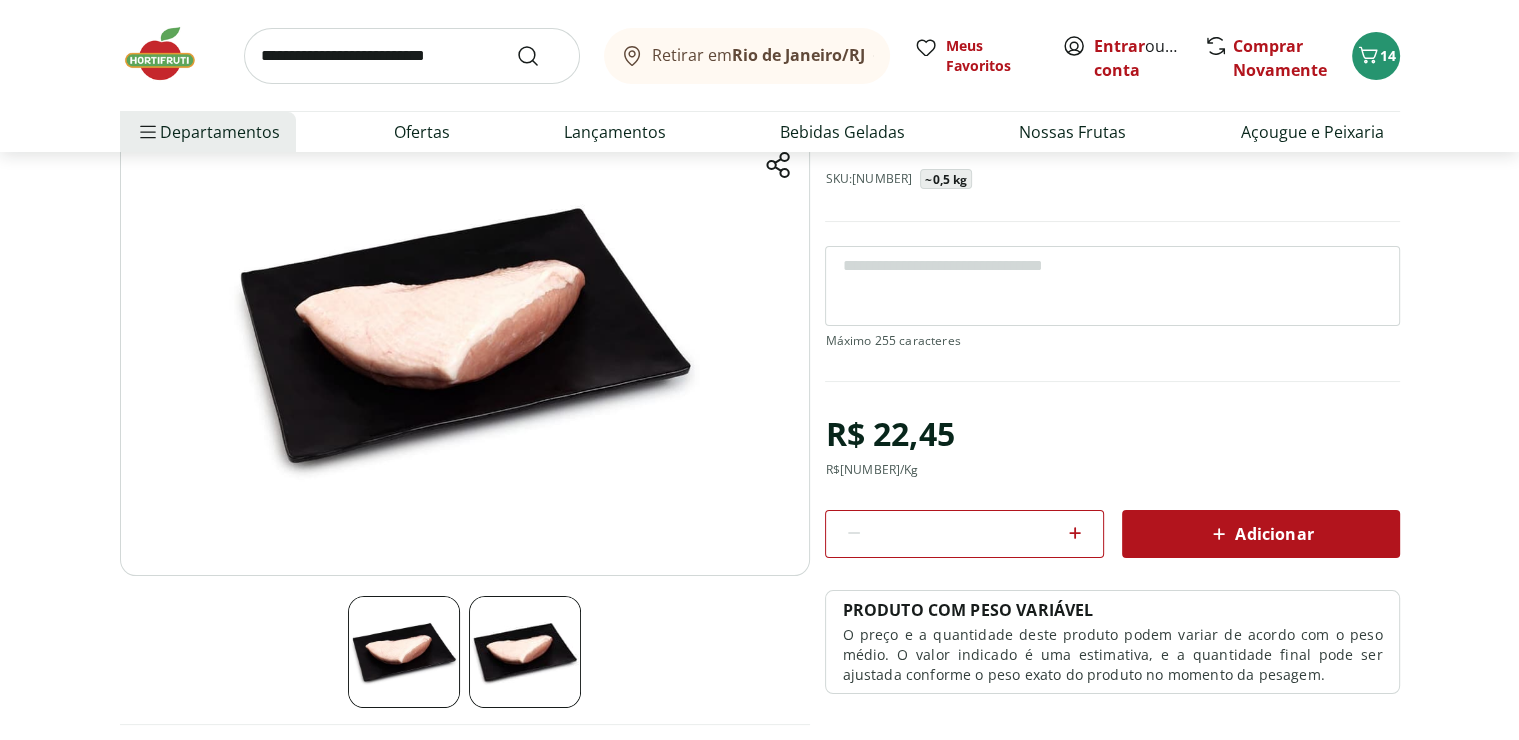 scroll, scrollTop: 324, scrollLeft: 0, axis: vertical 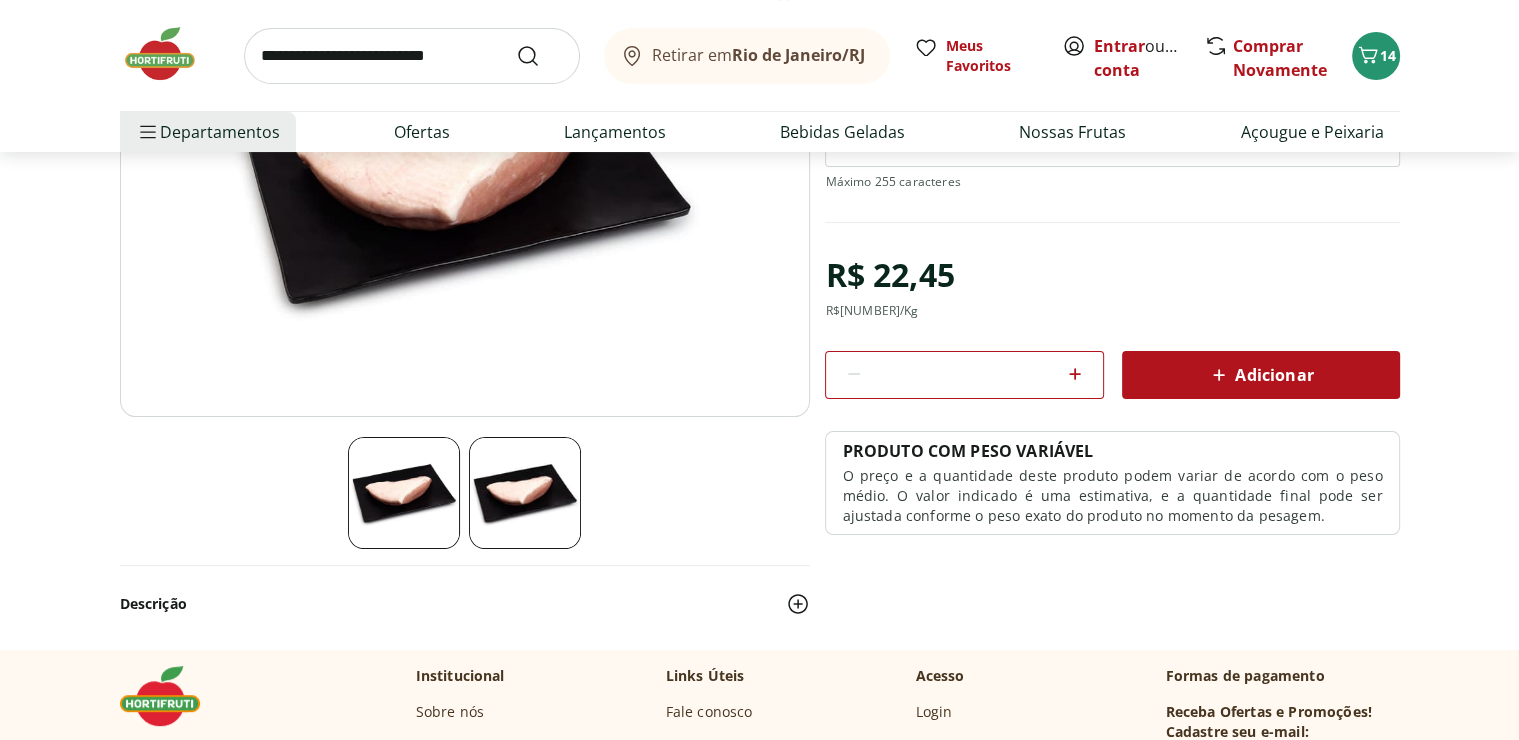 click 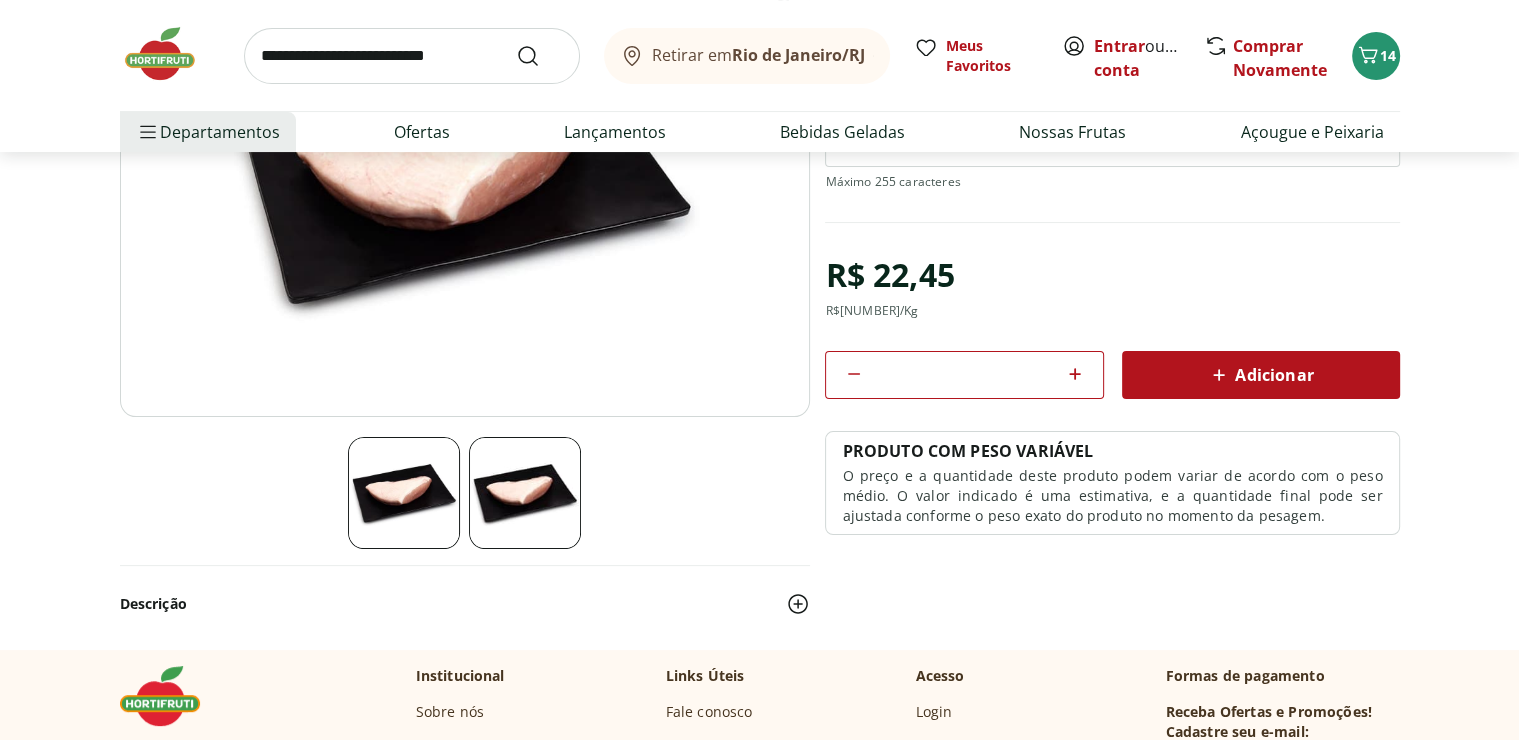 click on "Adicionar" at bounding box center [1260, 375] 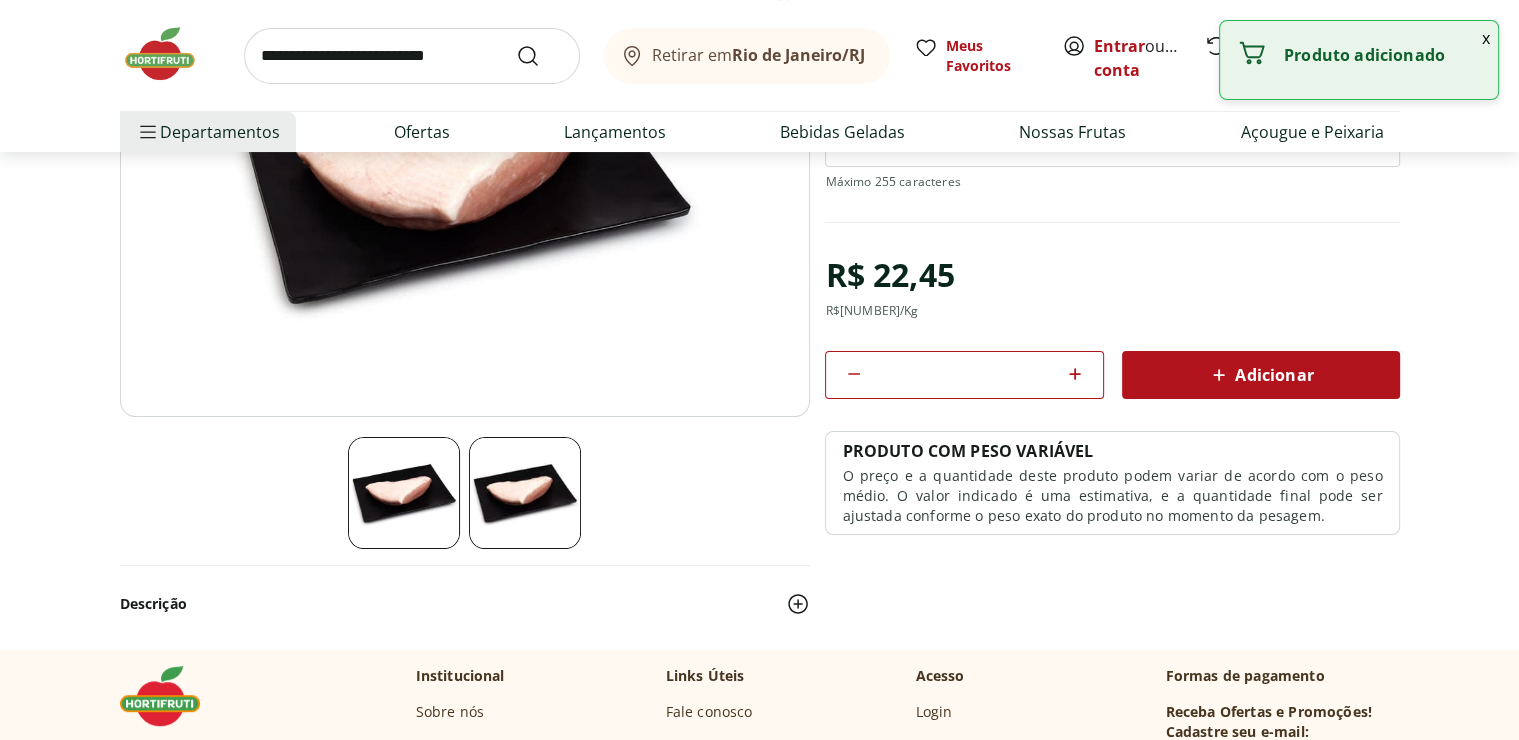 scroll, scrollTop: 0, scrollLeft: 0, axis: both 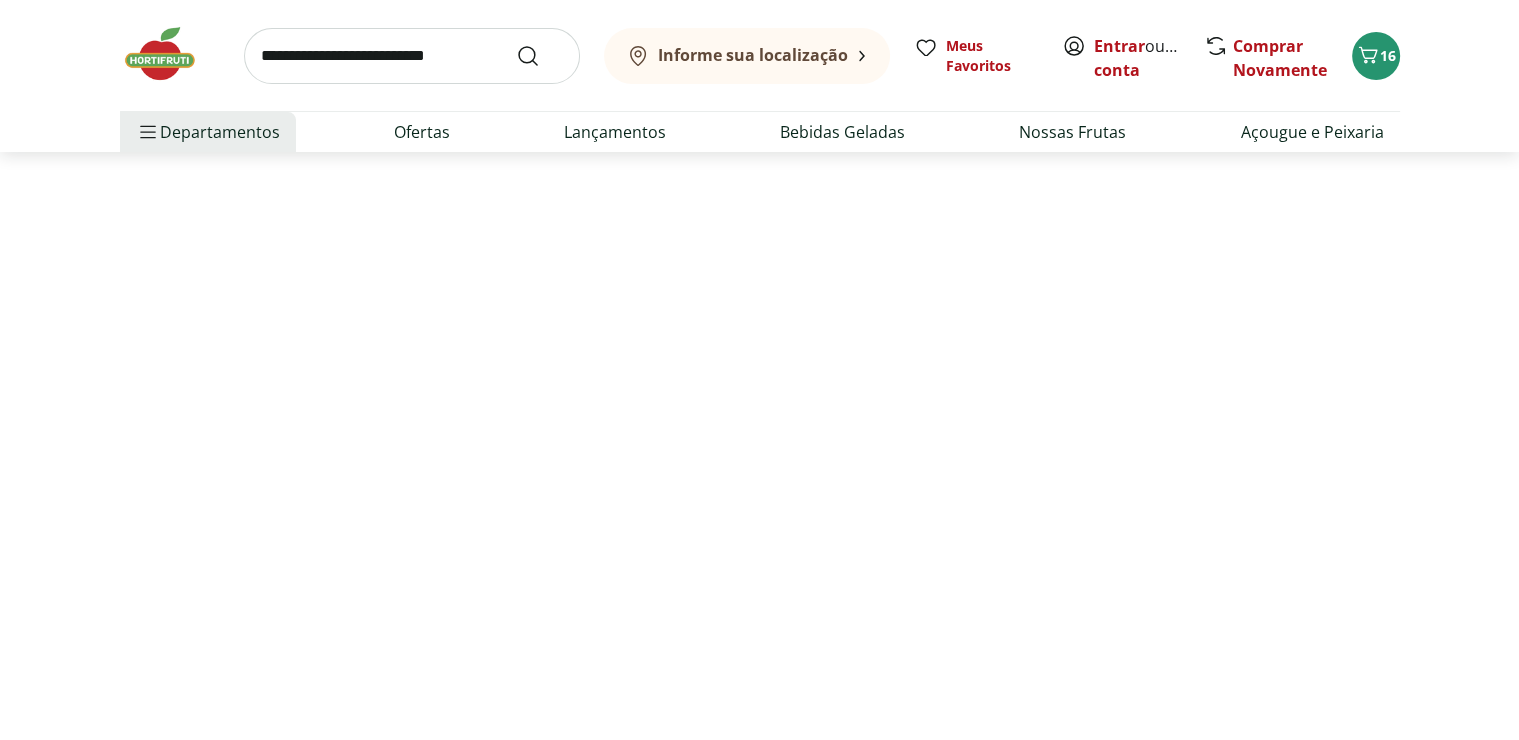 select on "*********" 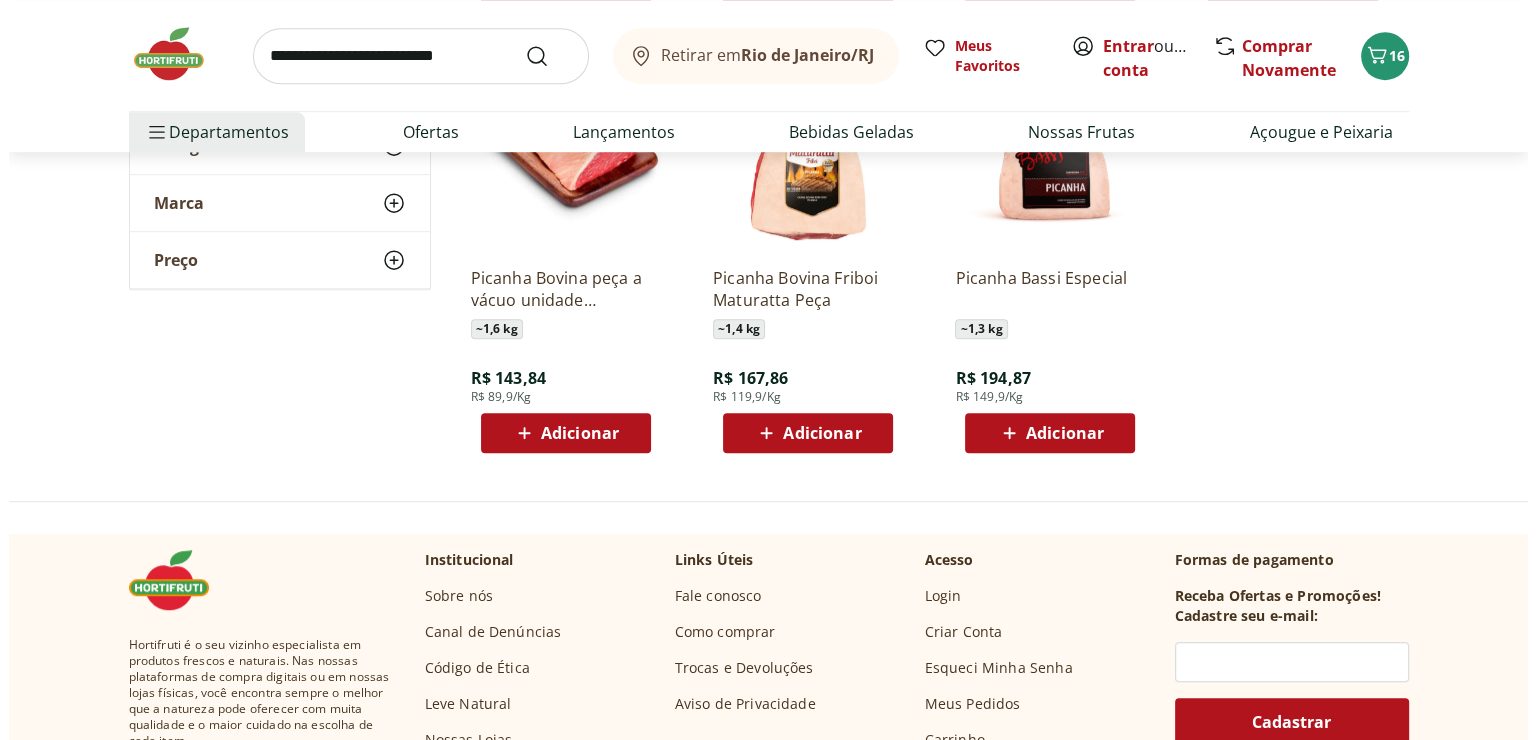 scroll, scrollTop: 1080, scrollLeft: 0, axis: vertical 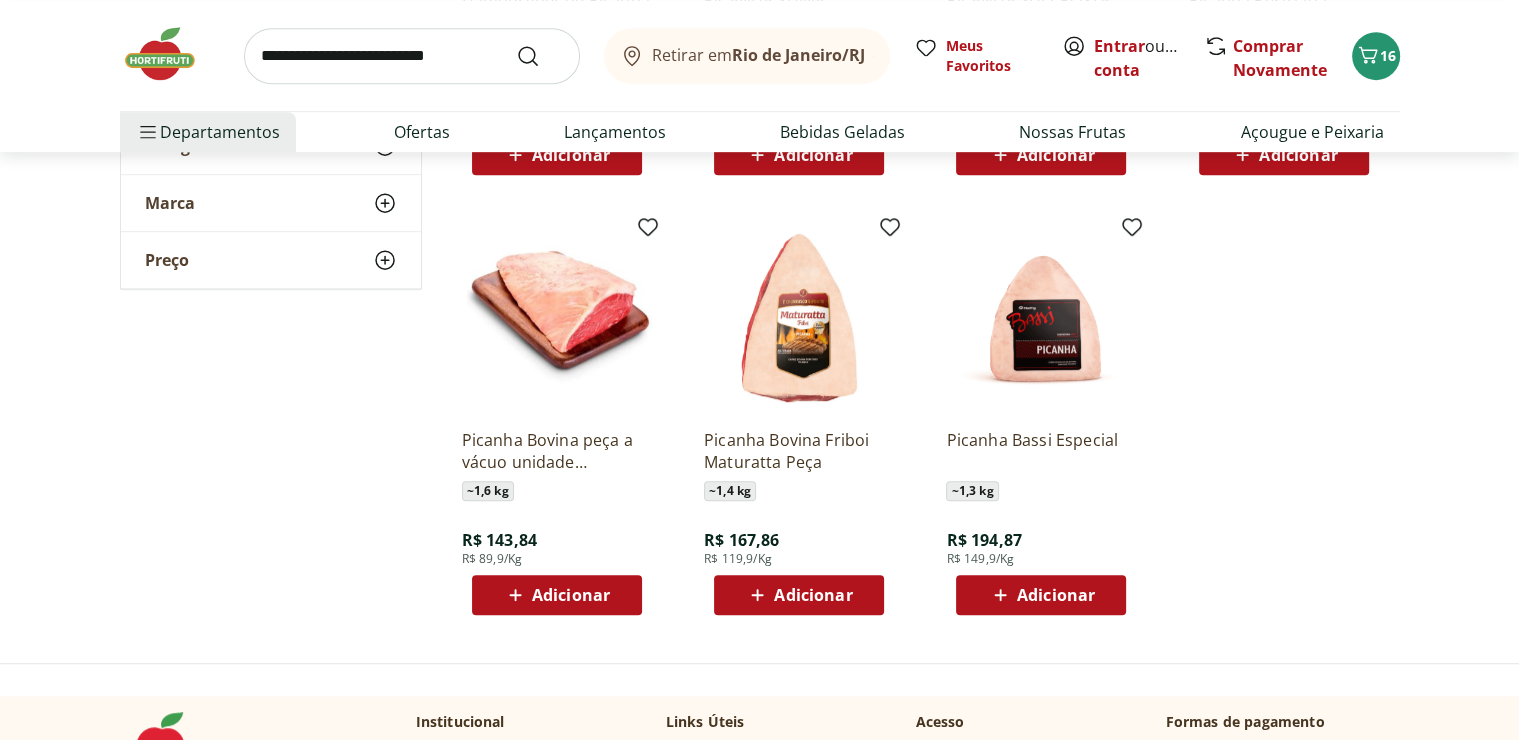 click on "Adicionar" at bounding box center (813, 595) 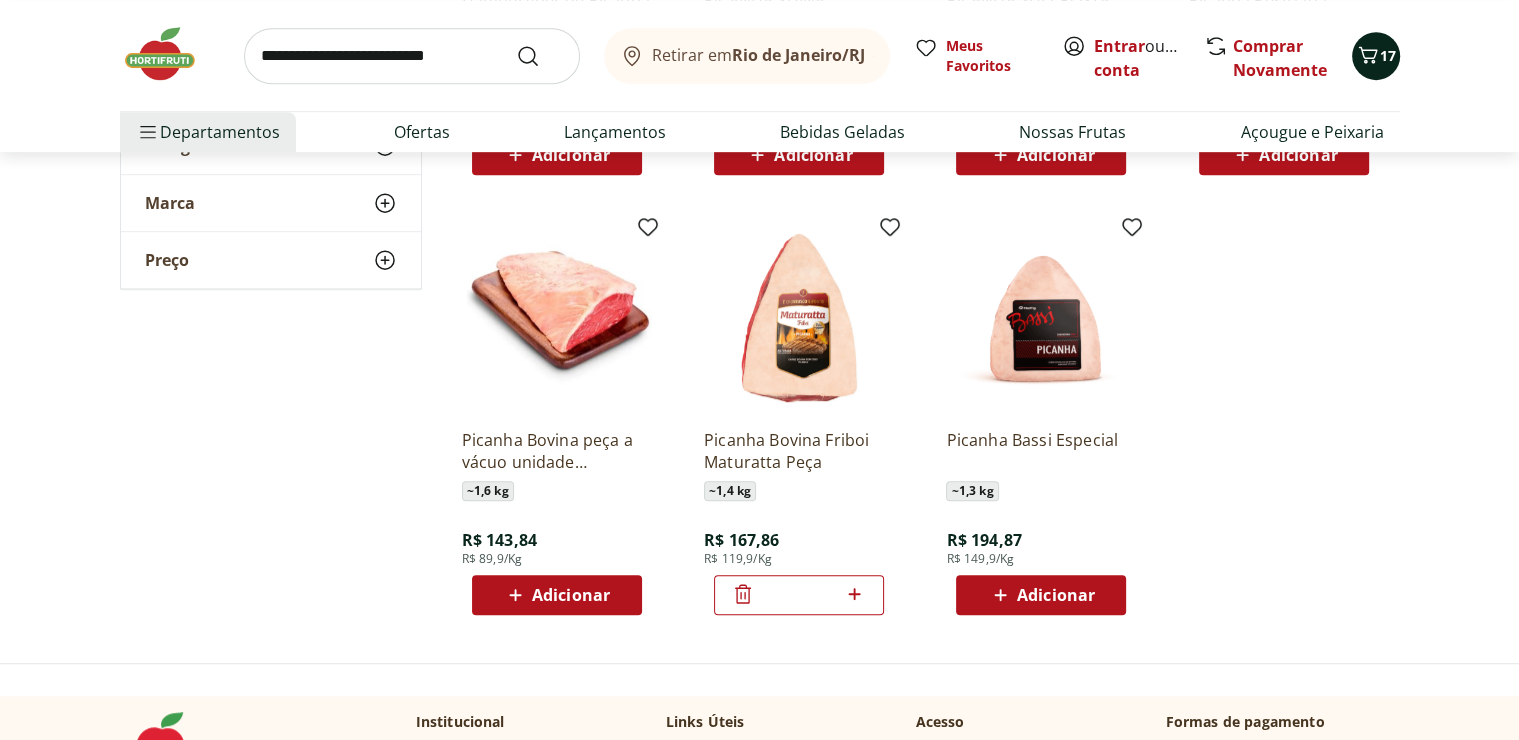 click on "17" at bounding box center (1388, 55) 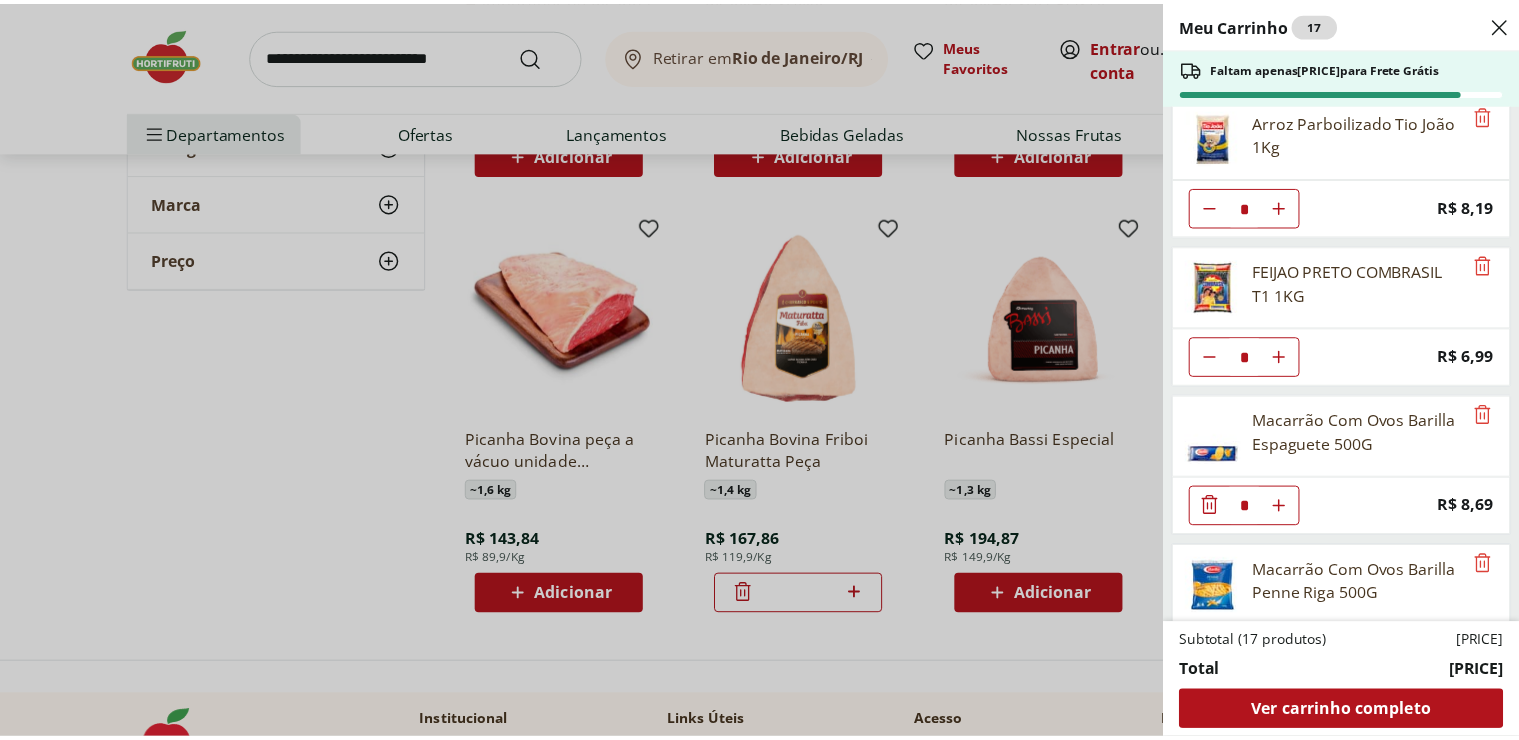scroll, scrollTop: 0, scrollLeft: 0, axis: both 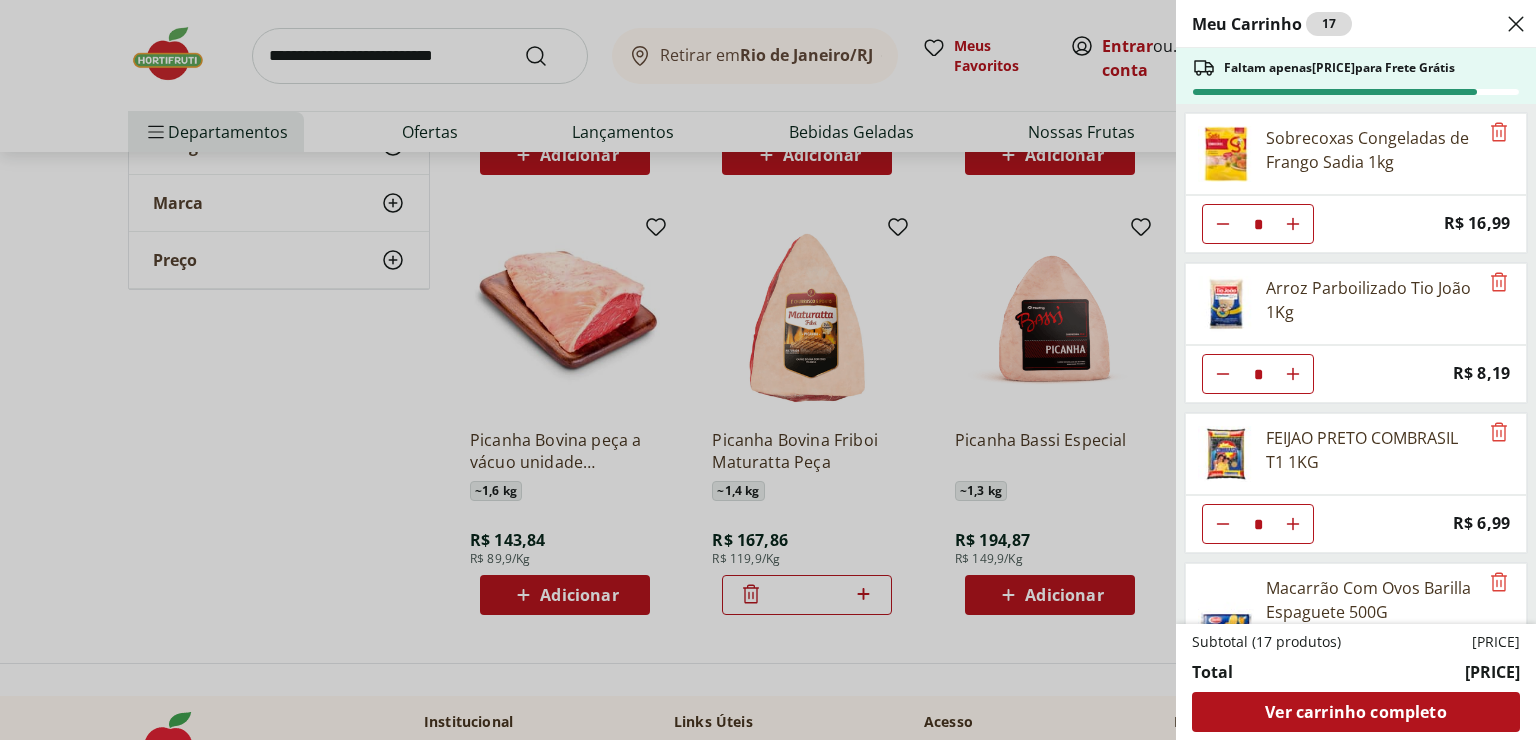 click 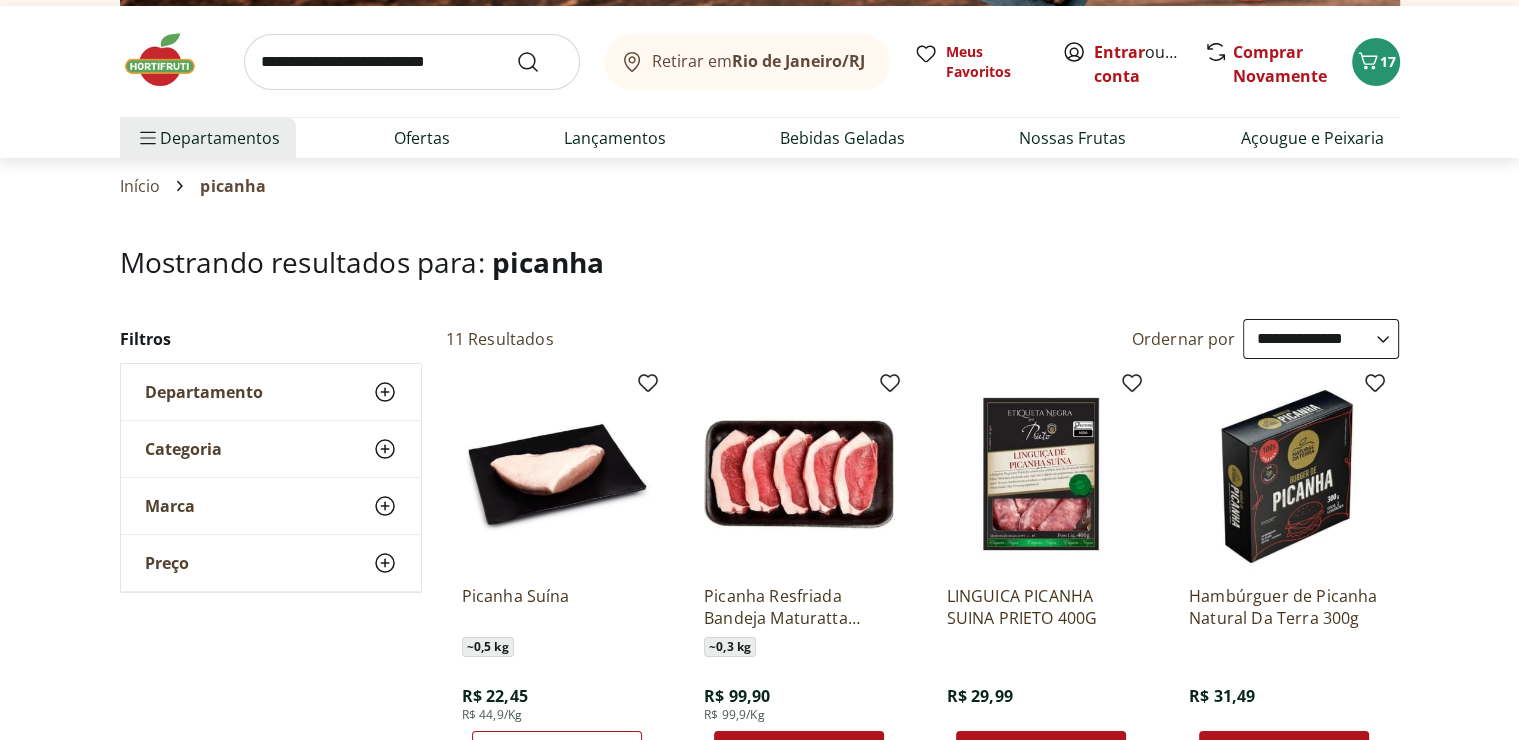 scroll, scrollTop: 0, scrollLeft: 0, axis: both 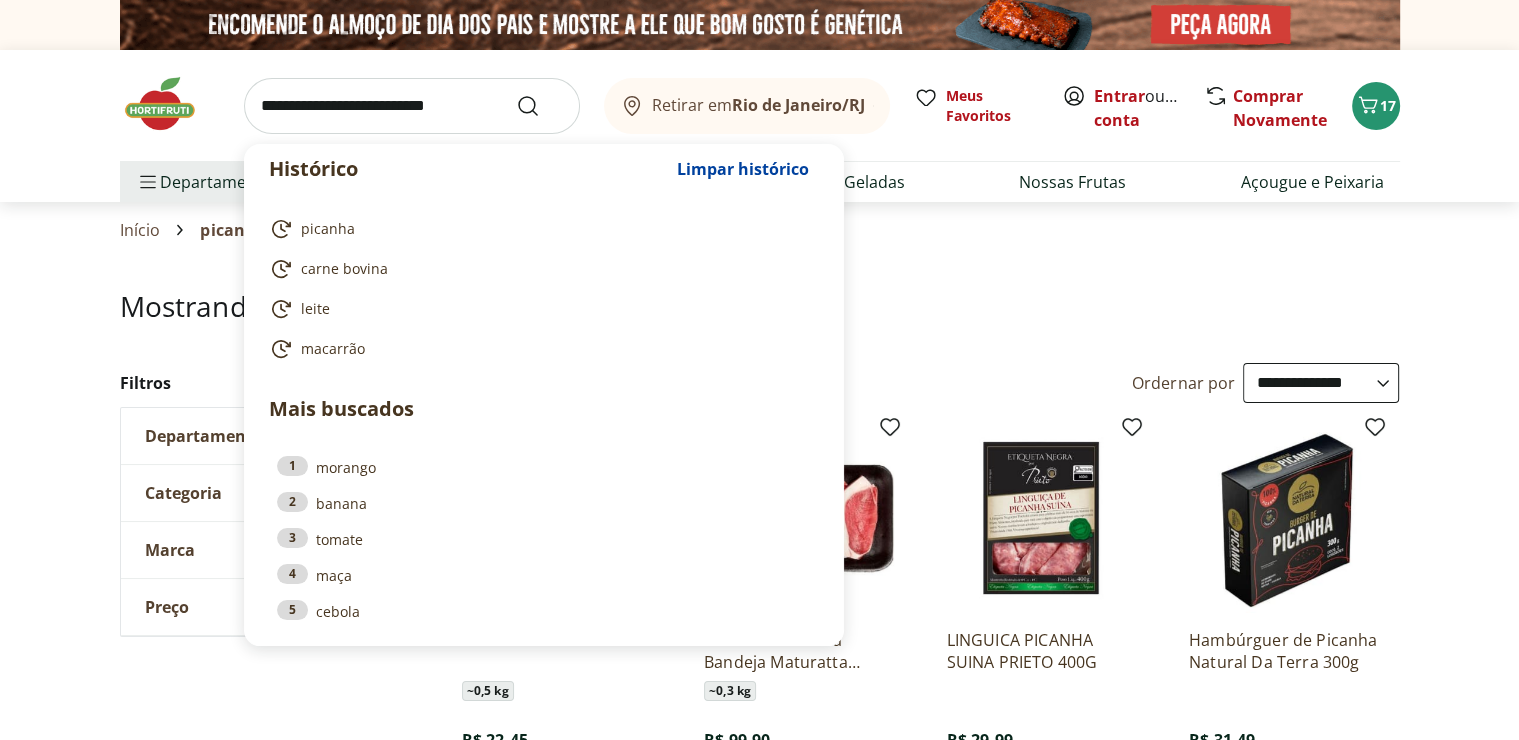 click at bounding box center [412, 106] 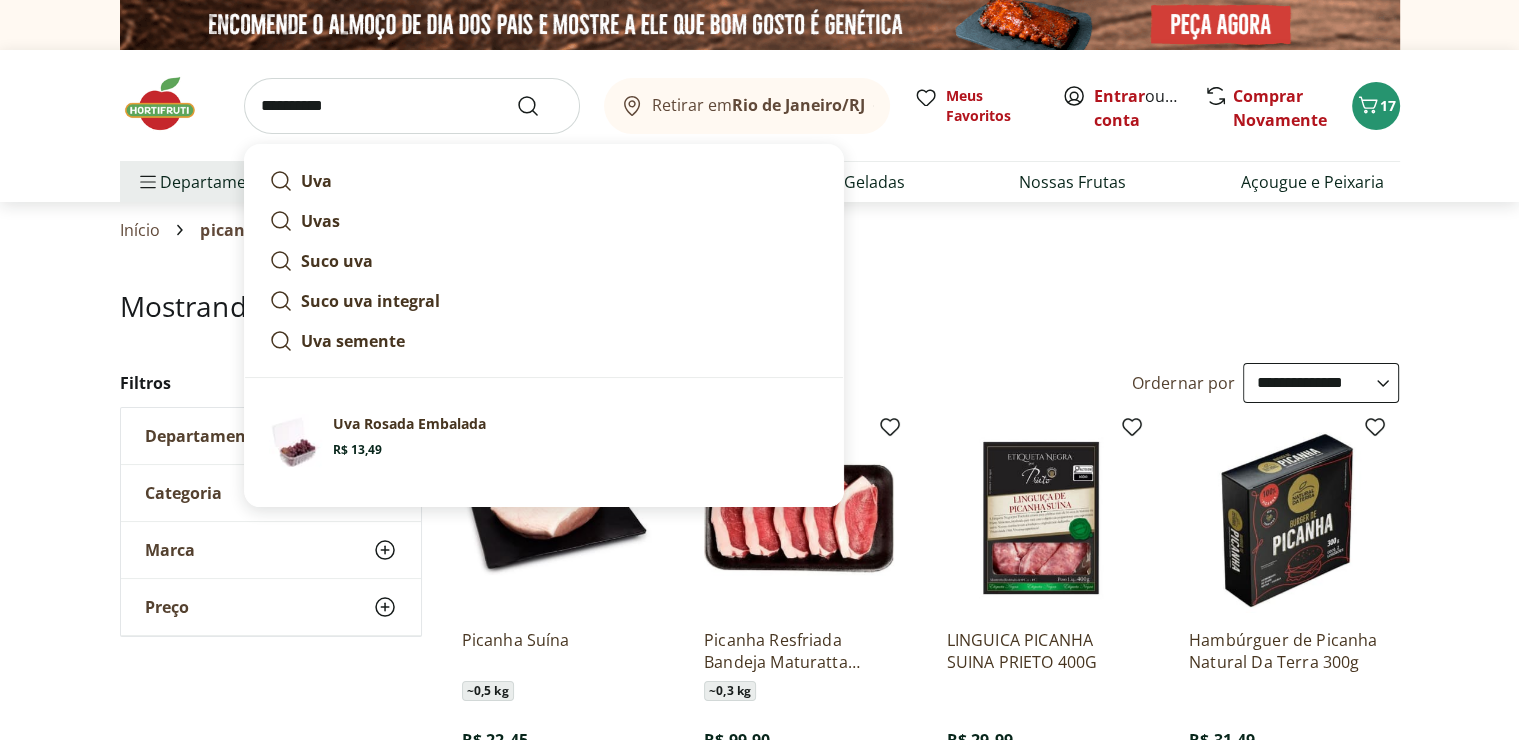 type on "**********" 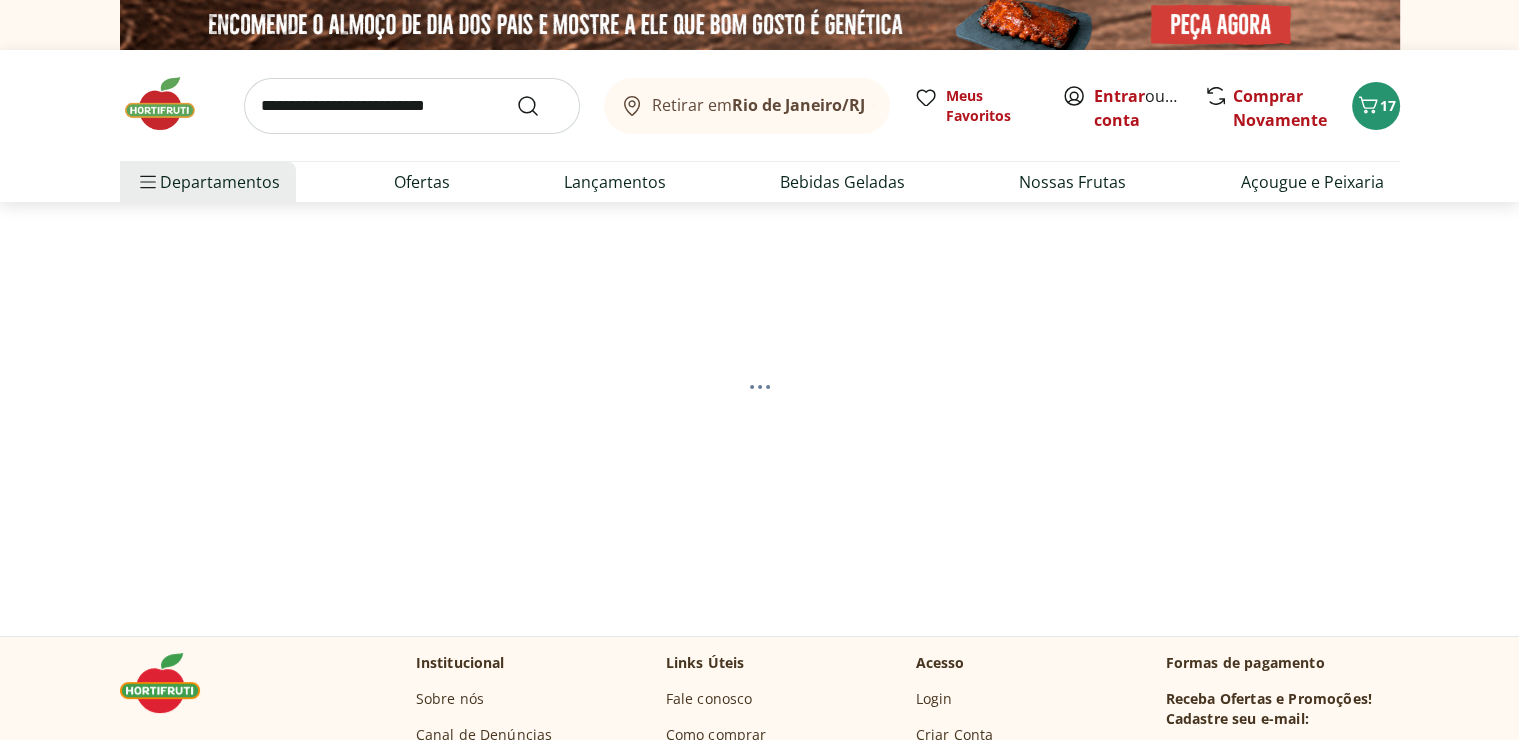select on "**********" 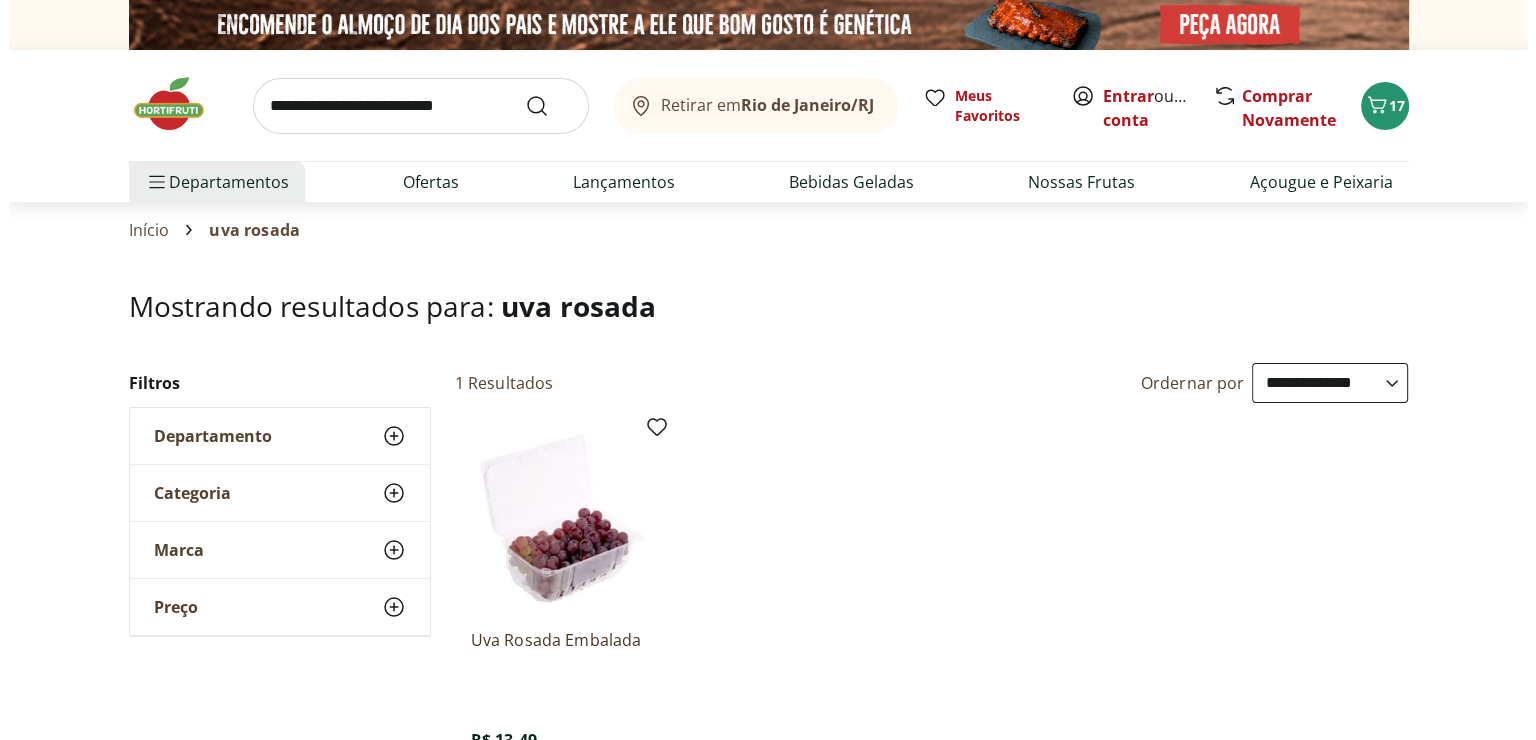 scroll, scrollTop: 216, scrollLeft: 0, axis: vertical 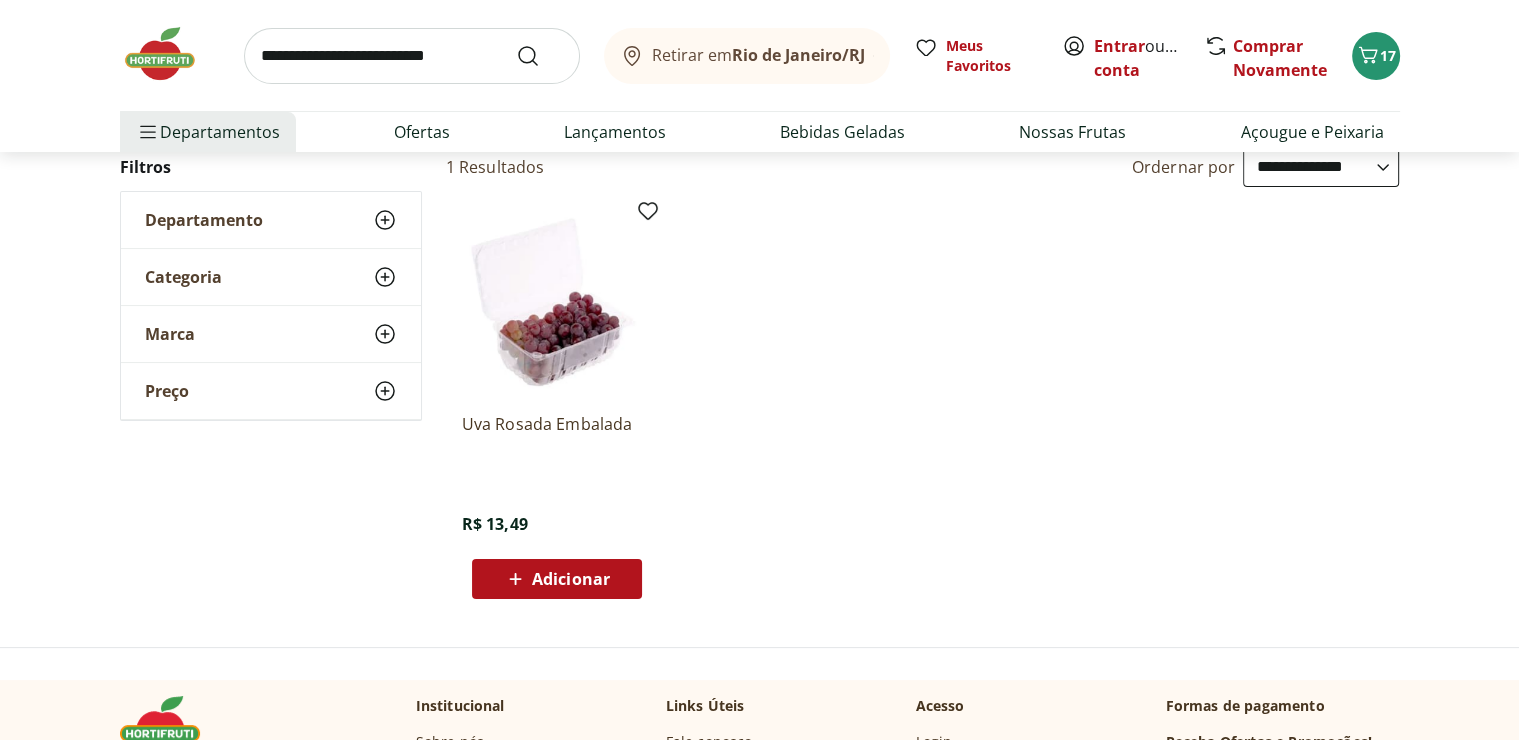 click on "Adicionar" at bounding box center (571, 579) 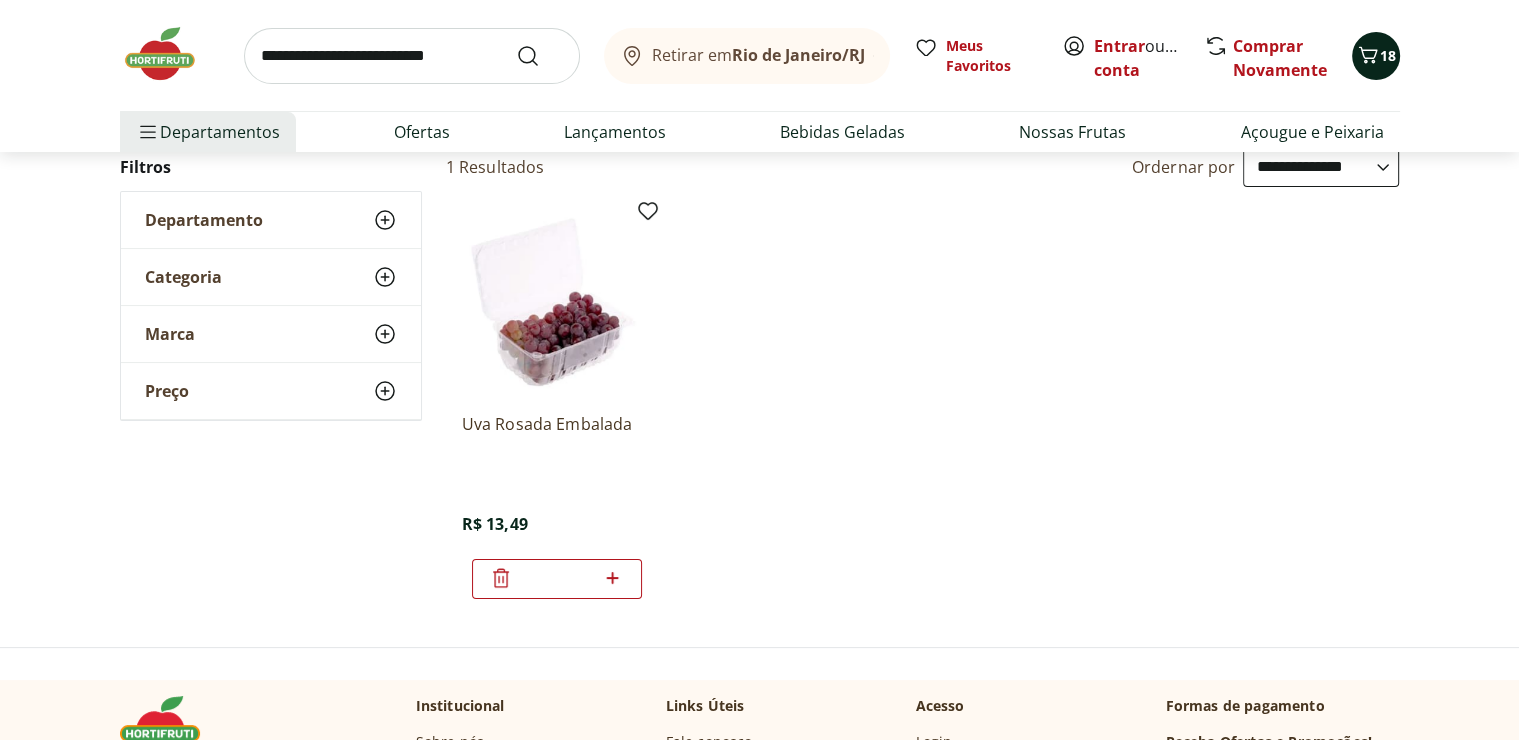 click 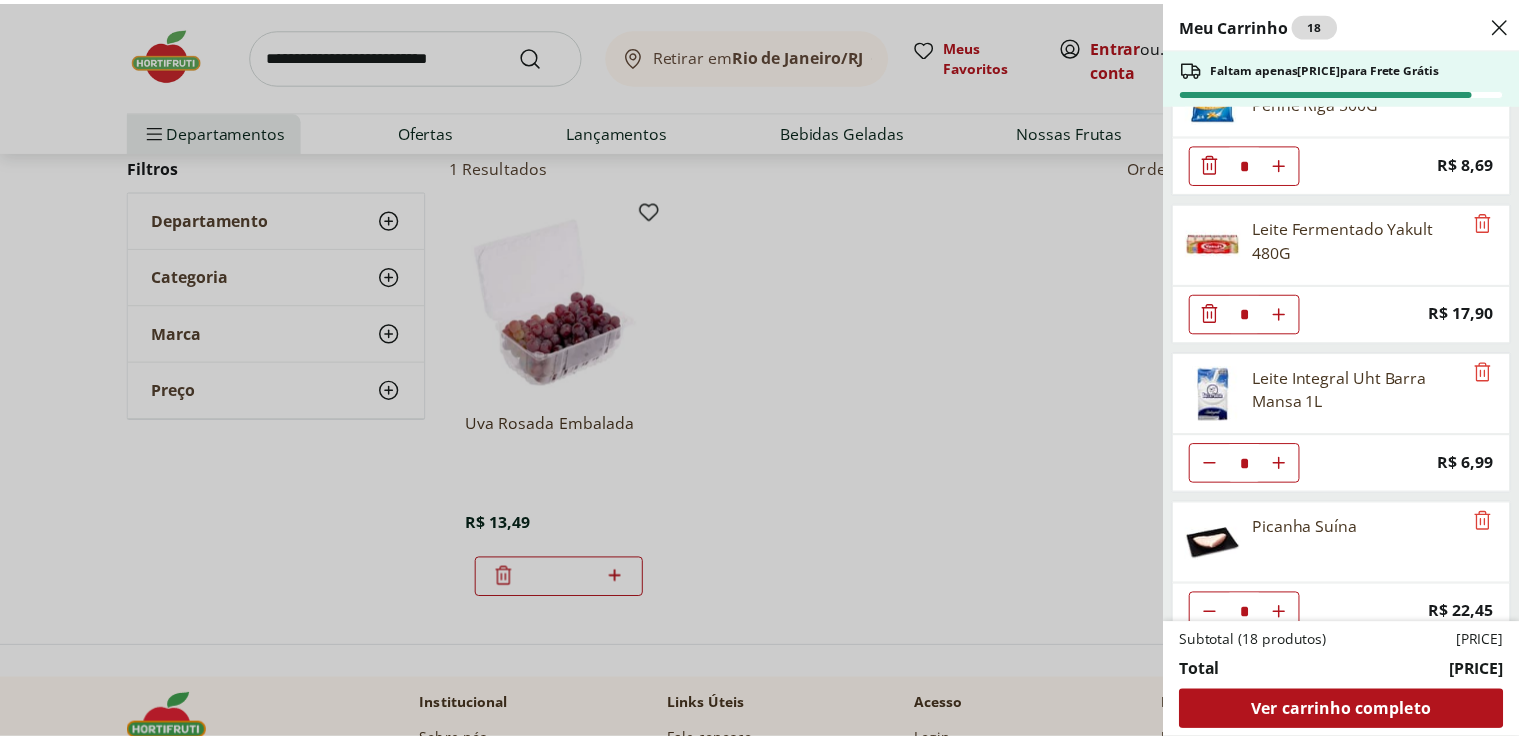 scroll, scrollTop: 0, scrollLeft: 0, axis: both 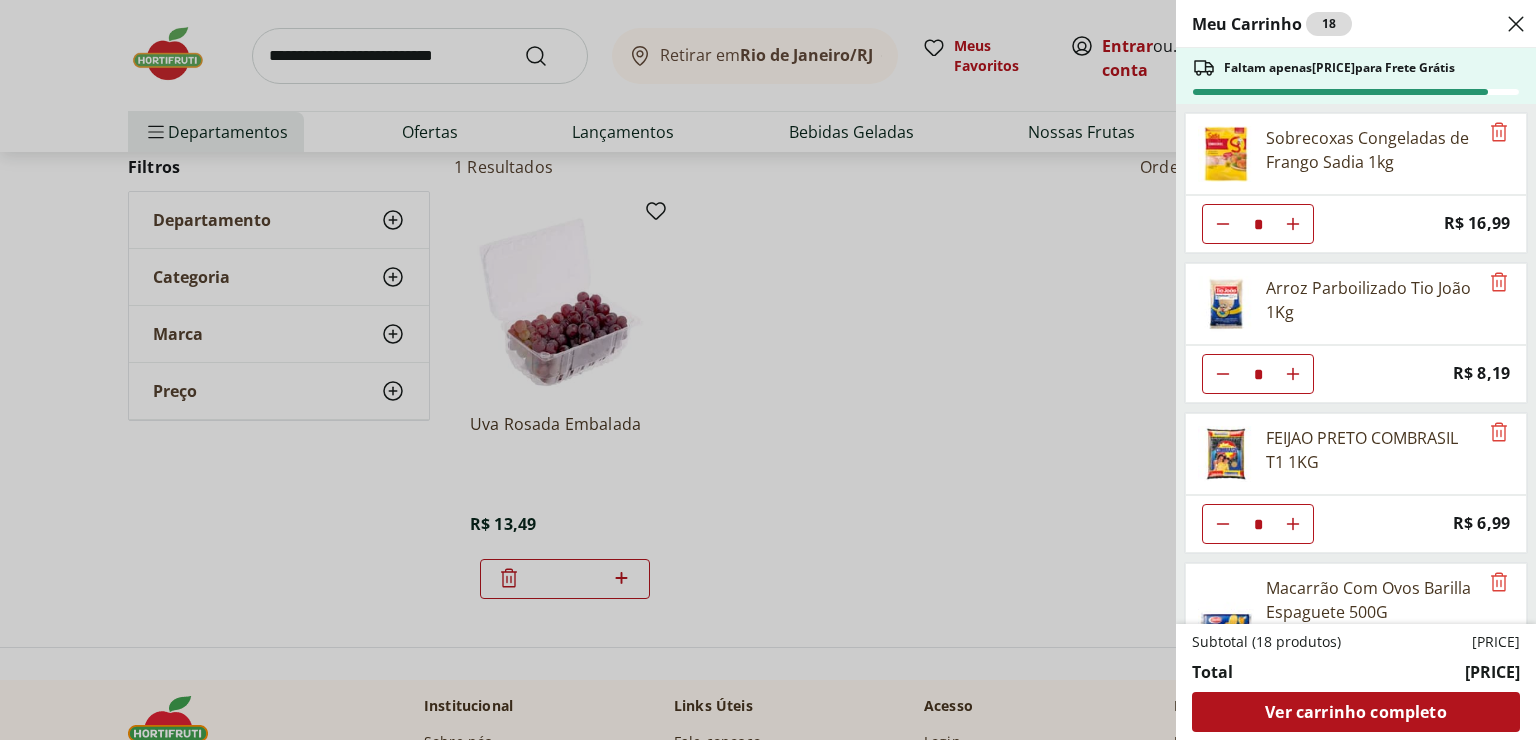 click on "Meu Carrinho 18 Faltam apenas  R$ 38,18  para Frete Grátis Sobrecoxas Congeladas de Frango Sadia 1kg * Price: R$ 16,99 Arroz Parboilizado Tio João 1Kg * Price: R$ 8,19 FEIJAO PRETO COMBRASIL T1 1KG * Price: R$ 6,99 Macarrão Com Ovos Barilla Espaguete 500G * Price: R$ 8,69 Macarrão Com Ovos Barilla Penne Riga 500G * Price: R$ 8,69 Leite Fermentado Yakult 480G * Price: R$ 17,90 Leite Integral Uht Barra Mansa 1L * Price: R$ 6,99 Picanha Suína * Price: R$ 22,45 Picanha Bovina Friboi Maturatta Peça * Price: R$ 167,86 Uva Rosada Embalada * Price: R$ 13,49 Subtotal (18 produtos) R$ 360,82 Total R$ 360,82 Ver carrinho completo" at bounding box center [768, 370] 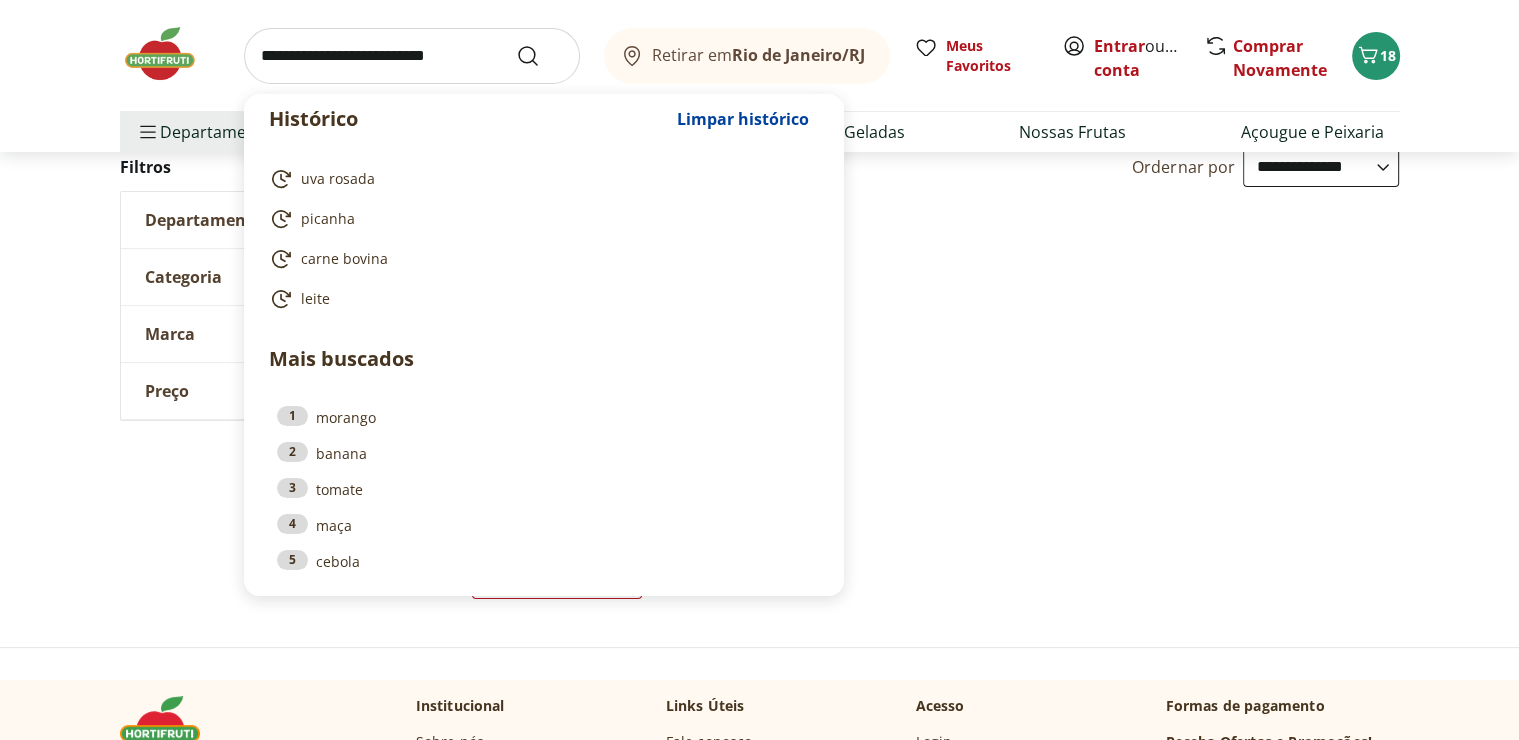 click at bounding box center (412, 56) 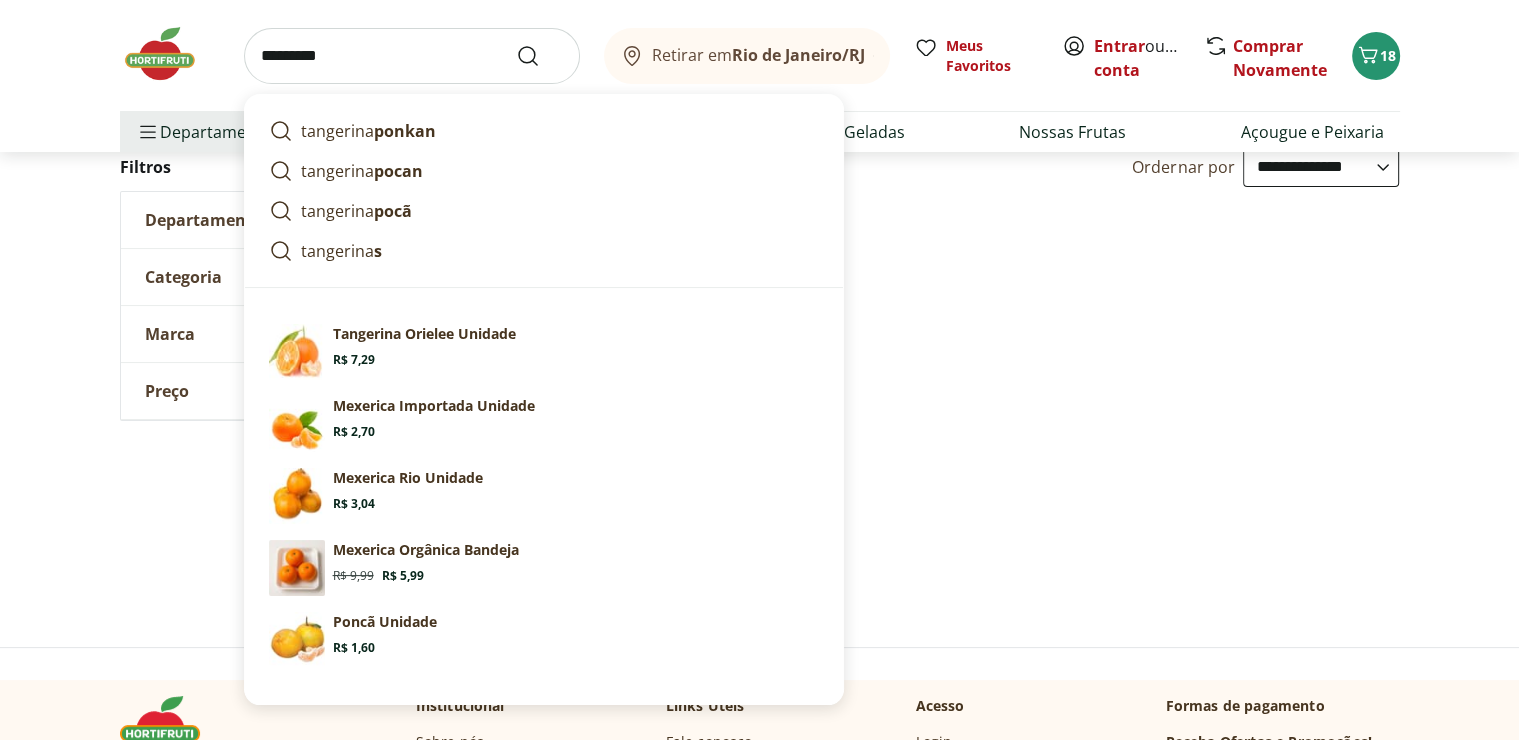 type on "*********" 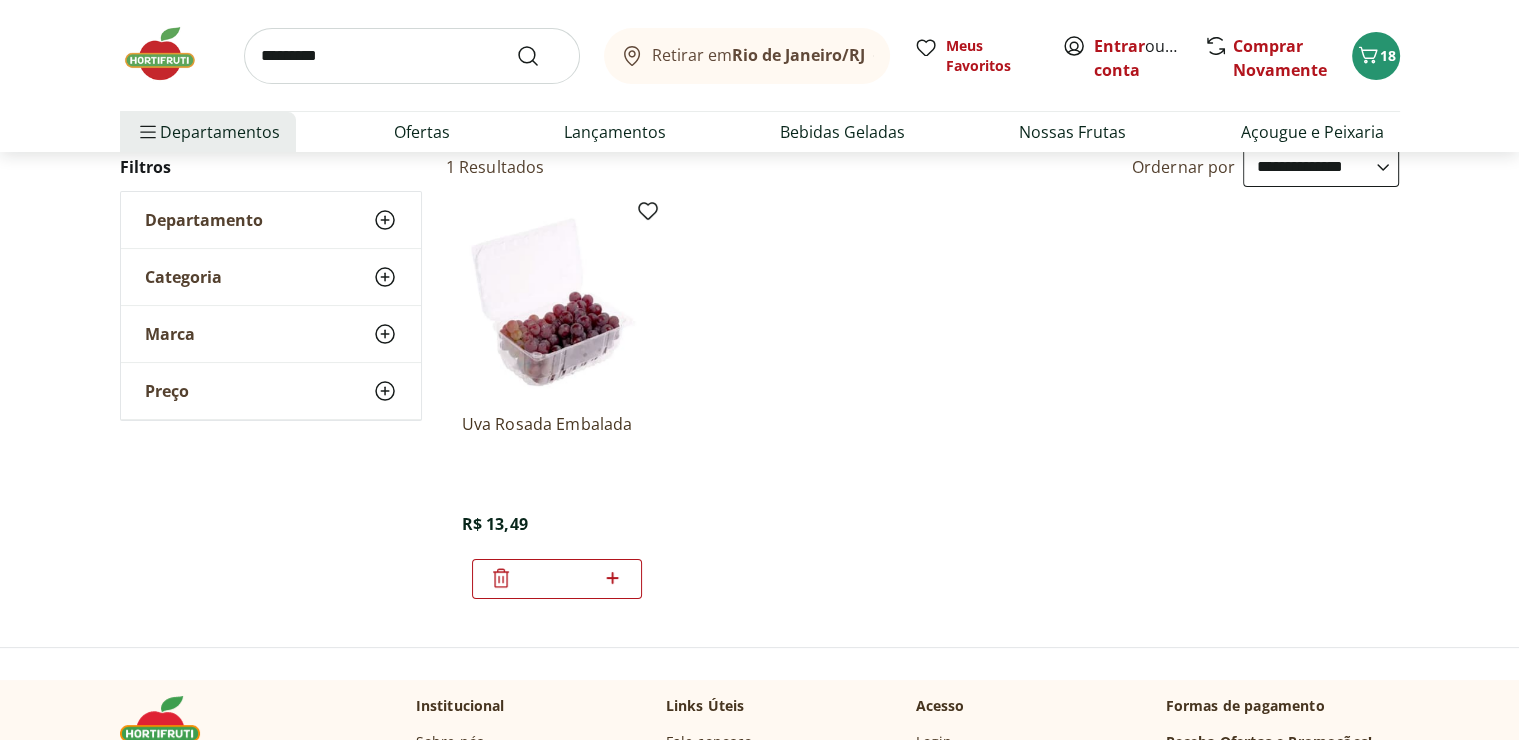 scroll, scrollTop: 0, scrollLeft: 0, axis: both 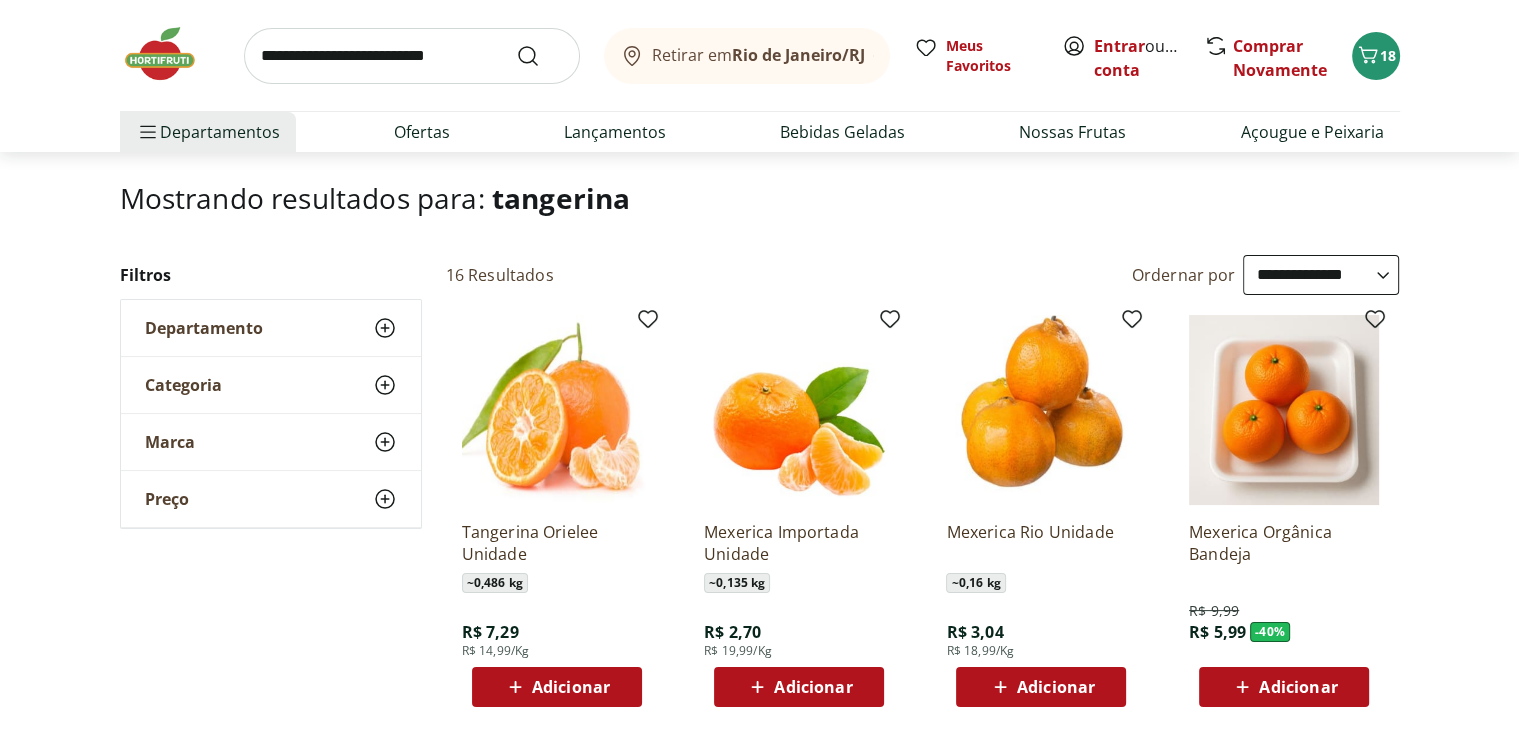 click on "**********" at bounding box center [1321, 275] 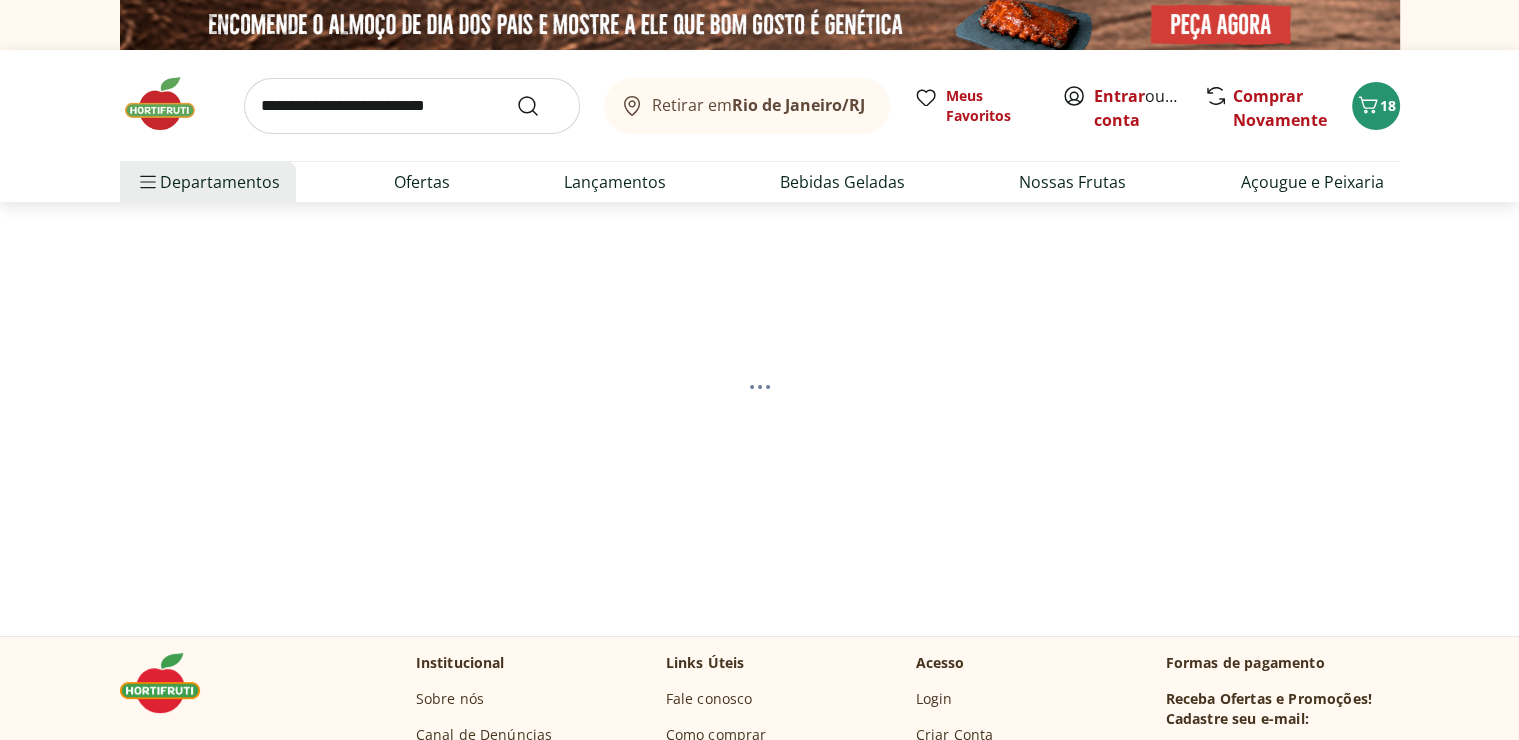 select on "*********" 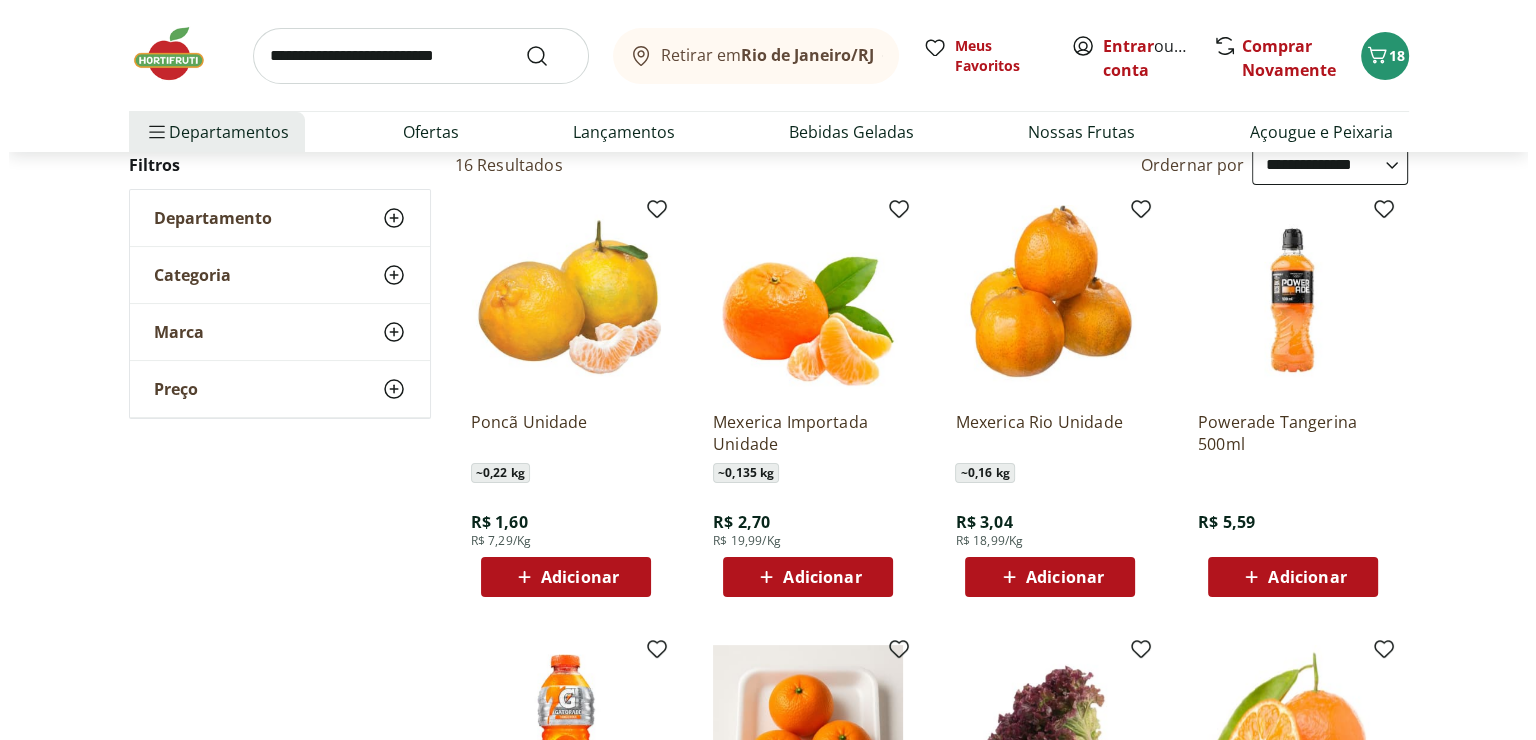 scroll, scrollTop: 216, scrollLeft: 0, axis: vertical 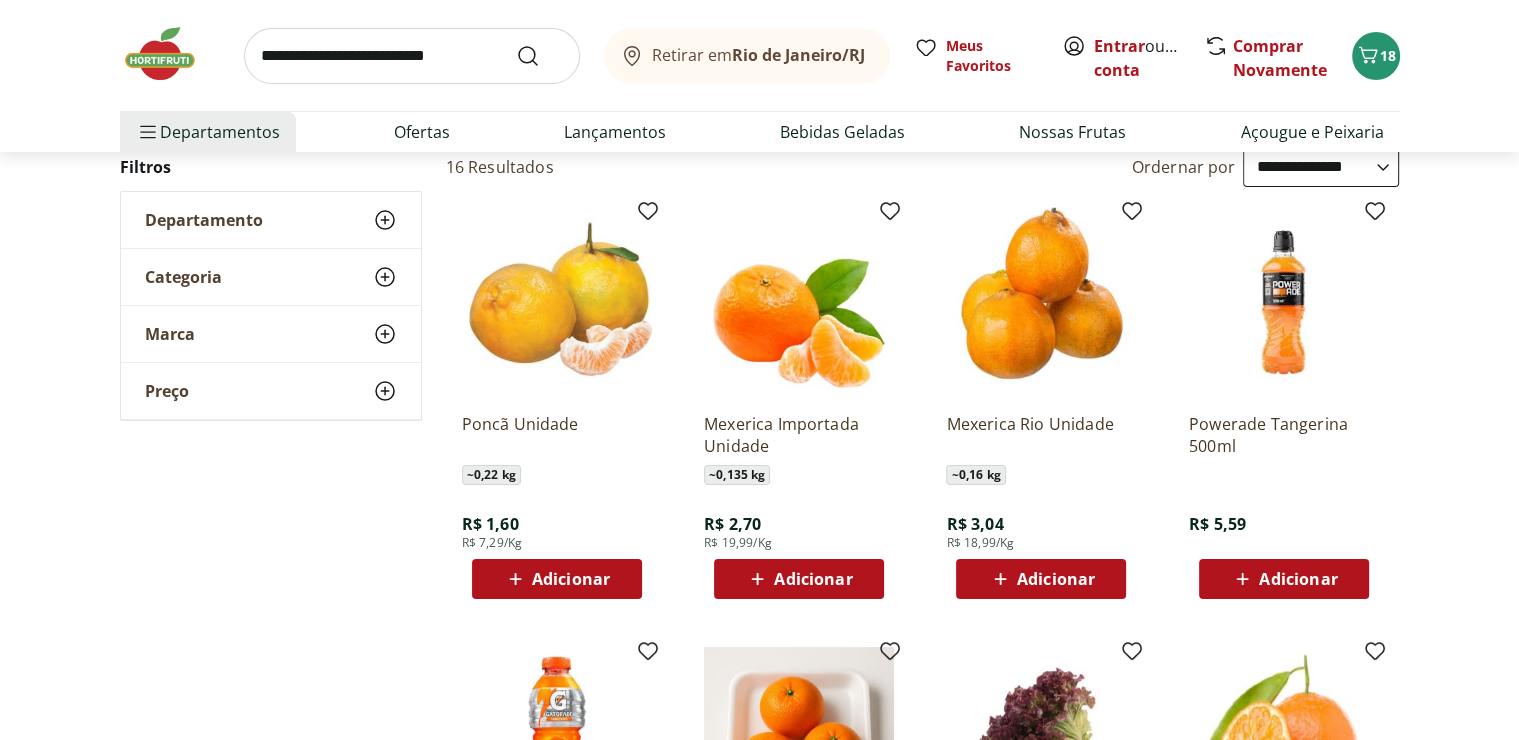 click on "Adicionar" at bounding box center (571, 579) 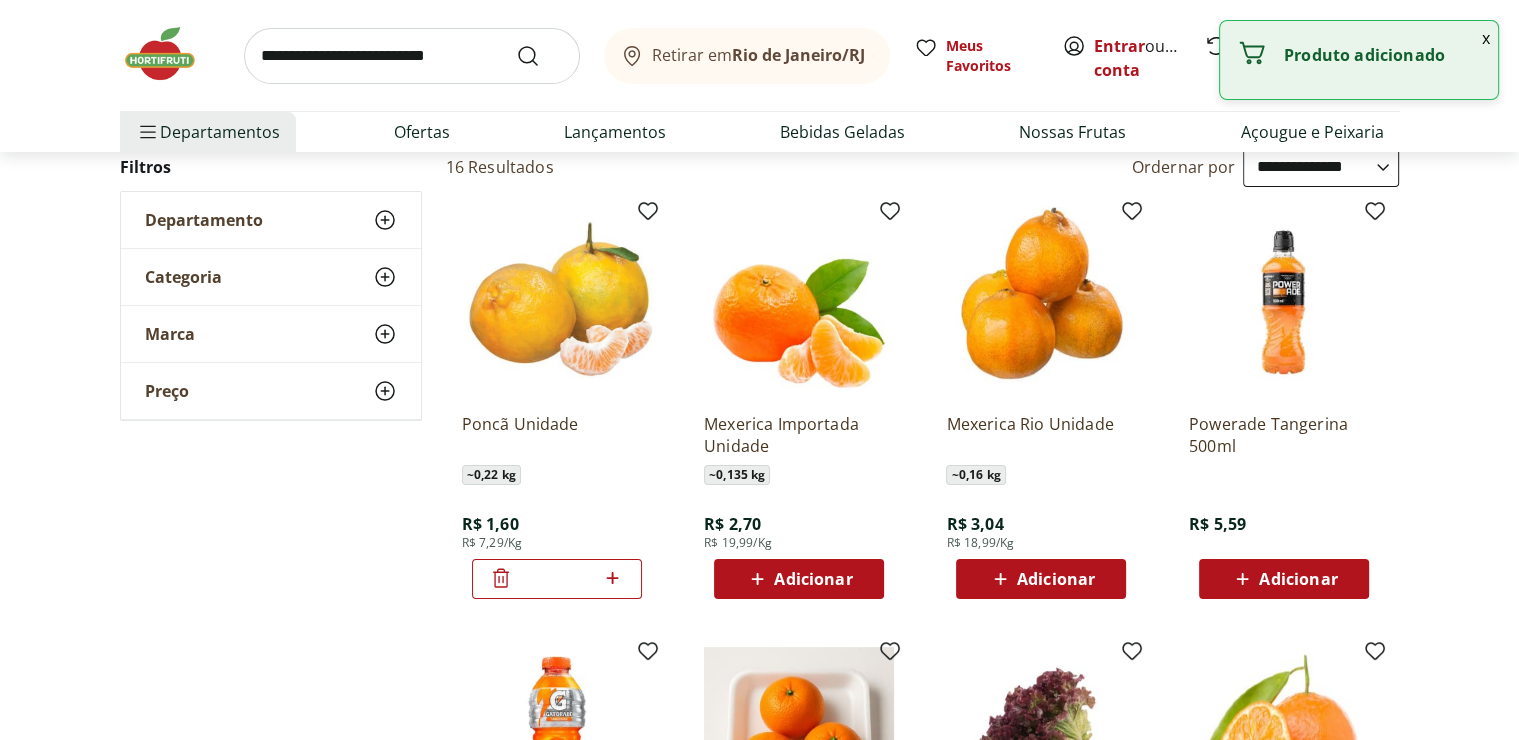 click 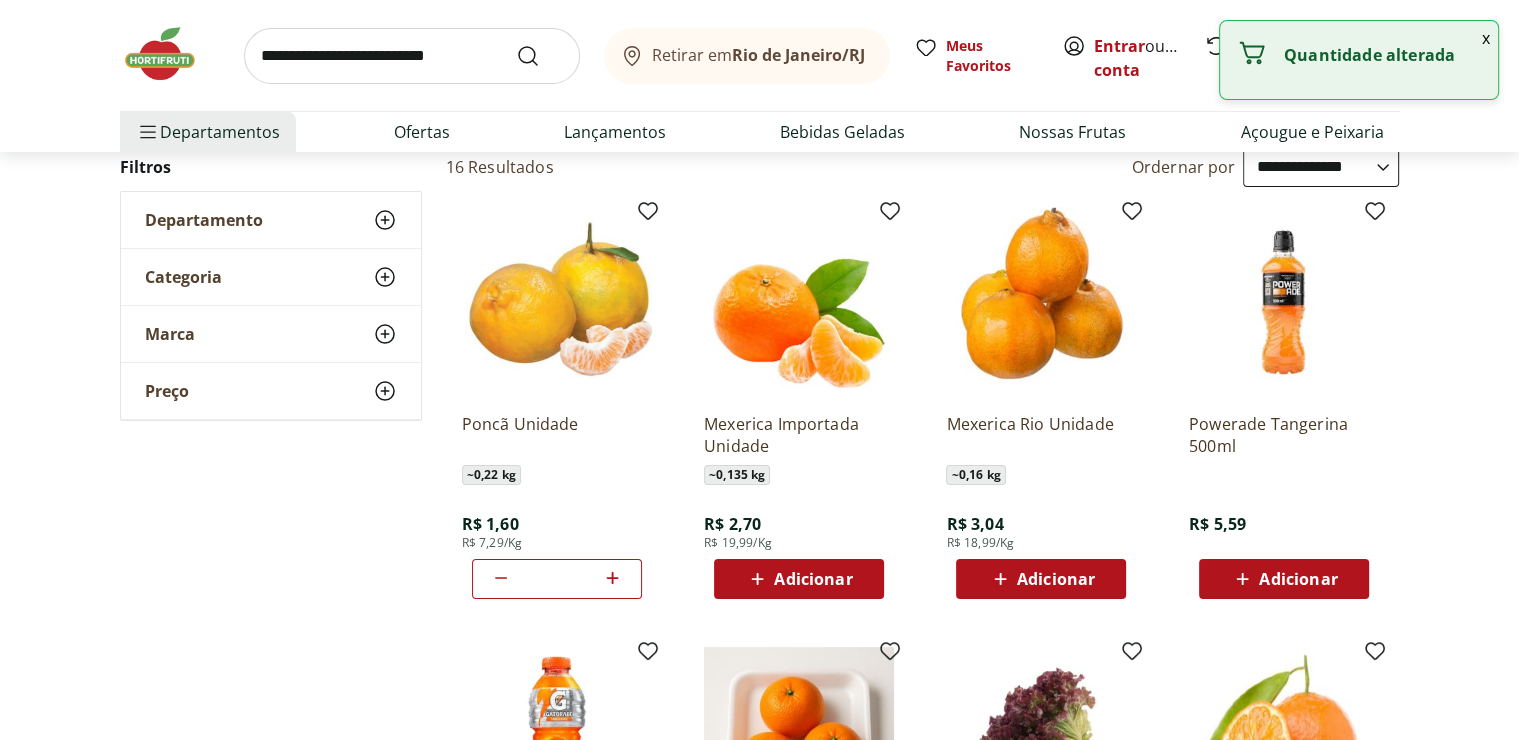 click 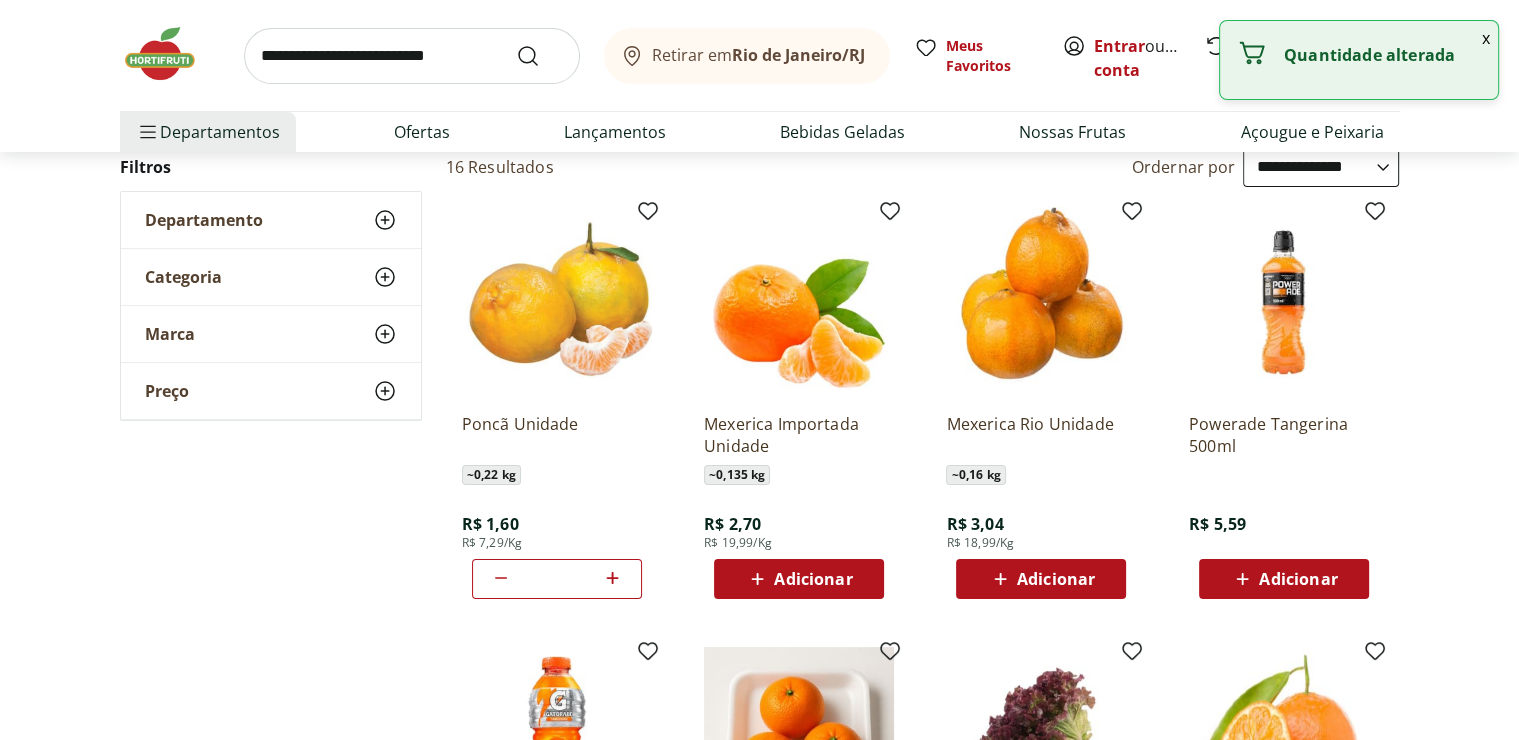 click 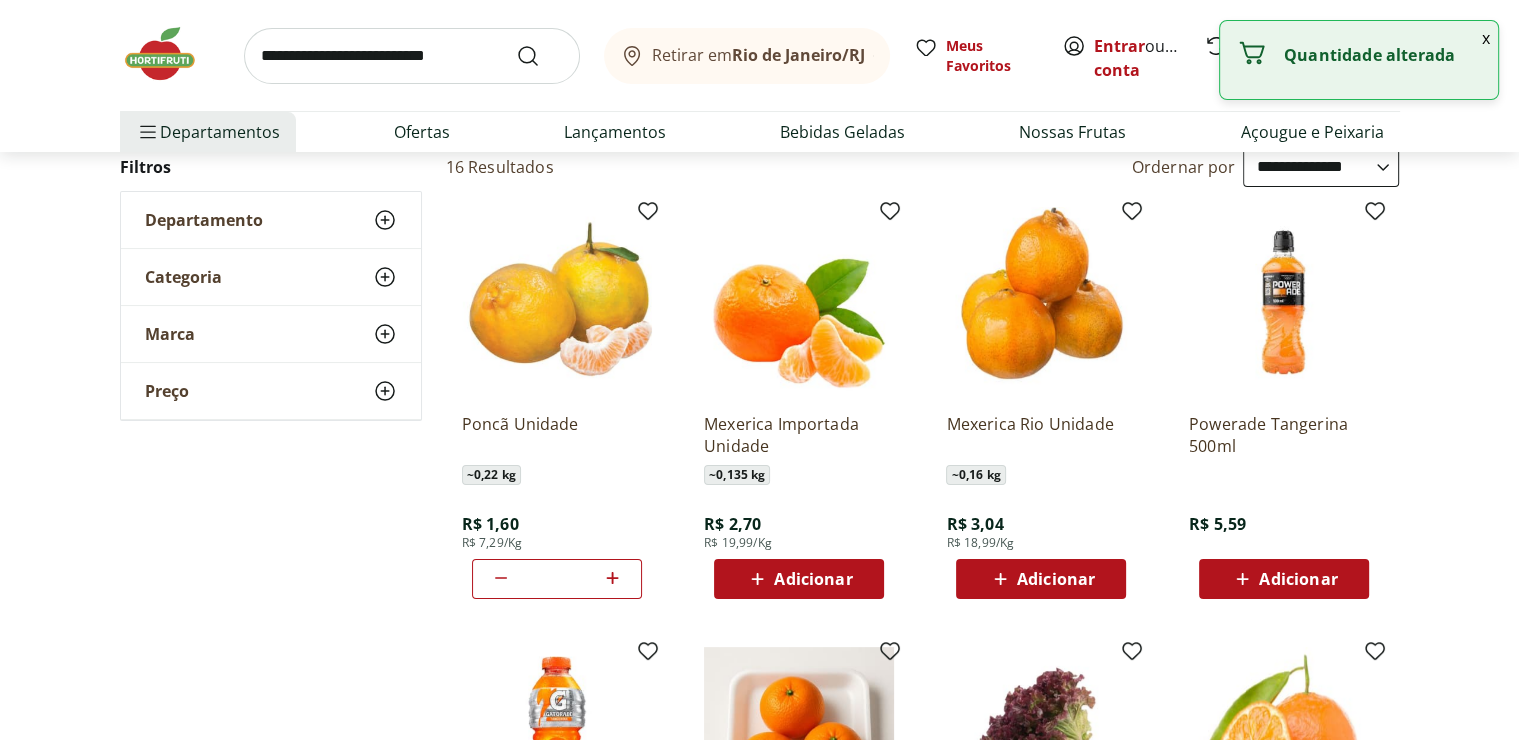 click 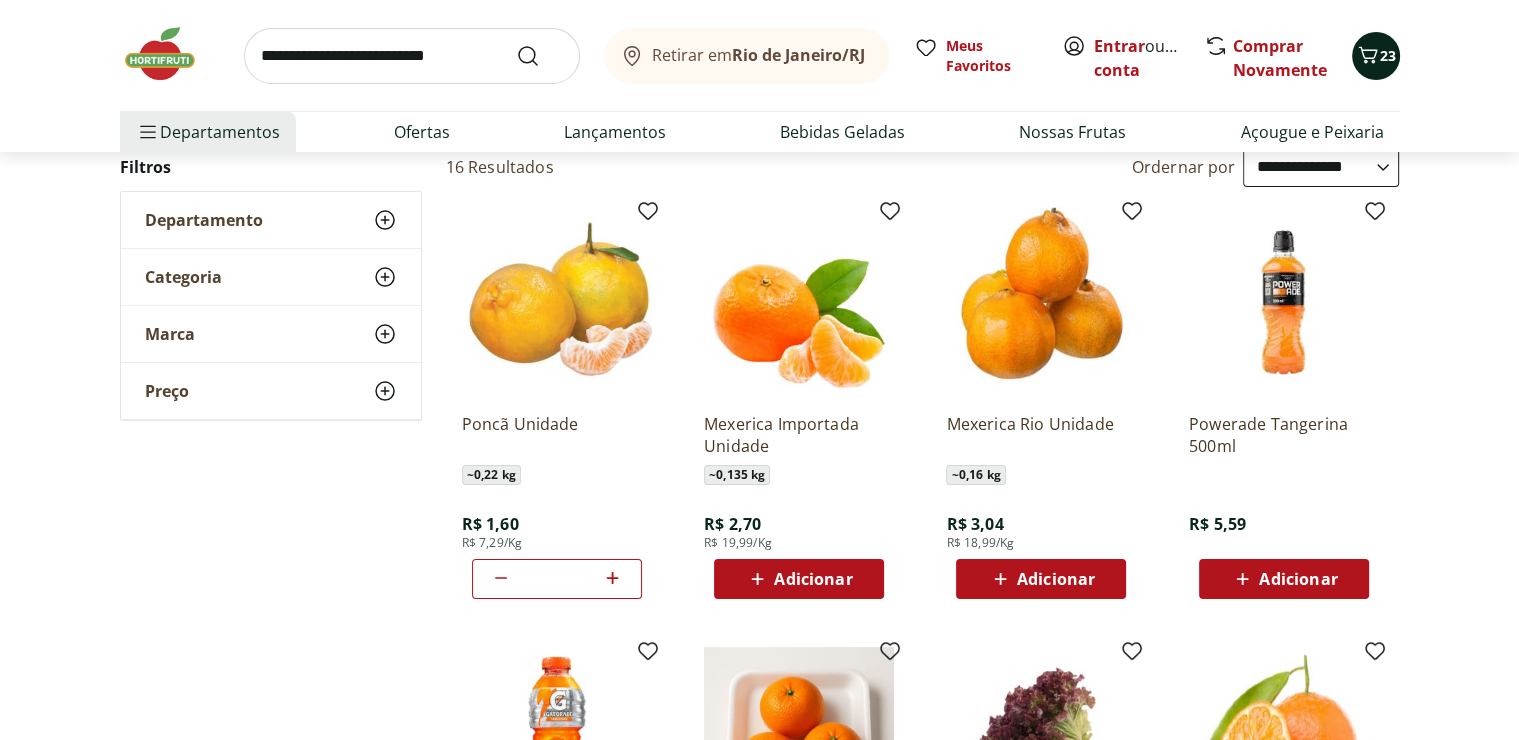 click 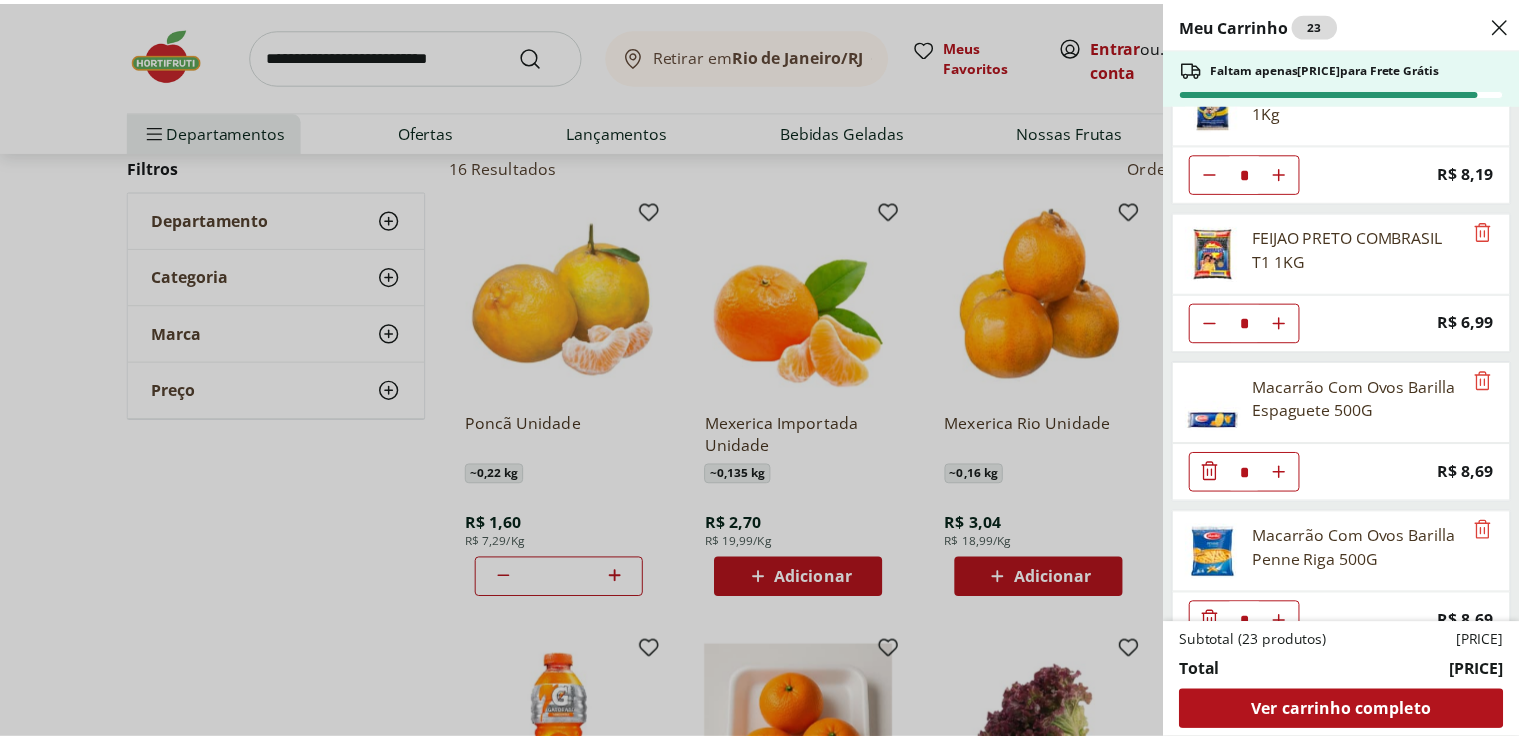 scroll, scrollTop: 0, scrollLeft: 0, axis: both 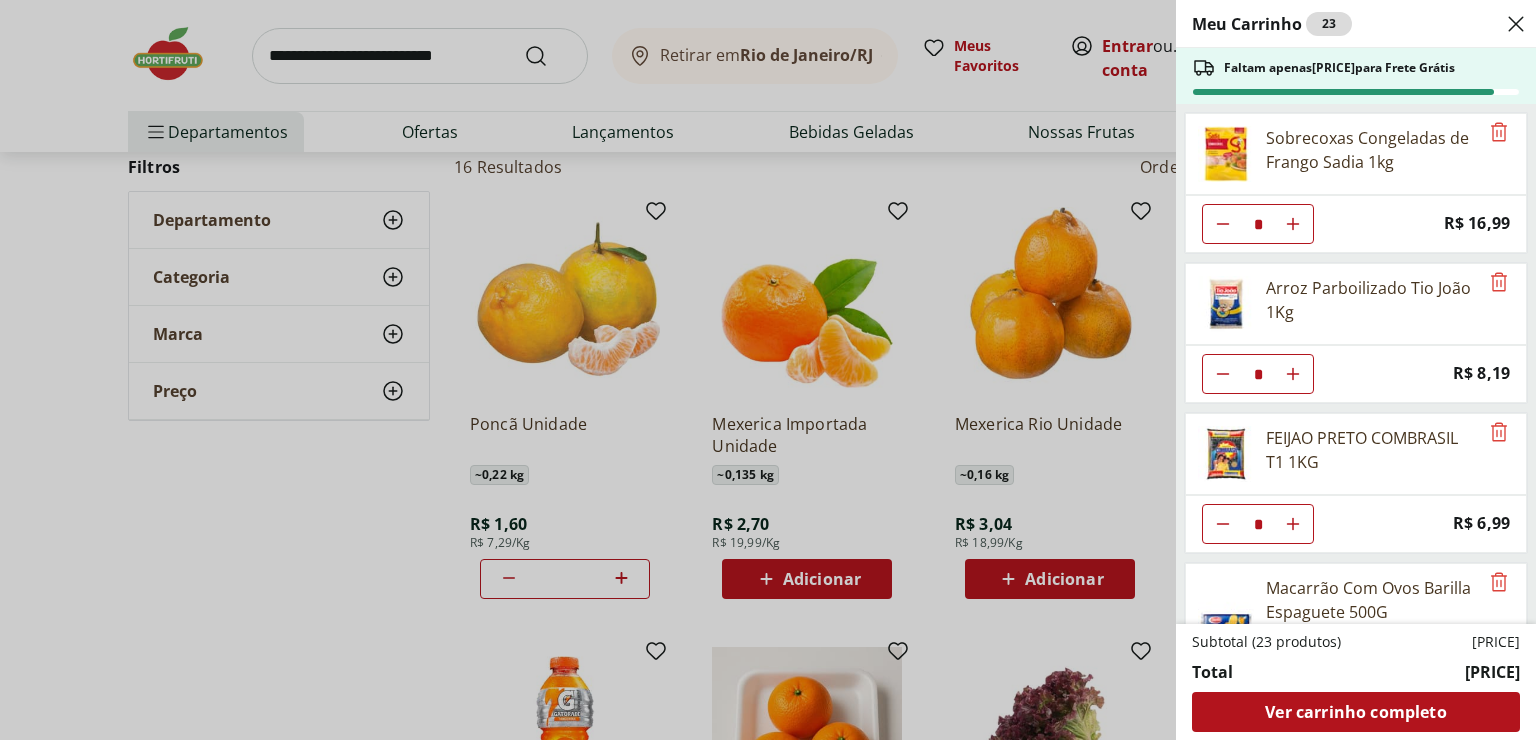 click on "Meu Carrinho 23 Faltam apenas  R$ 30,18  para Frete Grátis Sobrecoxas Congeladas de Frango Sadia 1kg * Price: R$ 16,99 Arroz Parboilizado Tio João 1Kg * Price: R$ 8,19 FEIJAO PRETO COMBRASIL T1 1KG * Price: R$ 6,99 Macarrão Com Ovos Barilla Espaguete 500G * Price: R$ 8,69 Macarrão Com Ovos Barilla Penne Riga 500G * Price: R$ 8,69 Leite Fermentado Yakult 480G * Price: R$ 17,90 Leite Integral Uht Barra Mansa 1L * Price: R$ 6,99 Picanha Suína * Price: R$ 22,45 Picanha Bovina Friboi Maturatta Peça * Price: R$ 167,86 Uva Rosada Embalada * Price: R$ 13,49 Poncã Unidade * Price: R$ 1,60 Subtotal (23 produtos) R$ 368,82 Total R$ 368,82 Ver carrinho completo" at bounding box center (768, 370) 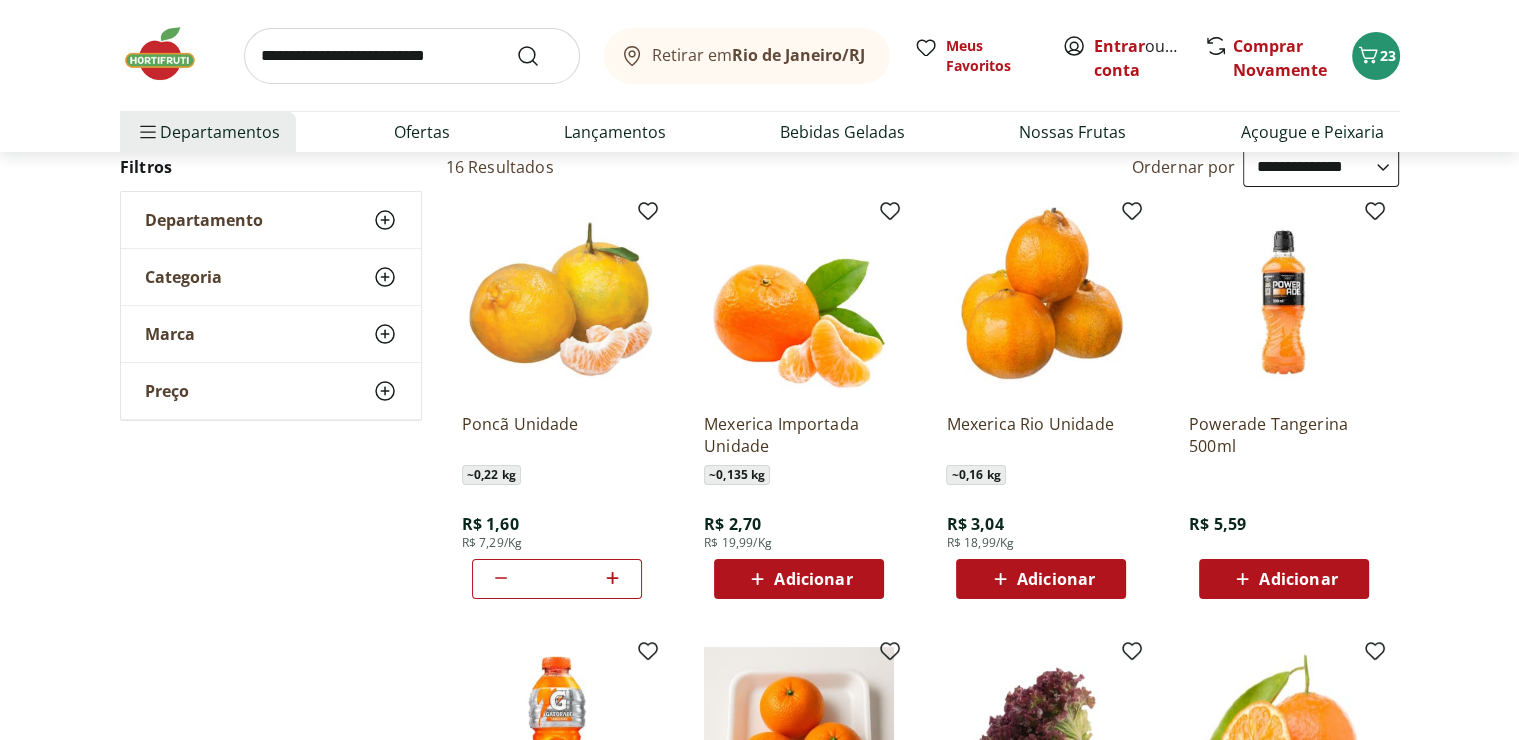 click at bounding box center (412, 56) 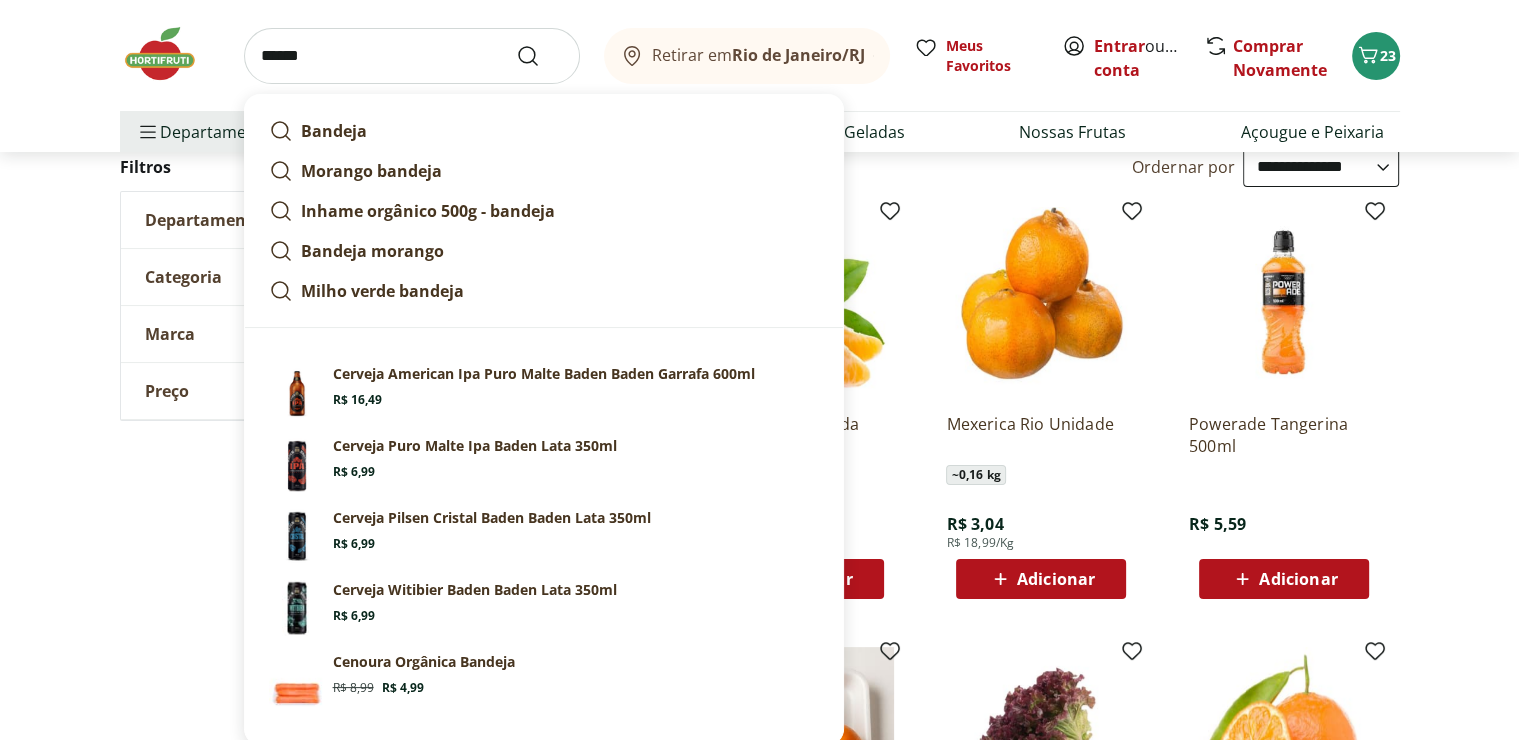 type on "******" 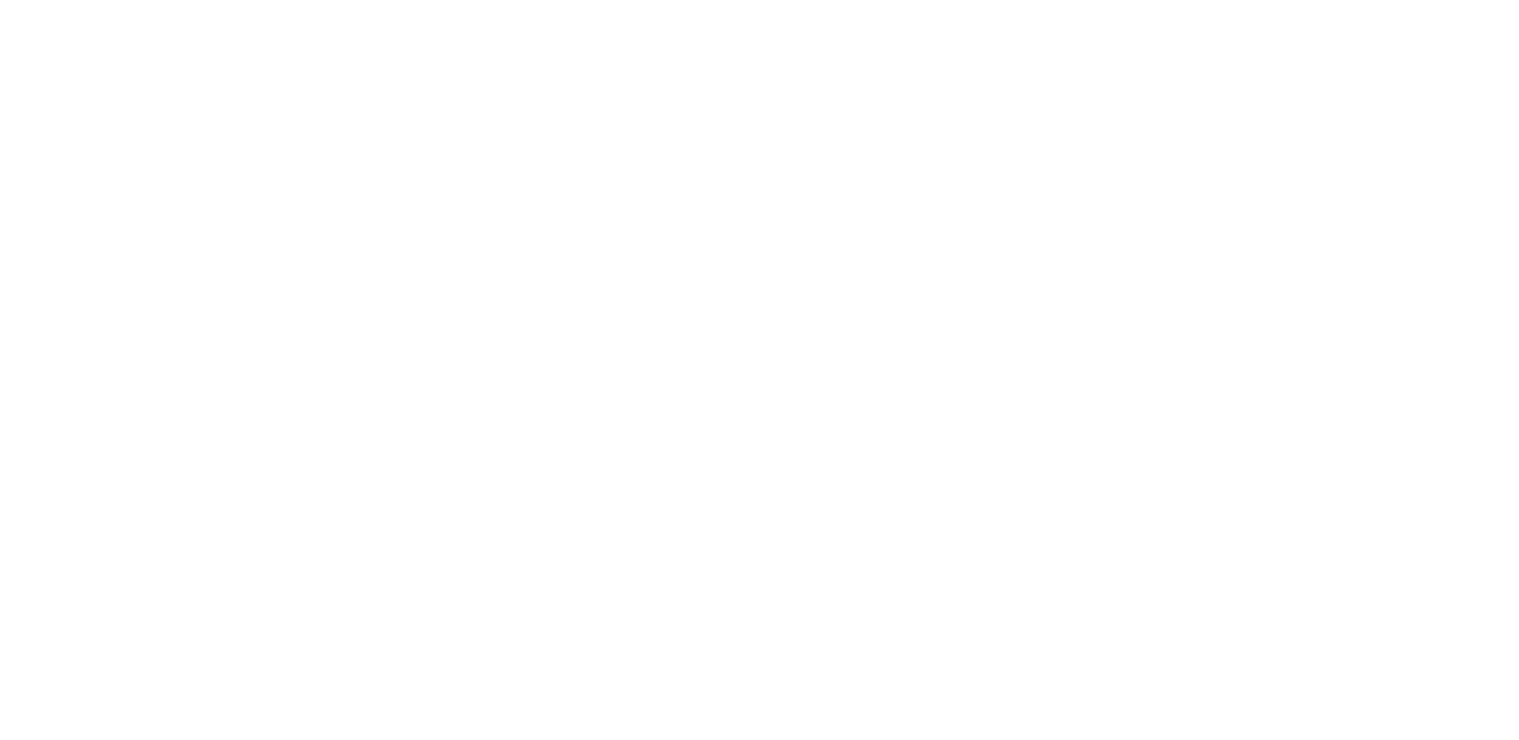 scroll, scrollTop: 0, scrollLeft: 0, axis: both 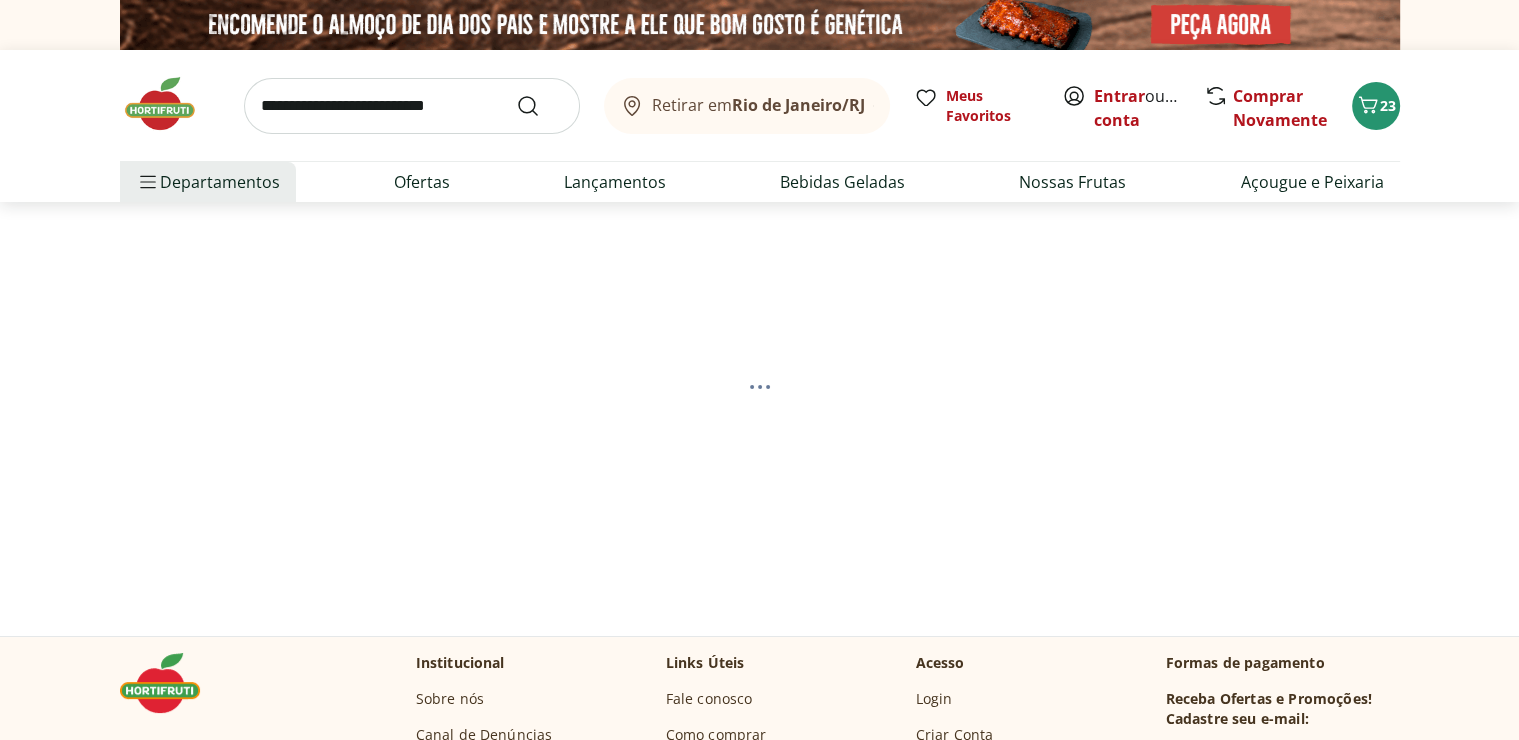 select on "**********" 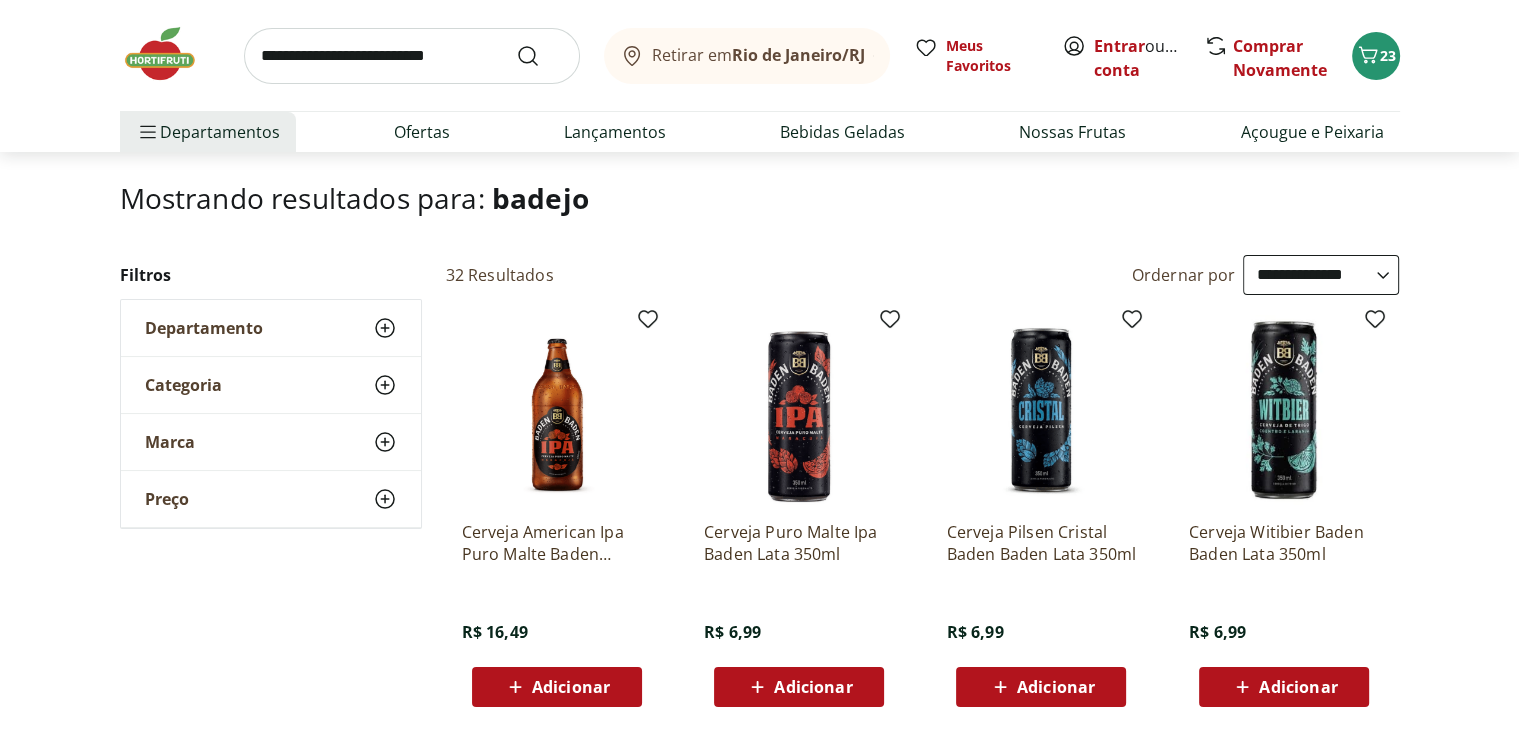 scroll, scrollTop: 0, scrollLeft: 0, axis: both 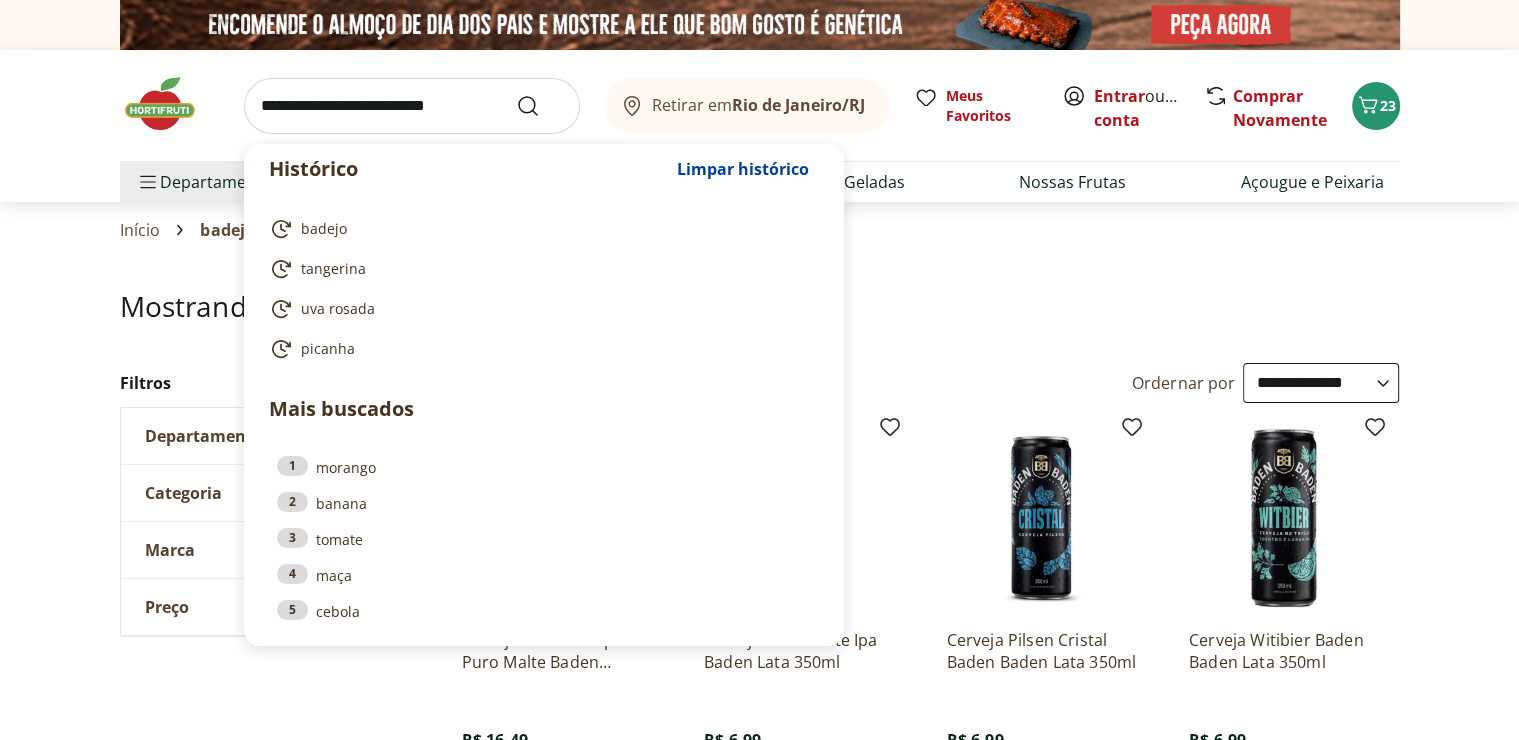 click at bounding box center (412, 106) 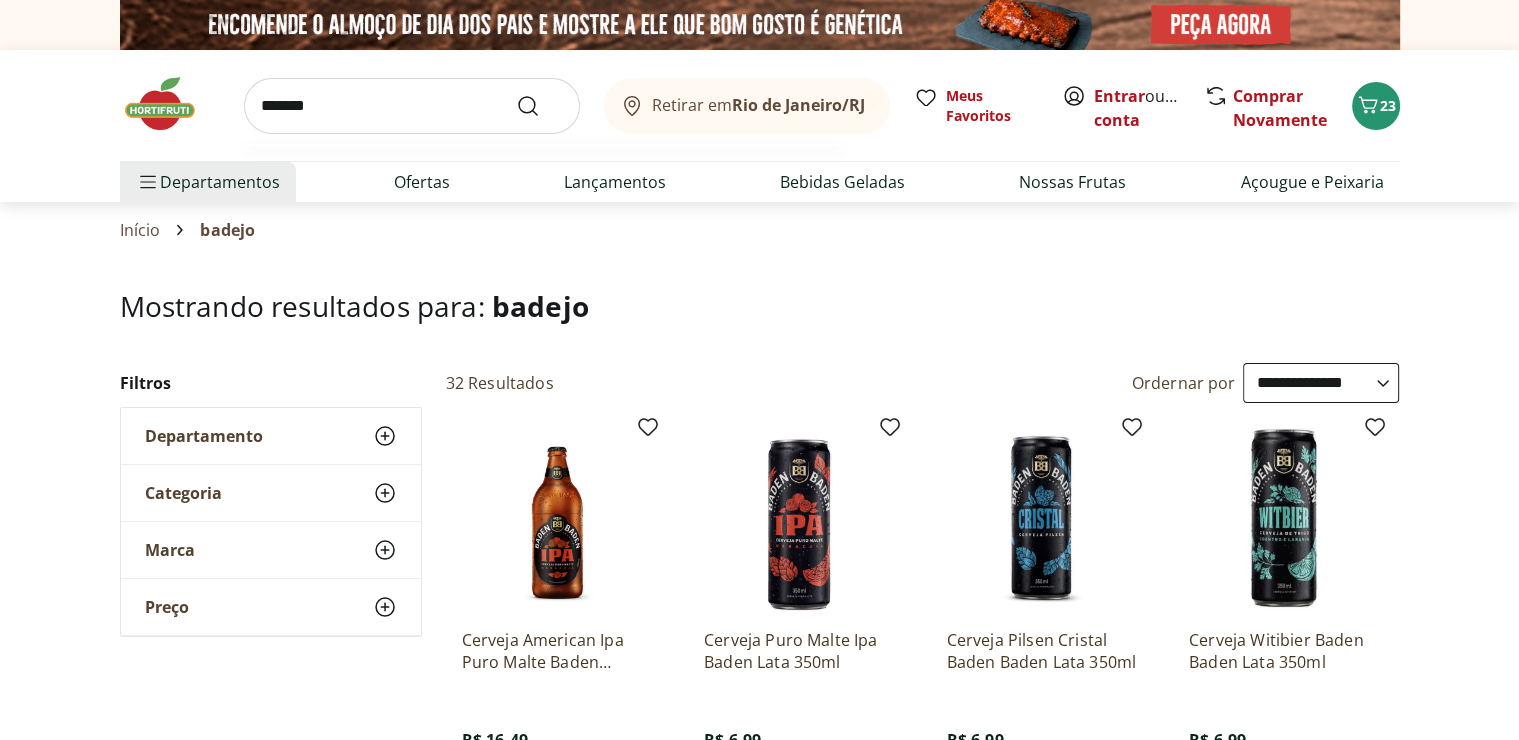 type on "*******" 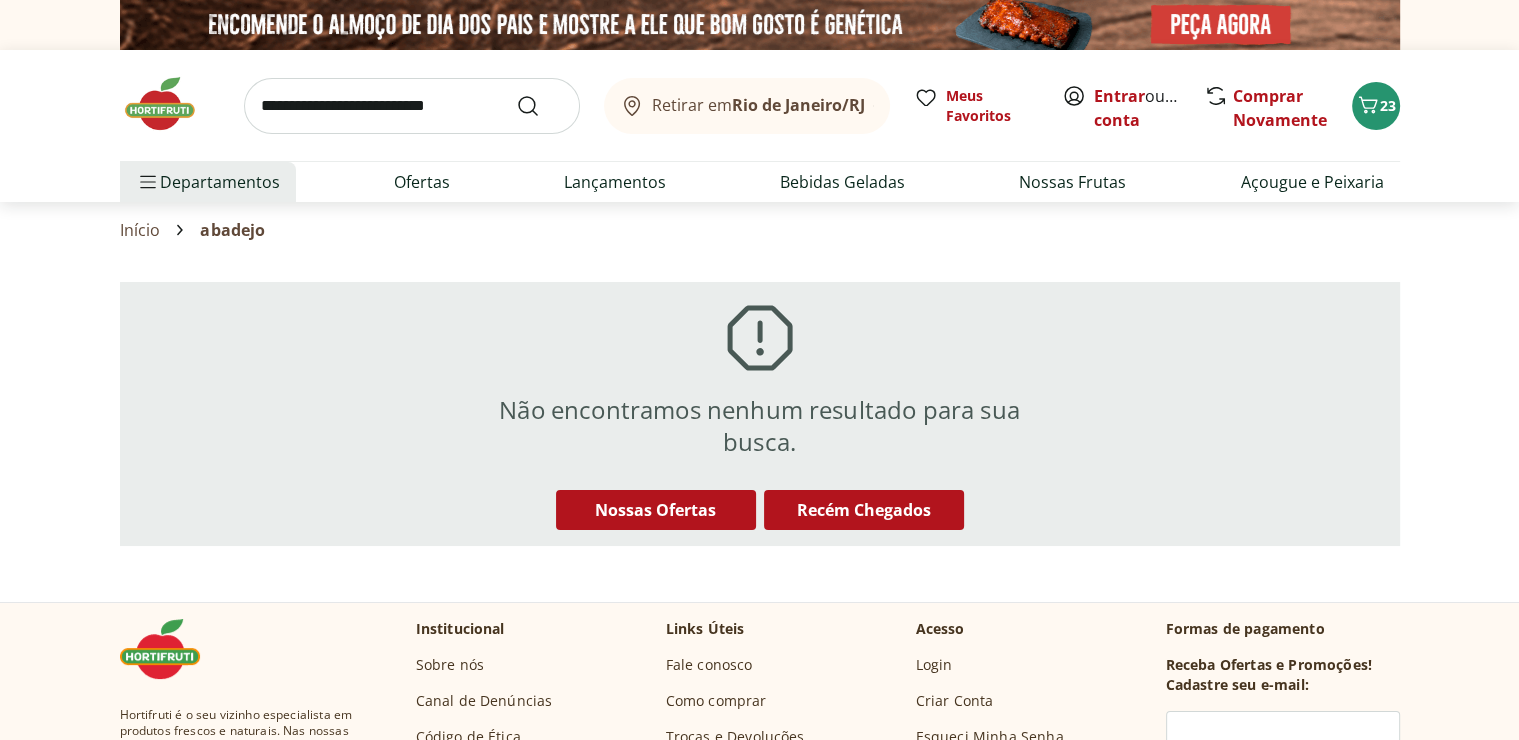 click at bounding box center [412, 106] 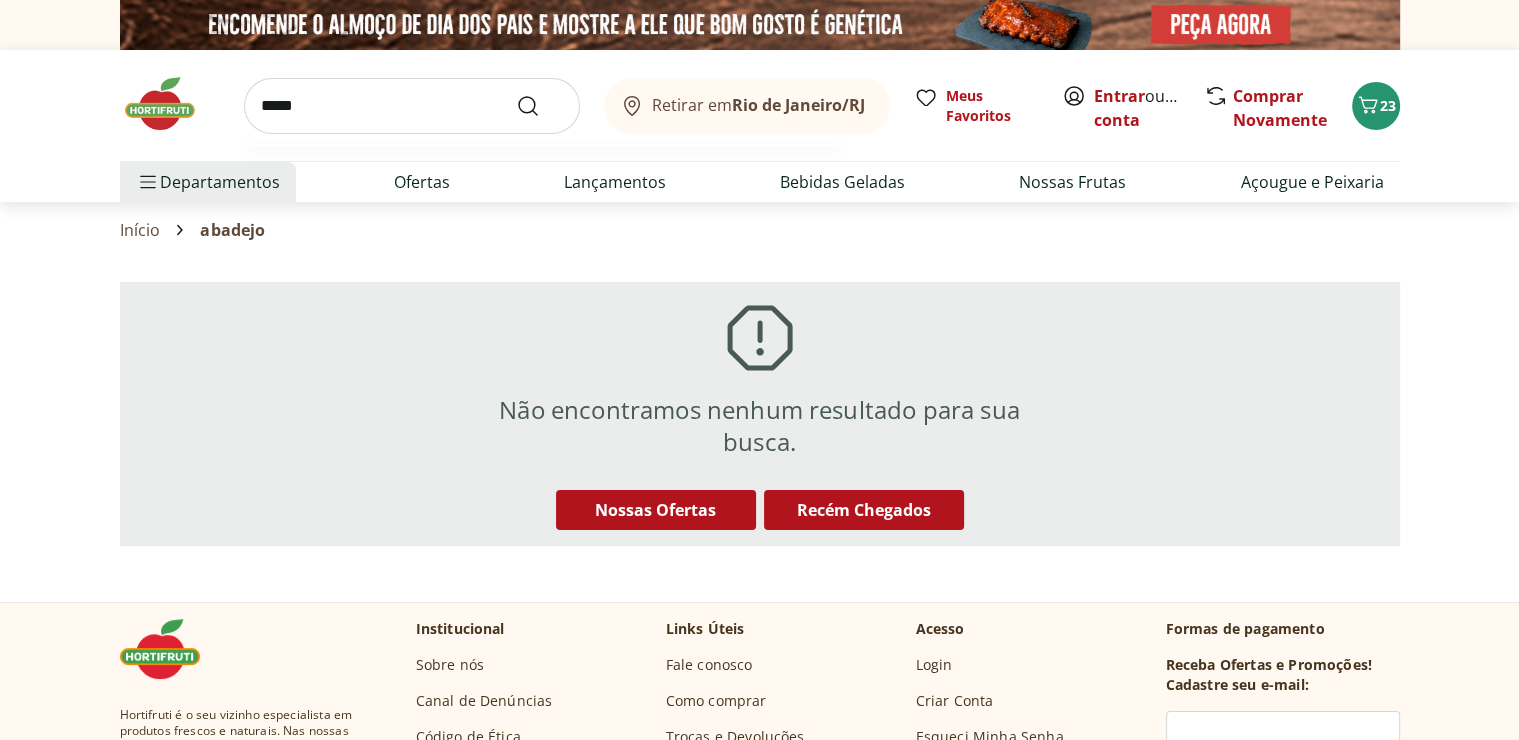type on "*****" 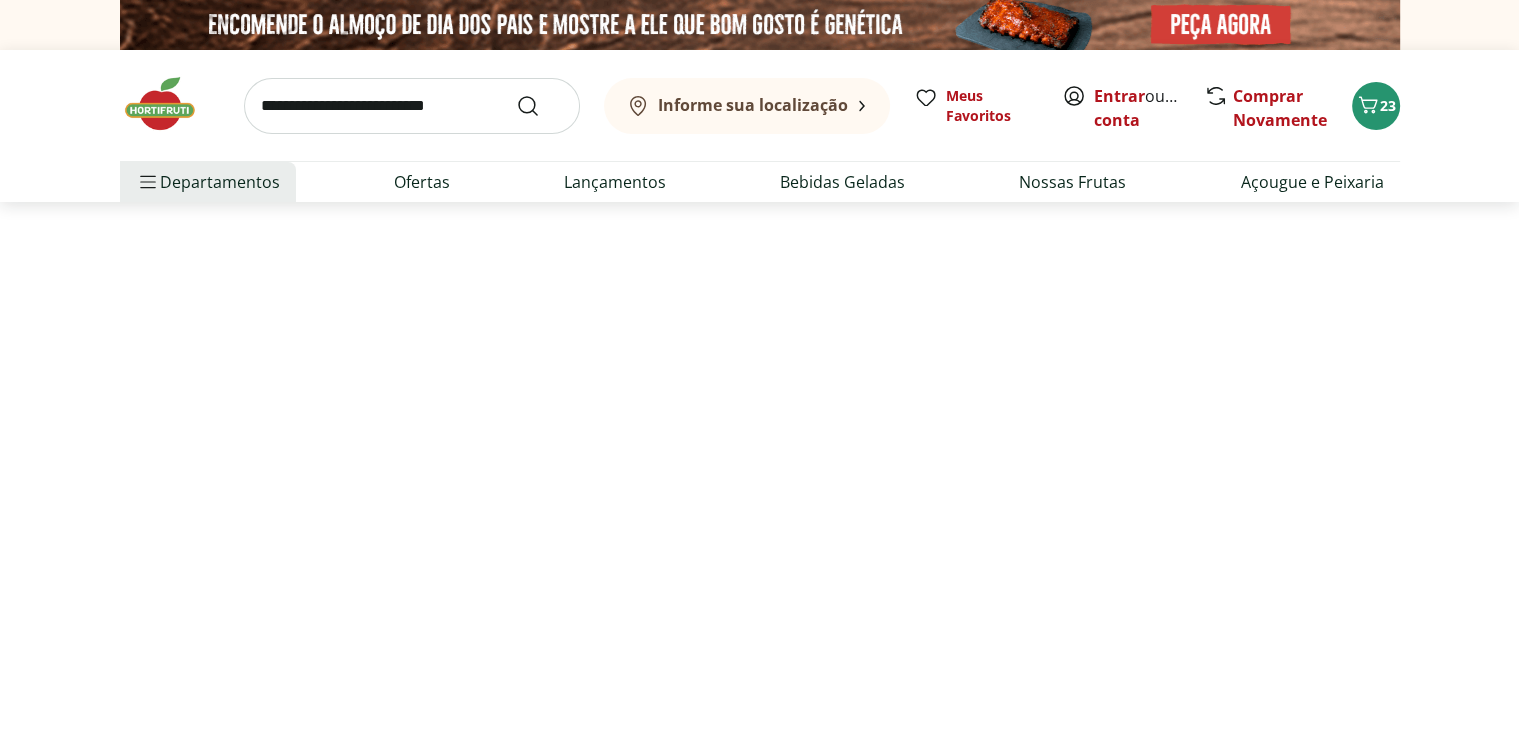 select on "**********" 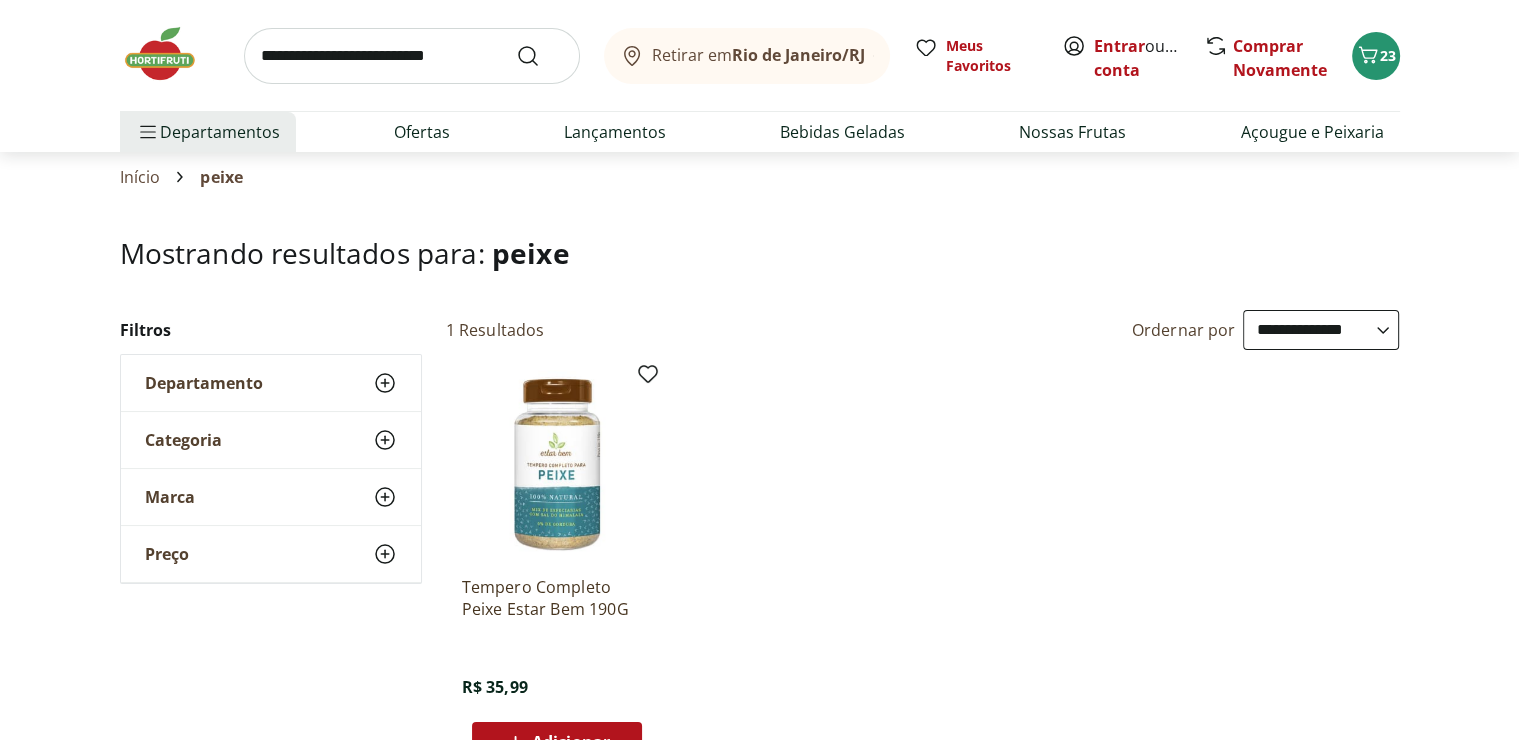 scroll, scrollTop: 0, scrollLeft: 0, axis: both 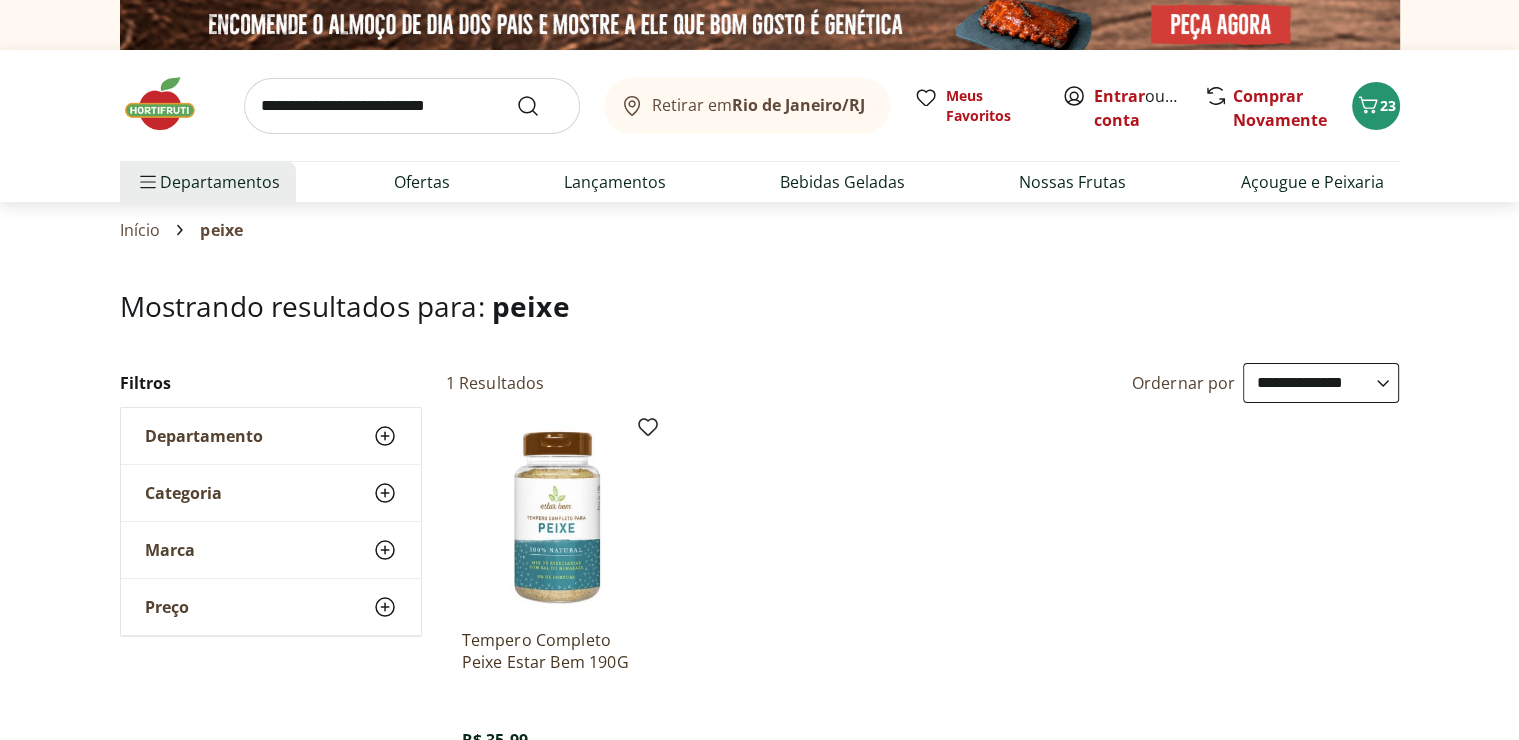 click at bounding box center (412, 106) 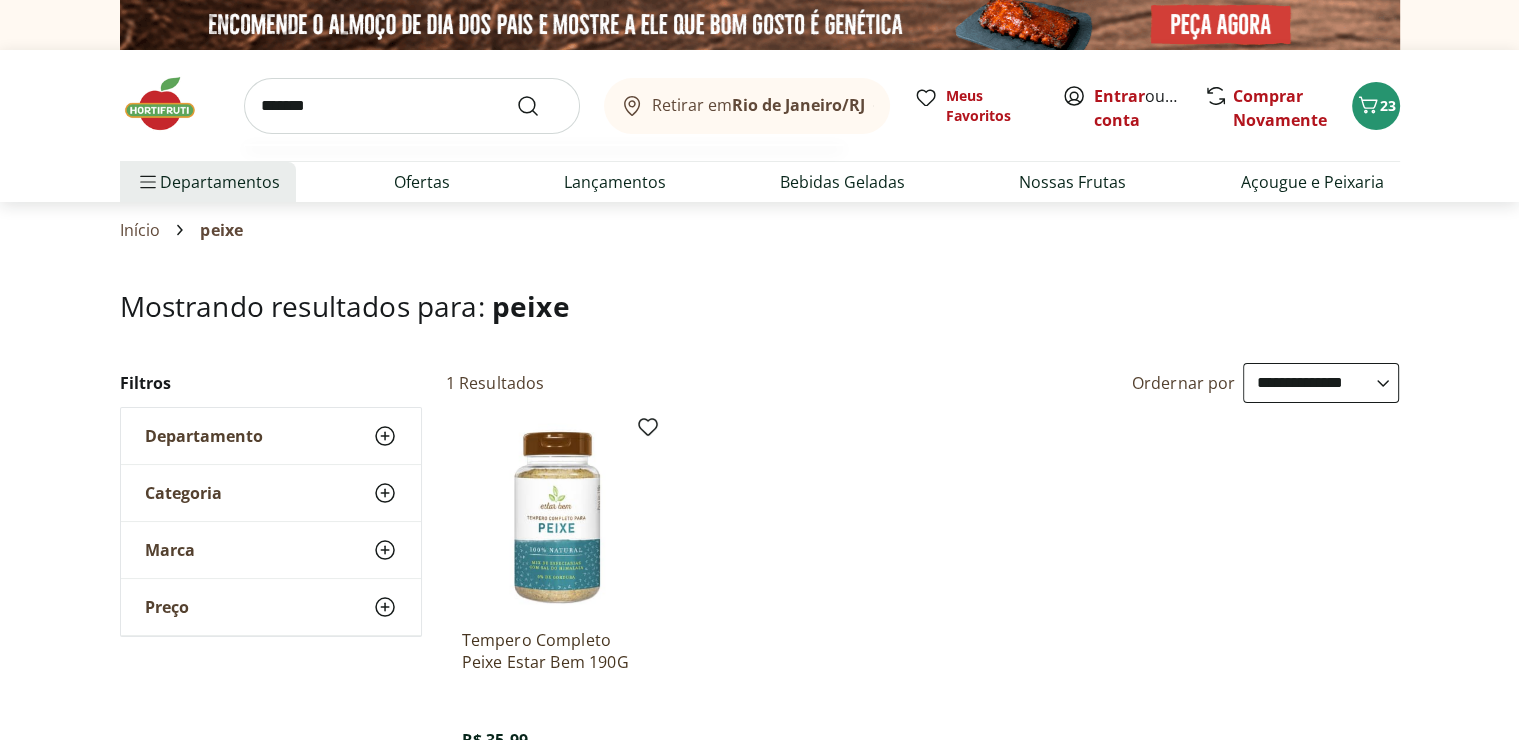 type on "*******" 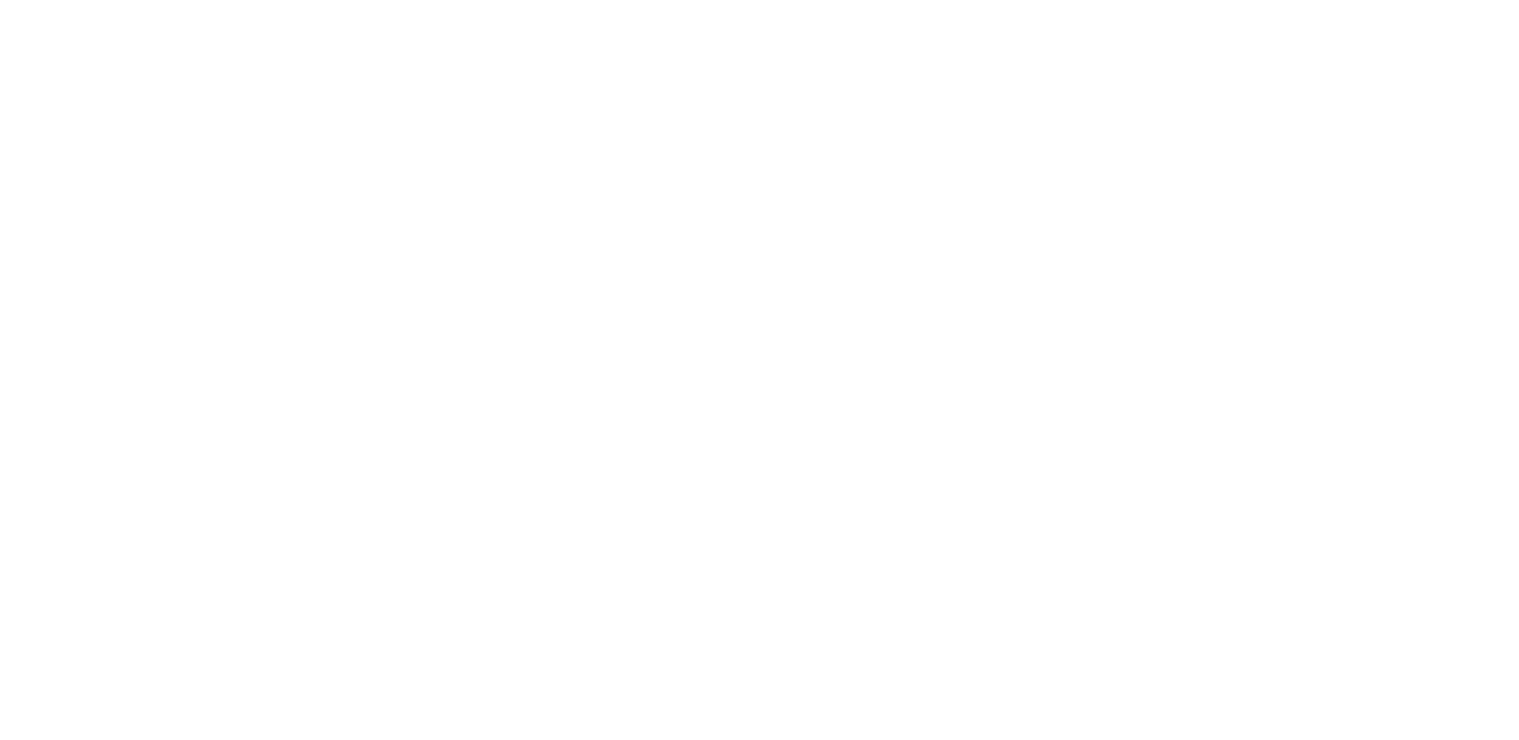 select on "**********" 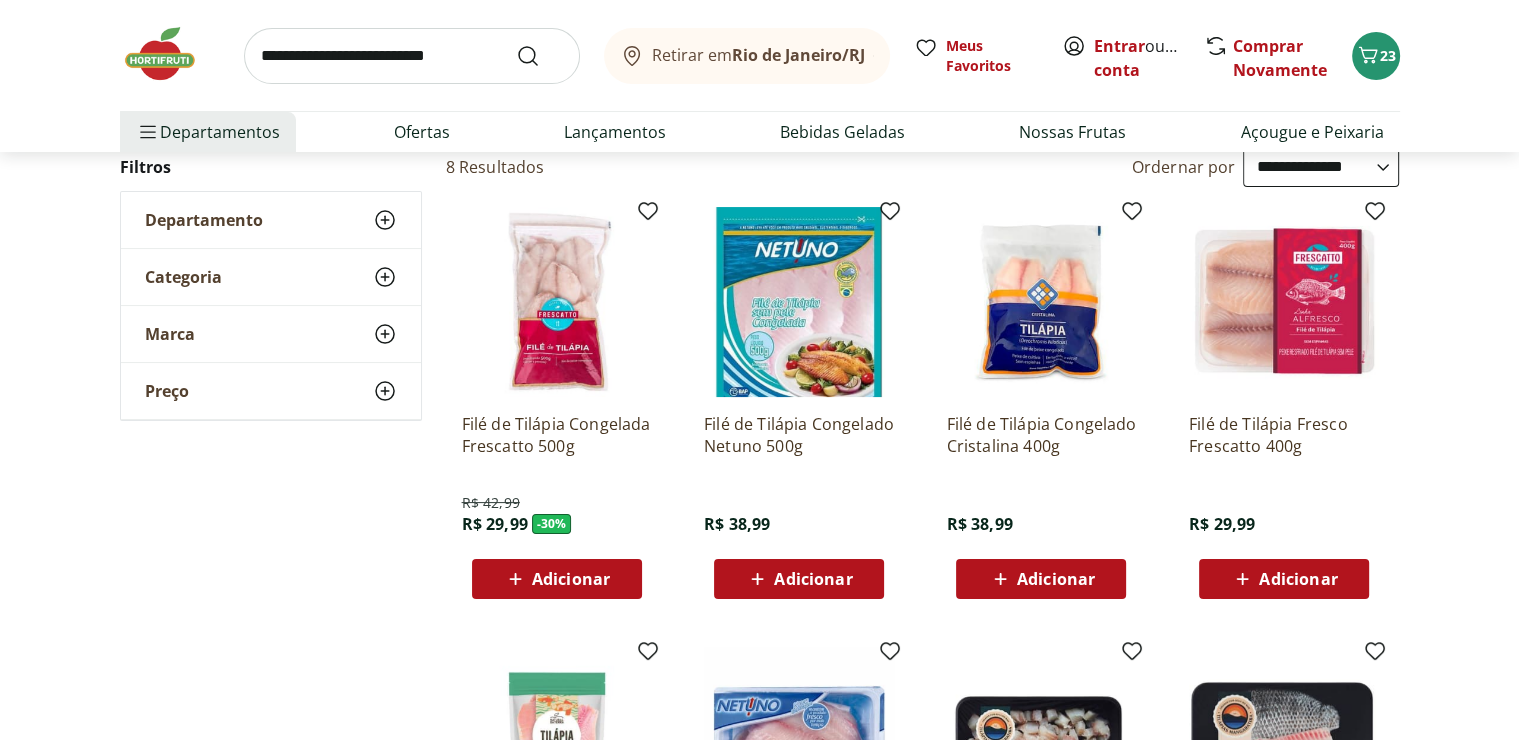 scroll, scrollTop: 0, scrollLeft: 0, axis: both 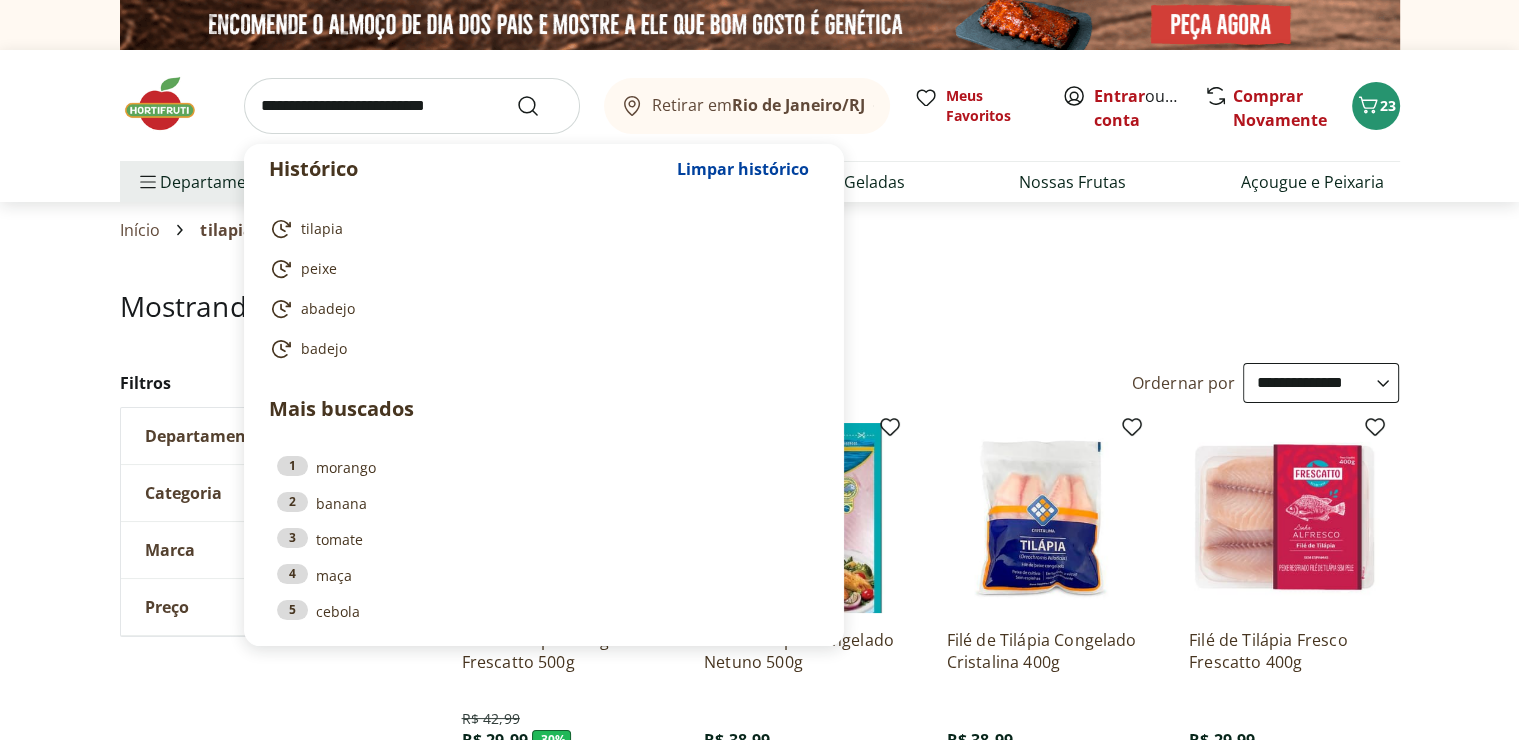 click at bounding box center (412, 106) 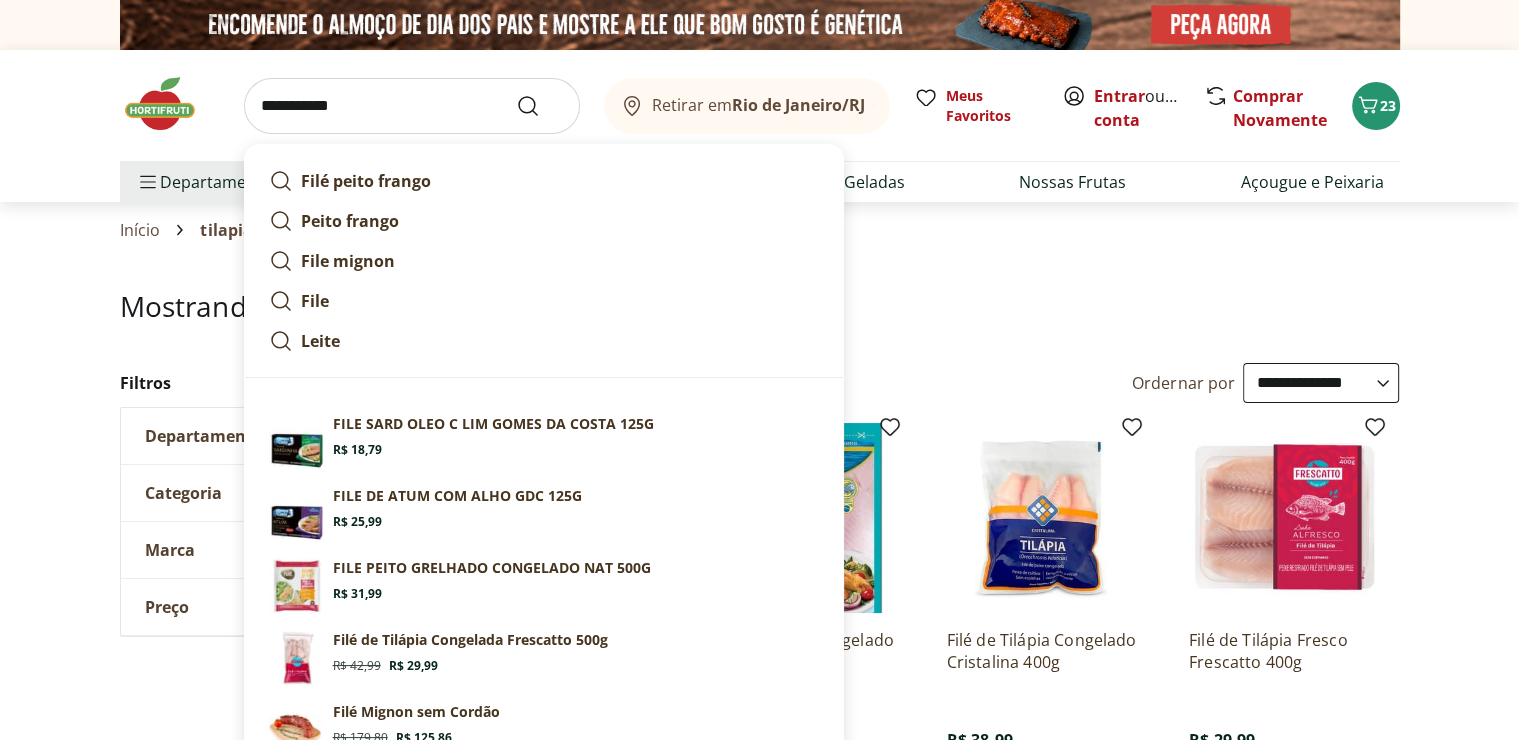 type on "**********" 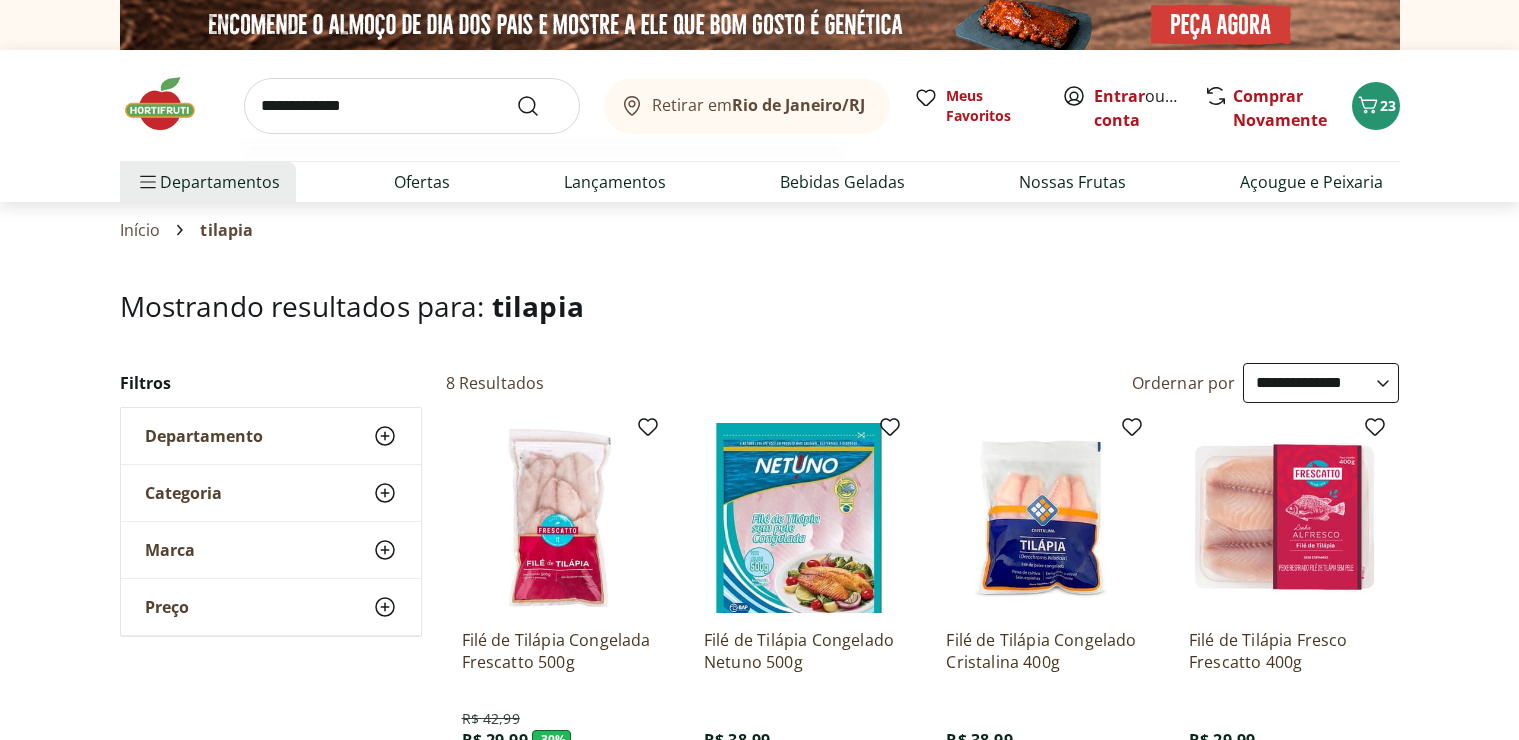 select on "**********" 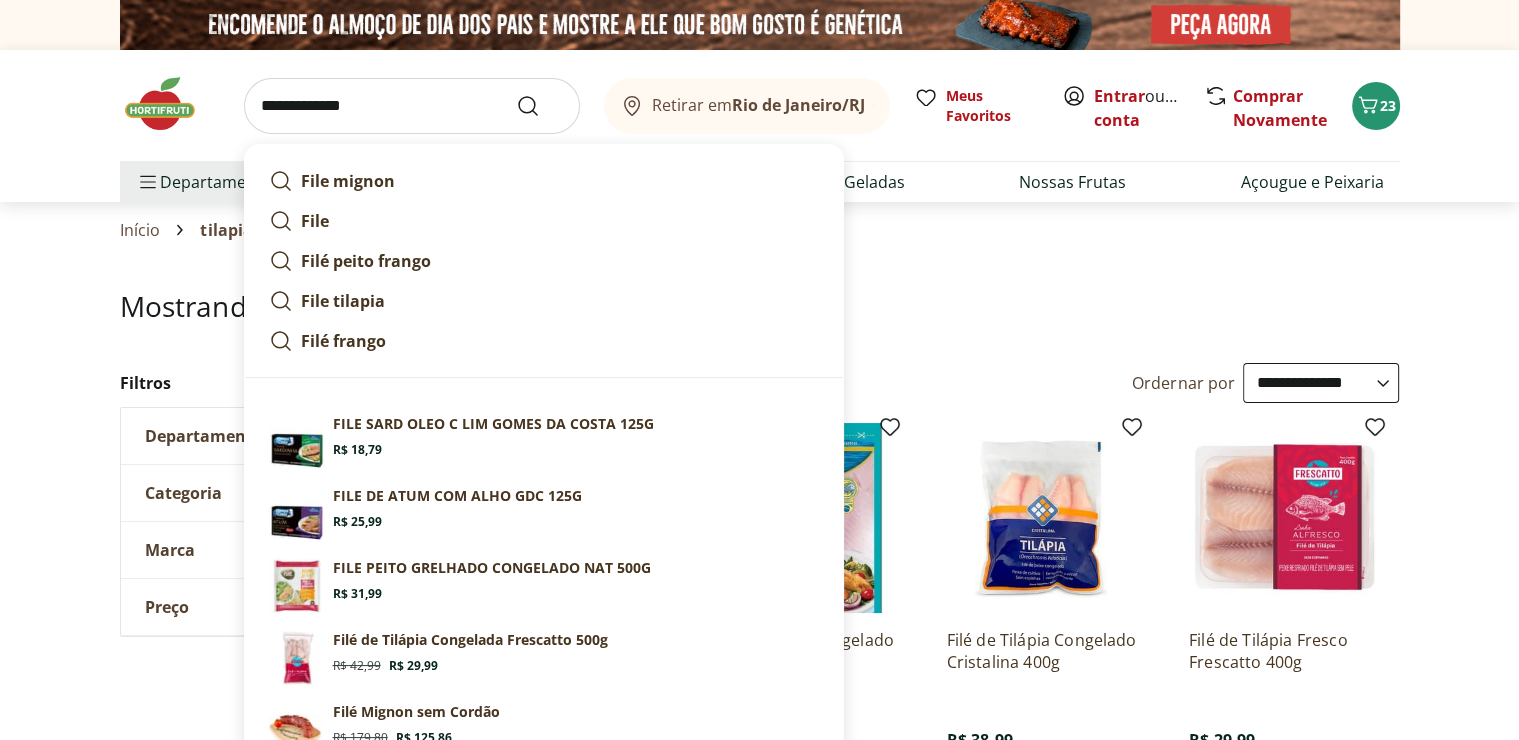 type on "**********" 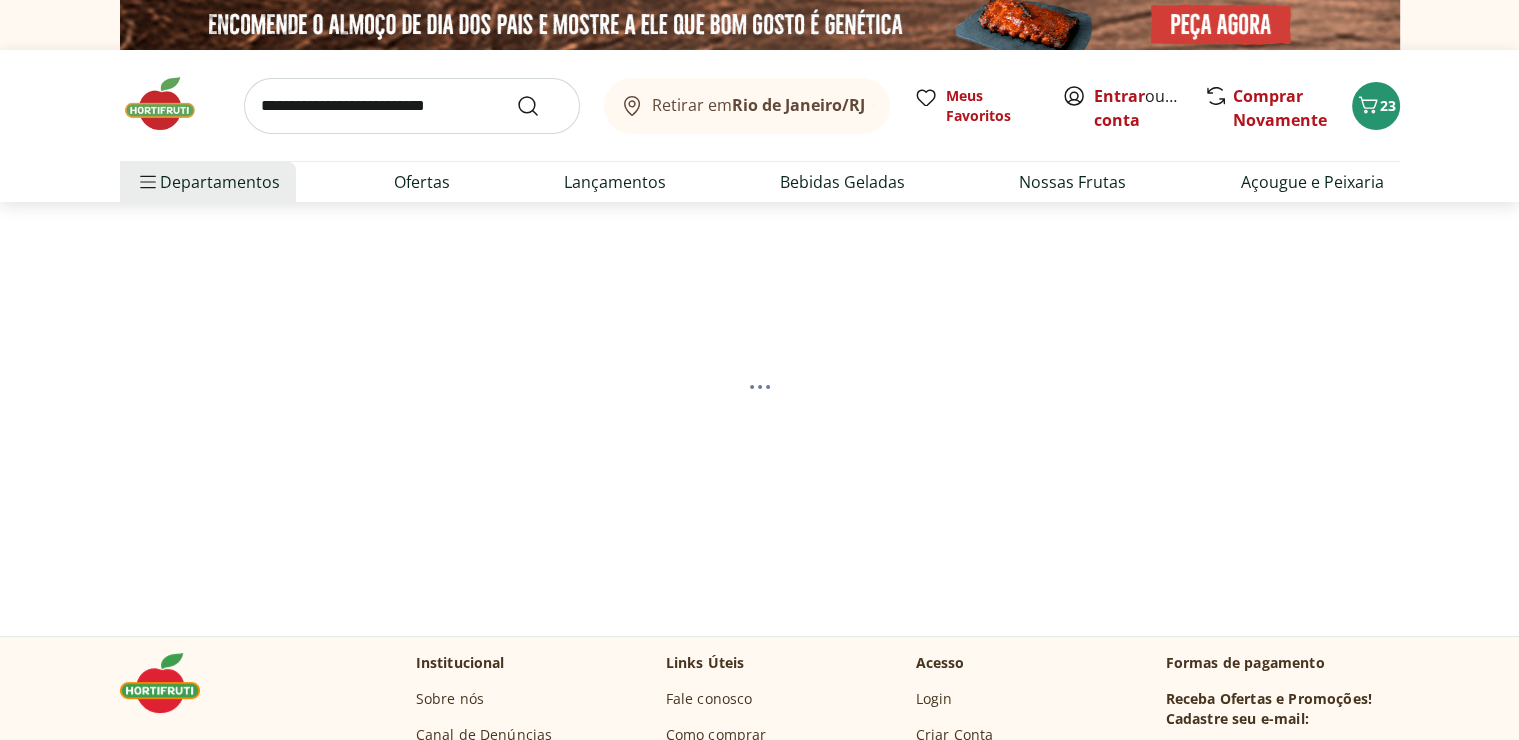 select on "**********" 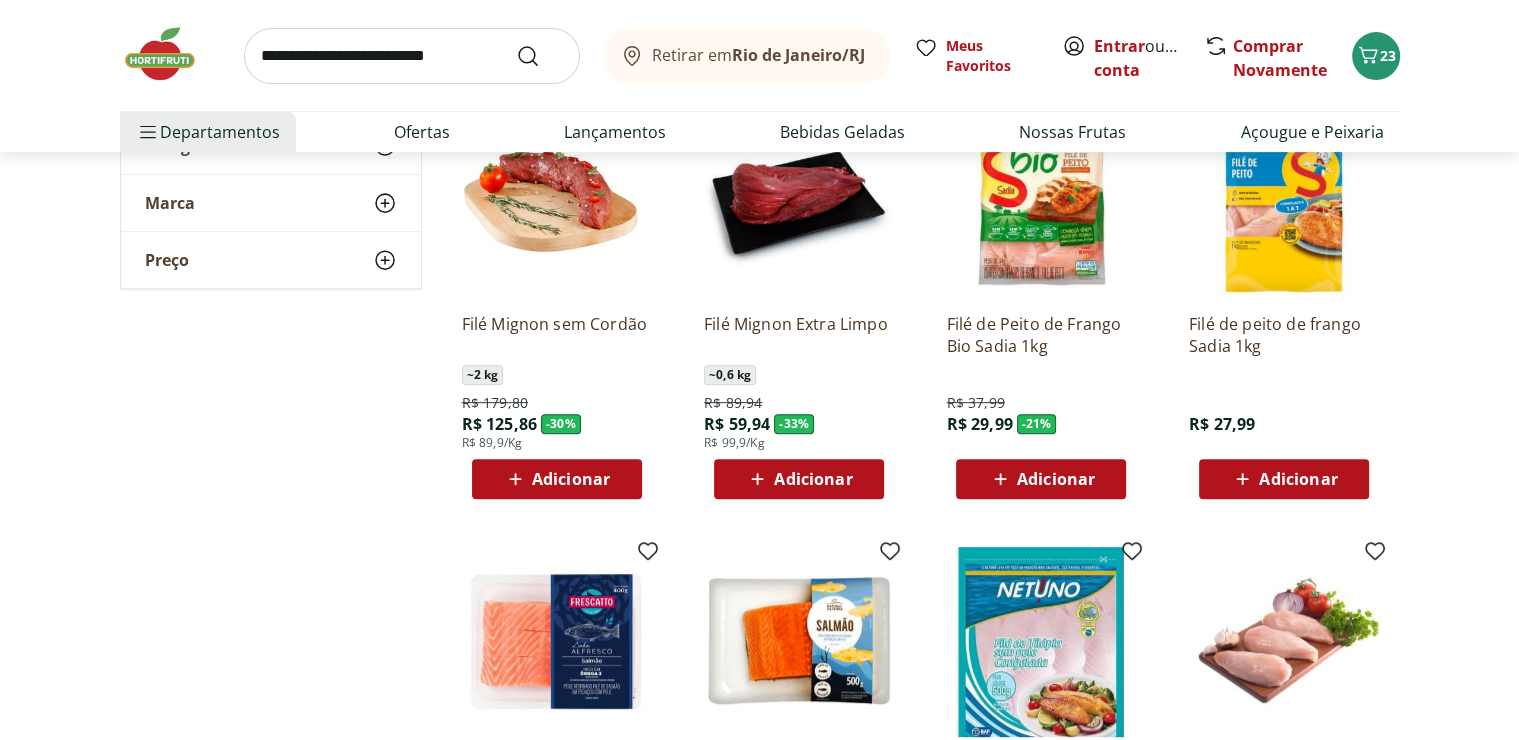 scroll, scrollTop: 0, scrollLeft: 0, axis: both 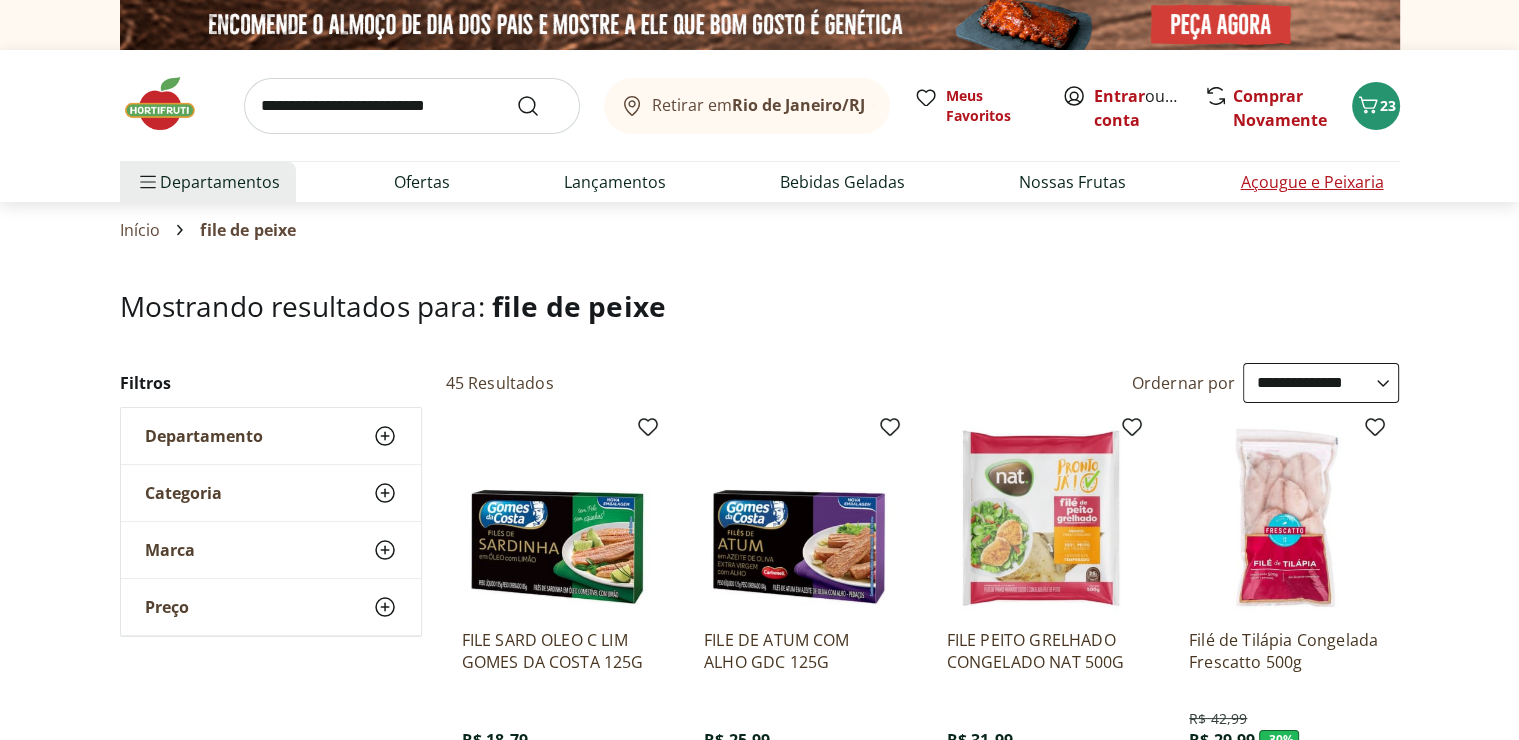 click on "Açougue e Peixaria" at bounding box center (1311, 182) 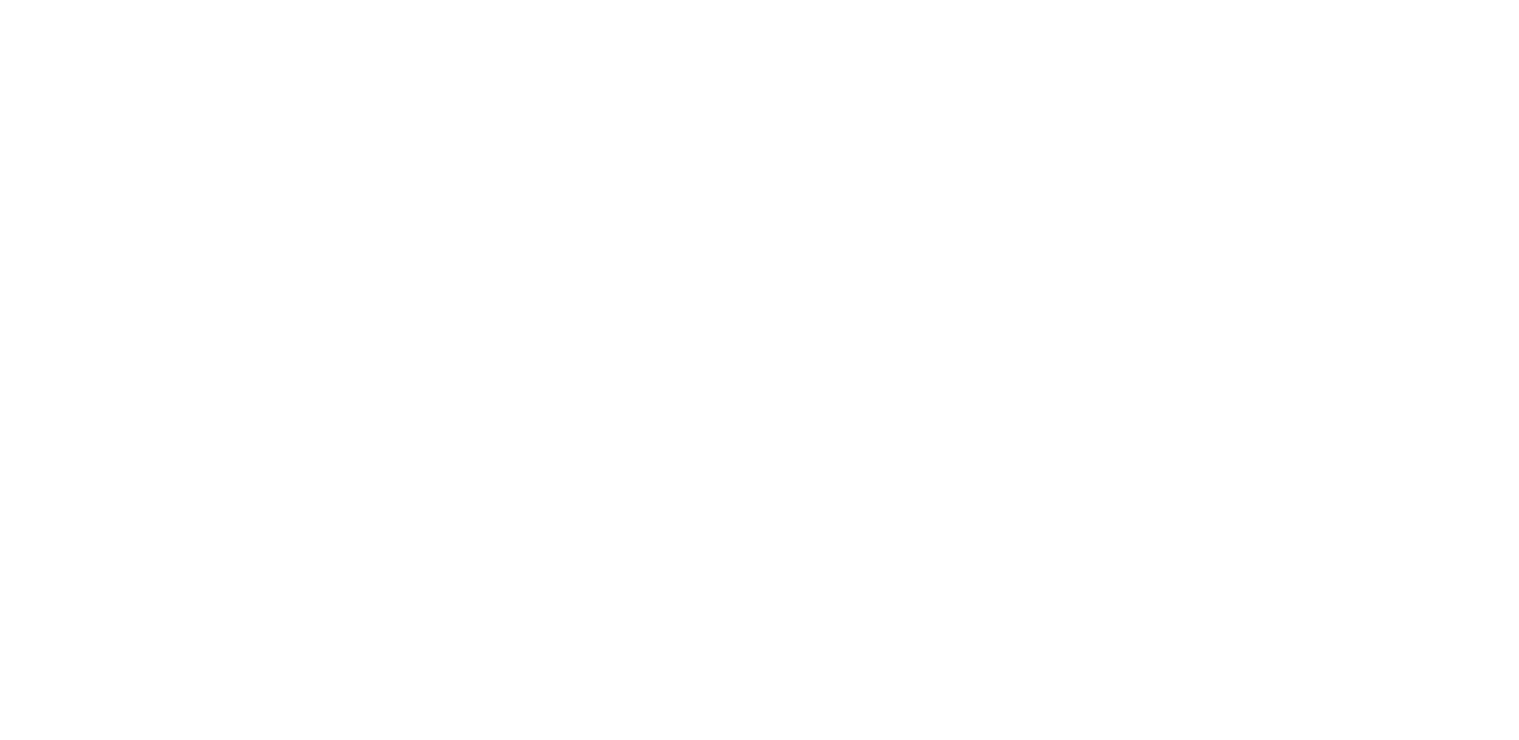 select on "**********" 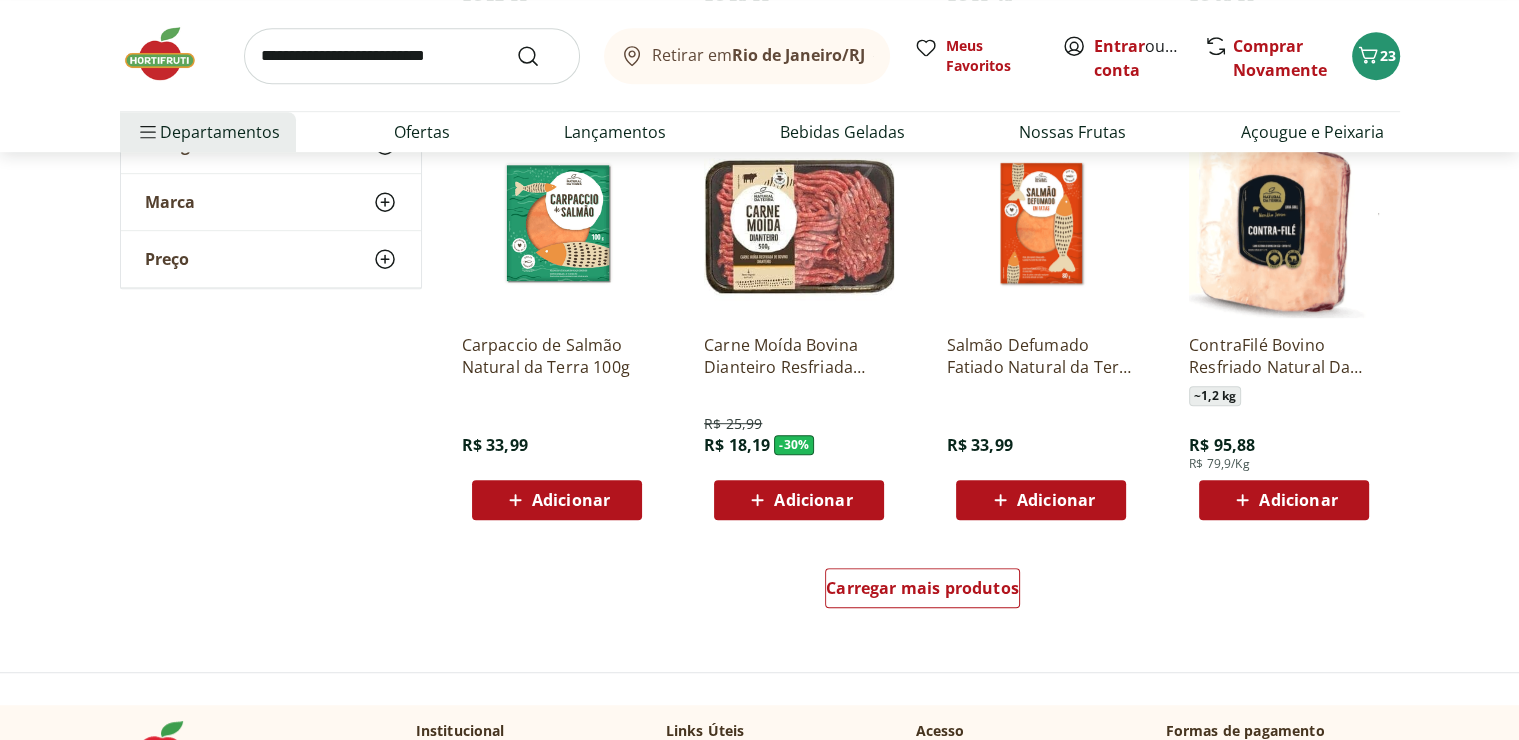 scroll, scrollTop: 1080, scrollLeft: 0, axis: vertical 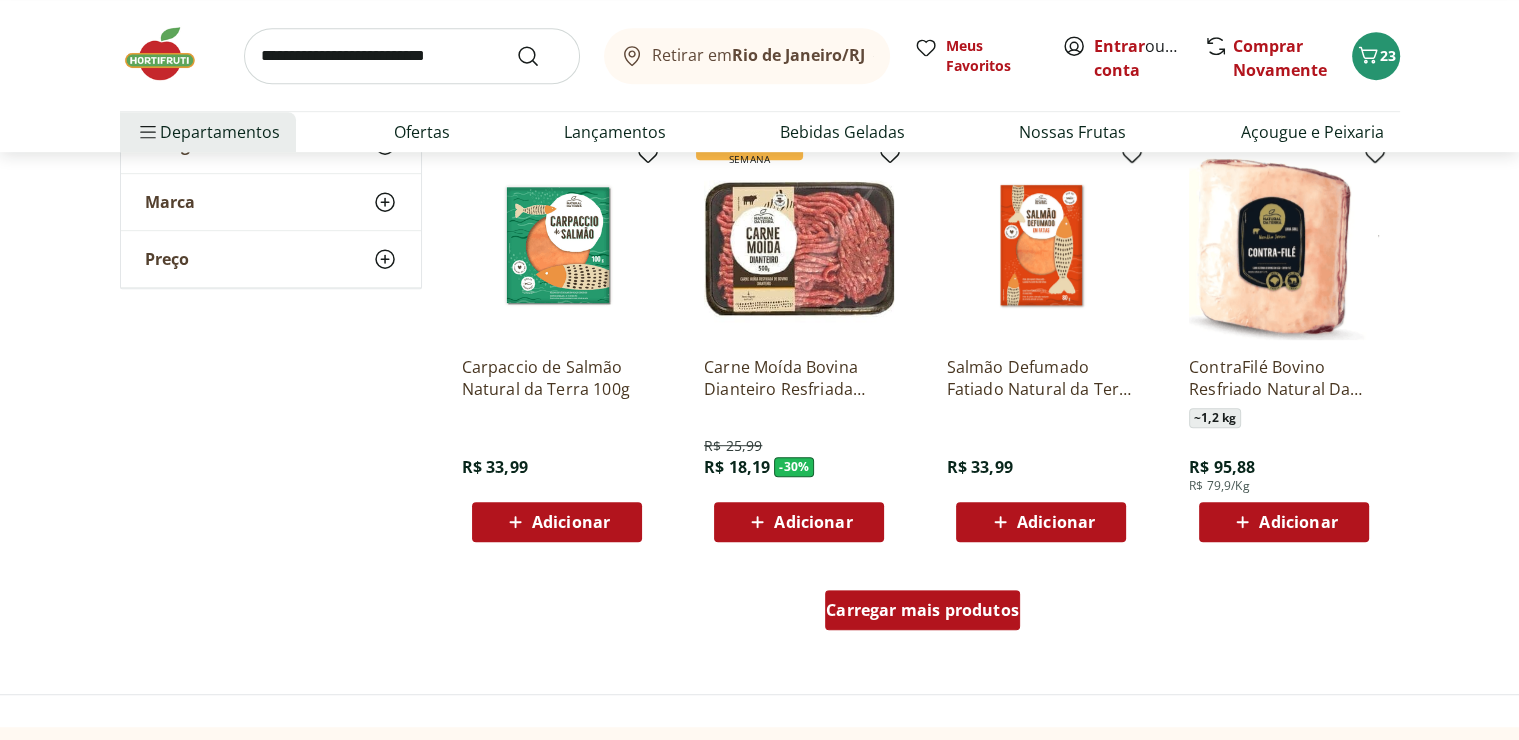 click on "Carregar mais produtos" at bounding box center (922, 610) 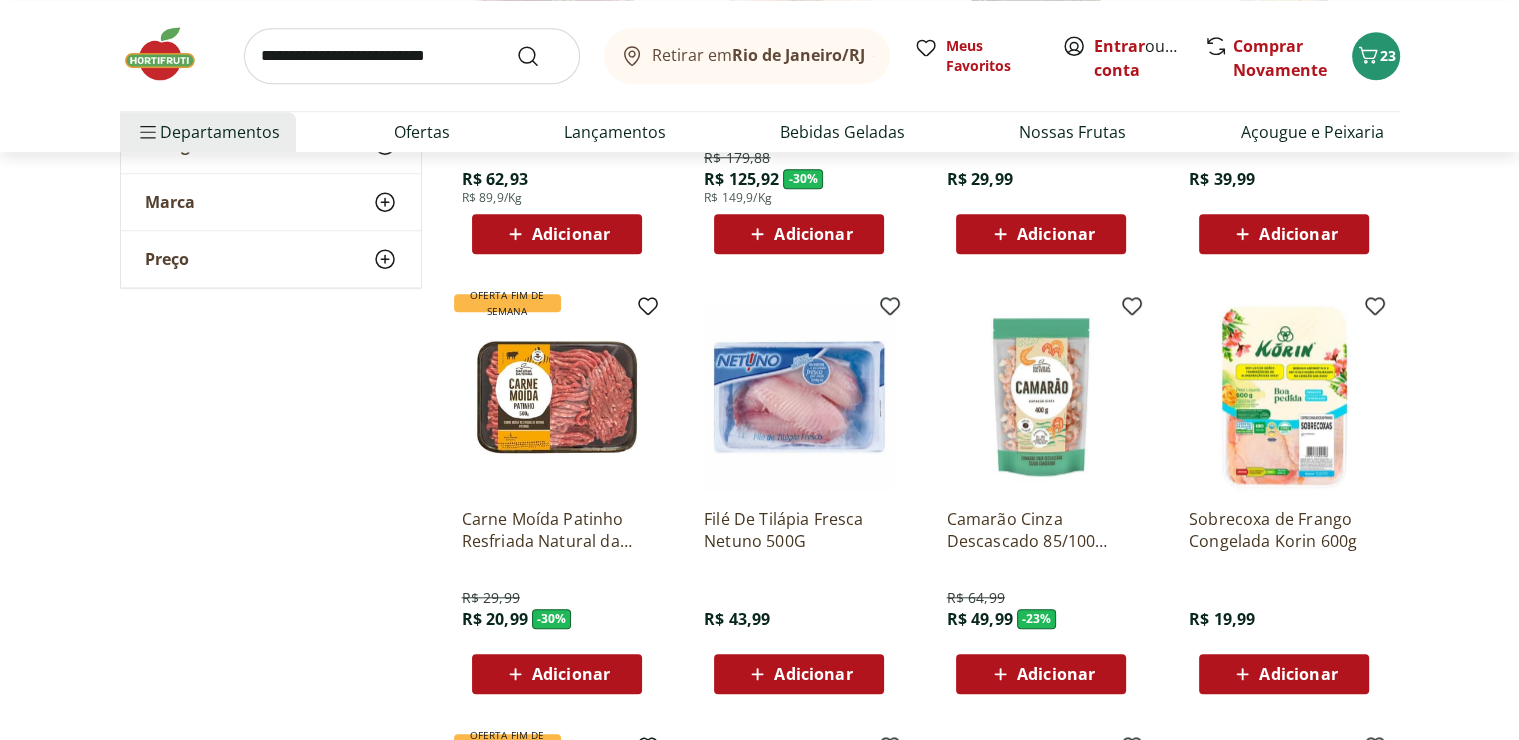 scroll, scrollTop: 1836, scrollLeft: 0, axis: vertical 